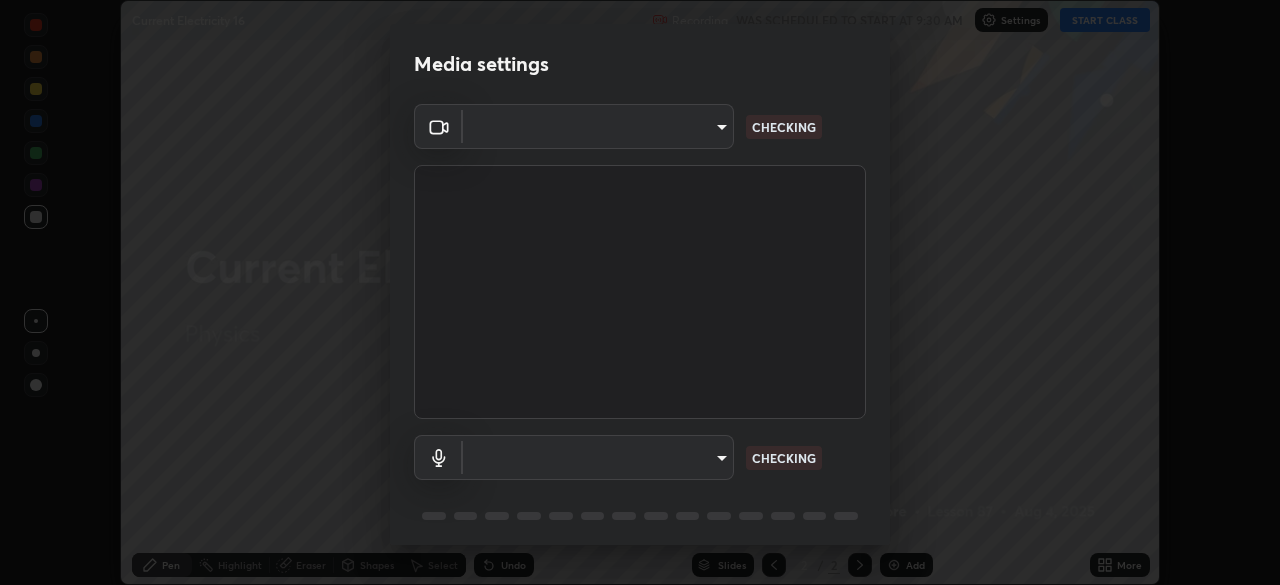scroll, scrollTop: 0, scrollLeft: 0, axis: both 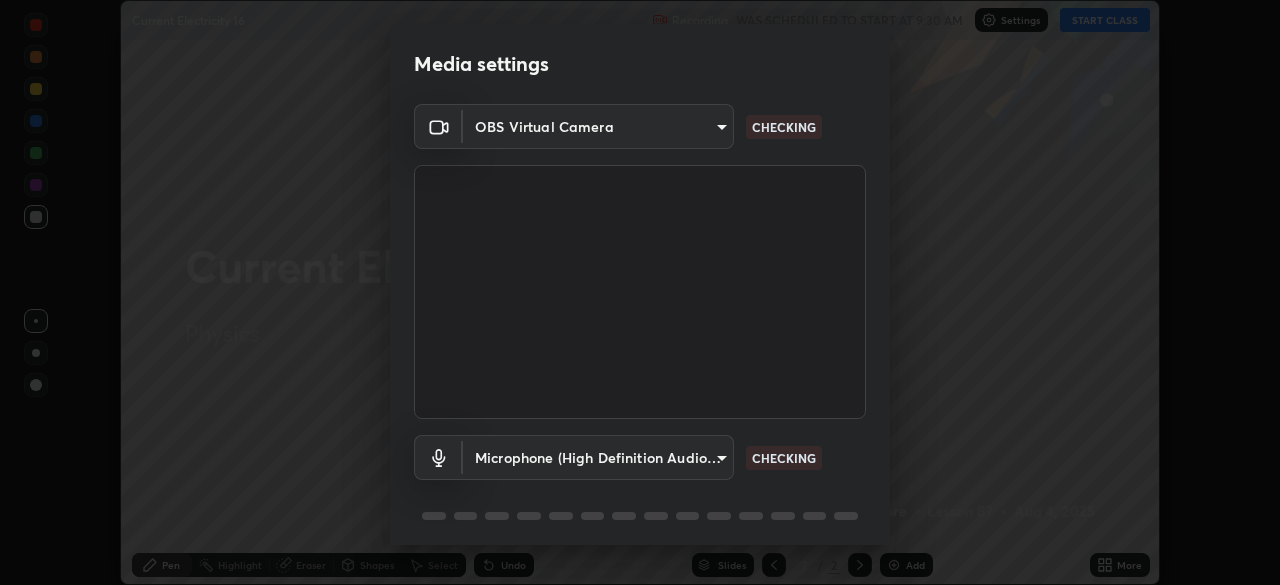 click on "Erase all Current Electricity 16 Recording WAS SCHEDULED TO START AT  9:30 AM Settings START CLASS Setting up your live class Current Electricity 16 • L87 of Physics [PERSON] Pen Highlight Eraser Shapes Select Undo Slides 2 / 2 Add More No doubts shared Encourage your learners to ask a doubt for better clarity Report an issue Reason for reporting Buffering Chat not working Audio - Video sync issue Educator video quality low ​ Attach an image Report Media settings OBS Virtual Camera [HASH] CHECKING Microphone (High Definition Audio Device) [HASH] CHECKING 1 / 5 Next" at bounding box center (640, 292) 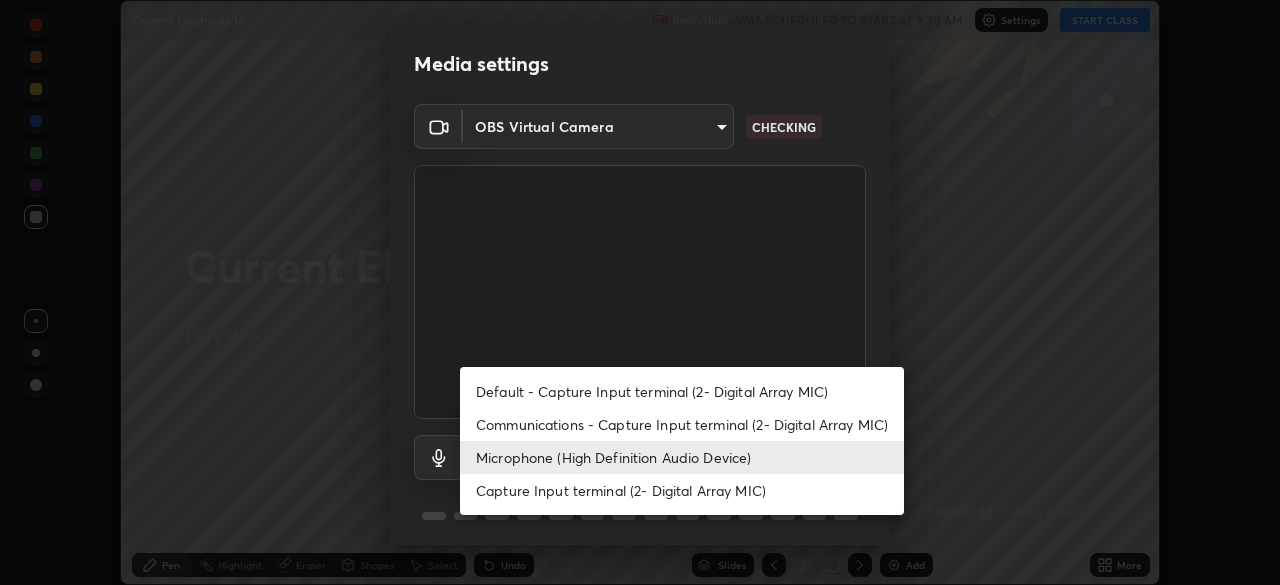 click on "Communications - Capture Input terminal (2- Digital Array MIC)" at bounding box center [682, 424] 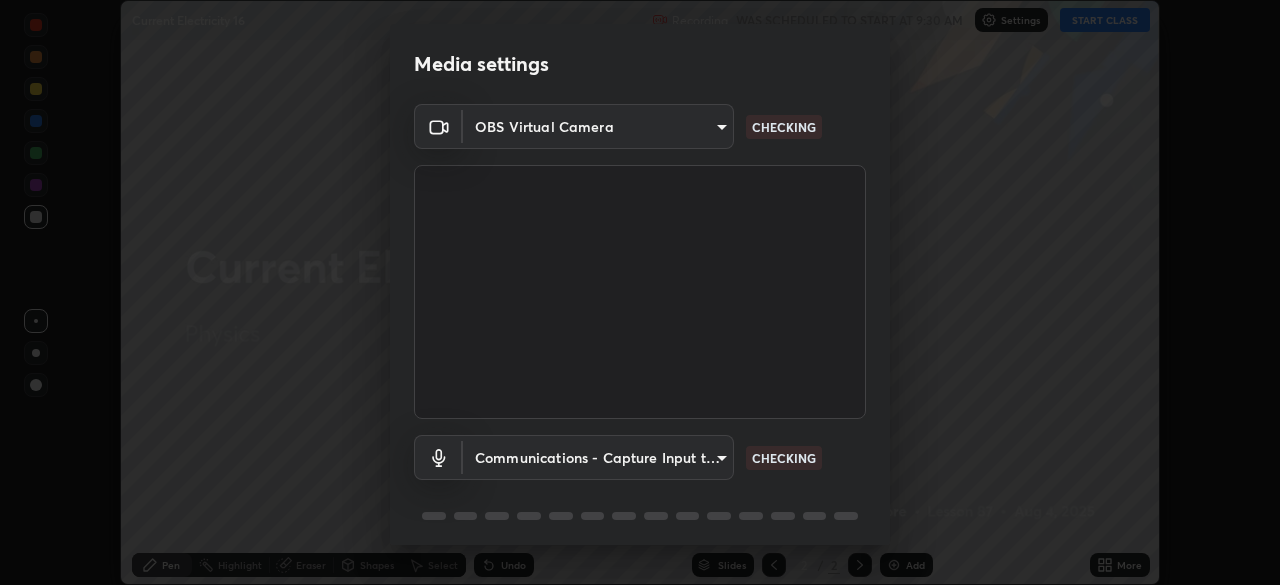 click on "Erase all Current Electricity 16 Recording WAS SCHEDULED TO START AT  9:30 AM Settings START CLASS Setting up your live class Current Electricity 16 • L87 of Physics [PERSON] Pen Highlight Eraser Shapes Select Undo Slides 2 / 2 Add More No doubts shared Encourage your learners to ask a doubt for better clarity Report an issue Reason for reporting Buffering Chat not working Audio - Video sync issue Educator video quality low ​ Attach an image Report Media settings OBS Virtual Camera [HASH] CHECKING Communications - Capture Input terminal (2- Digital Array MIC) communications CHECKING 1 / 5 Next Default - Capture Input terminal (2- Digital Array MIC) Communications - Capture Input terminal (2- Digital Array MIC) Microphone (High Definition Audio Device) Capture Input terminal (2- Digital Array MIC)" at bounding box center (640, 292) 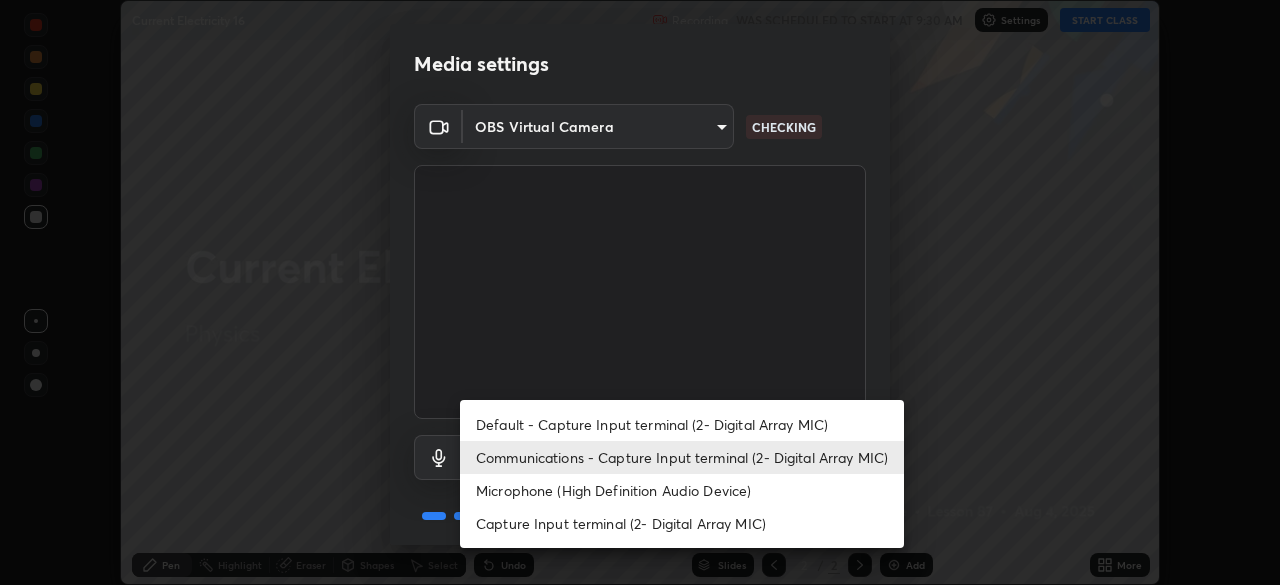 click on "Microphone (High Definition Audio Device)" at bounding box center (682, 490) 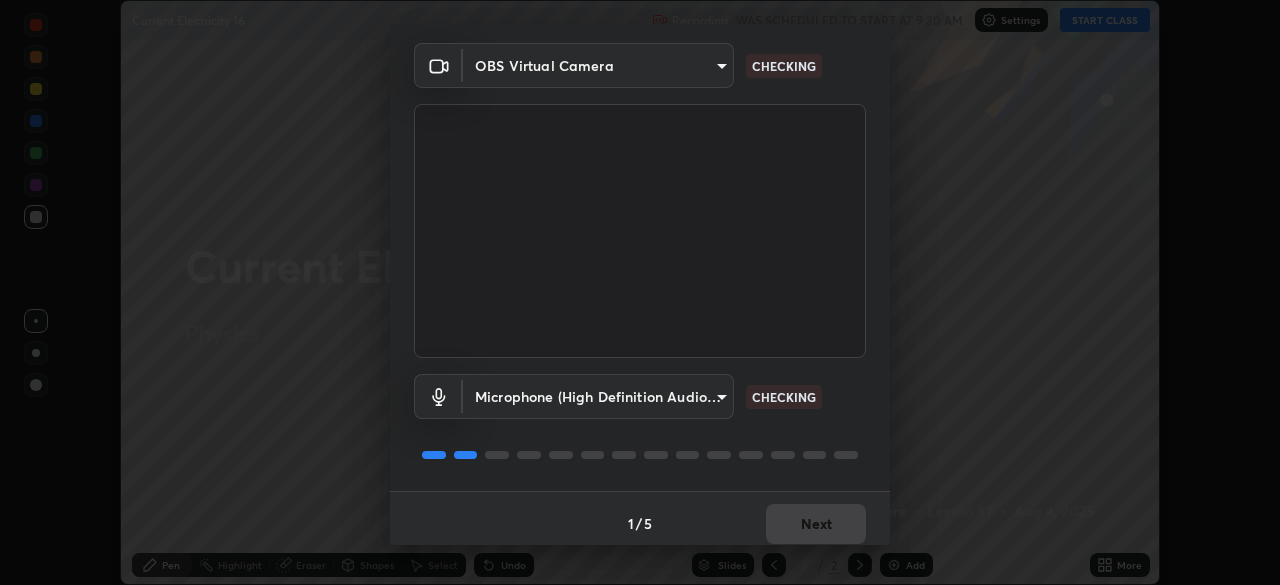 scroll, scrollTop: 71, scrollLeft: 0, axis: vertical 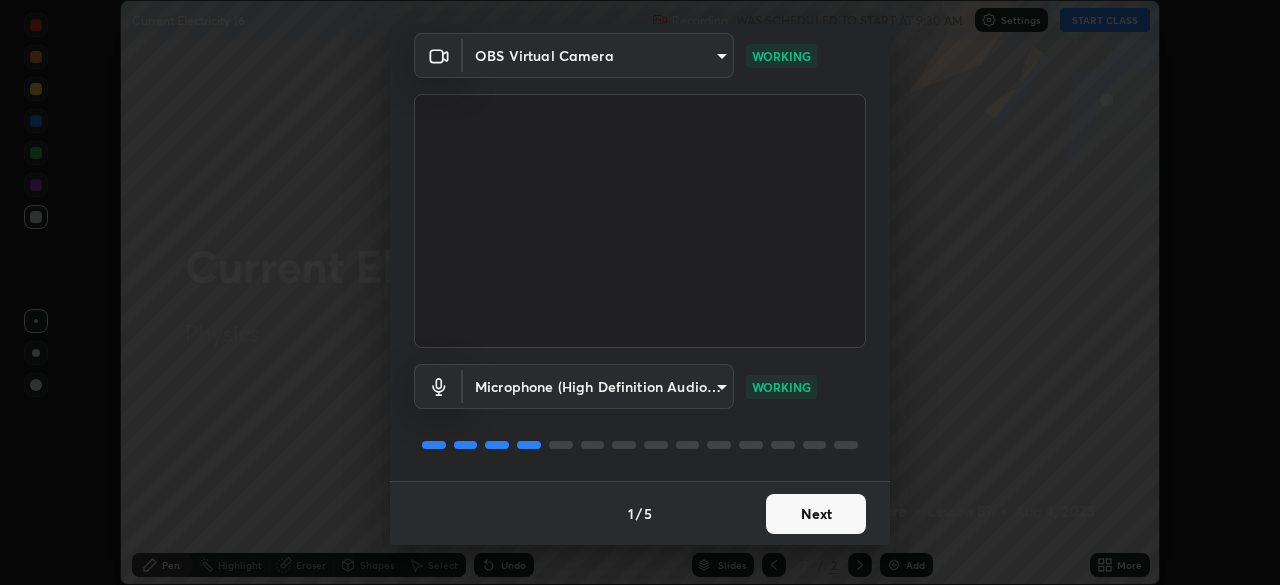 click on "Next" at bounding box center (816, 514) 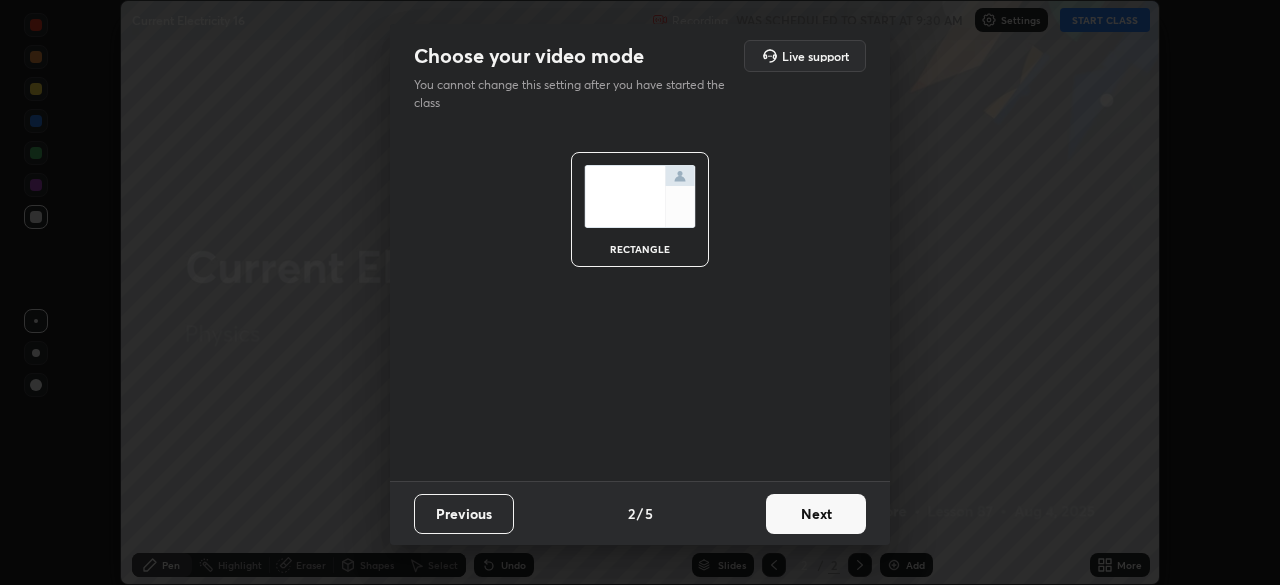 scroll, scrollTop: 0, scrollLeft: 0, axis: both 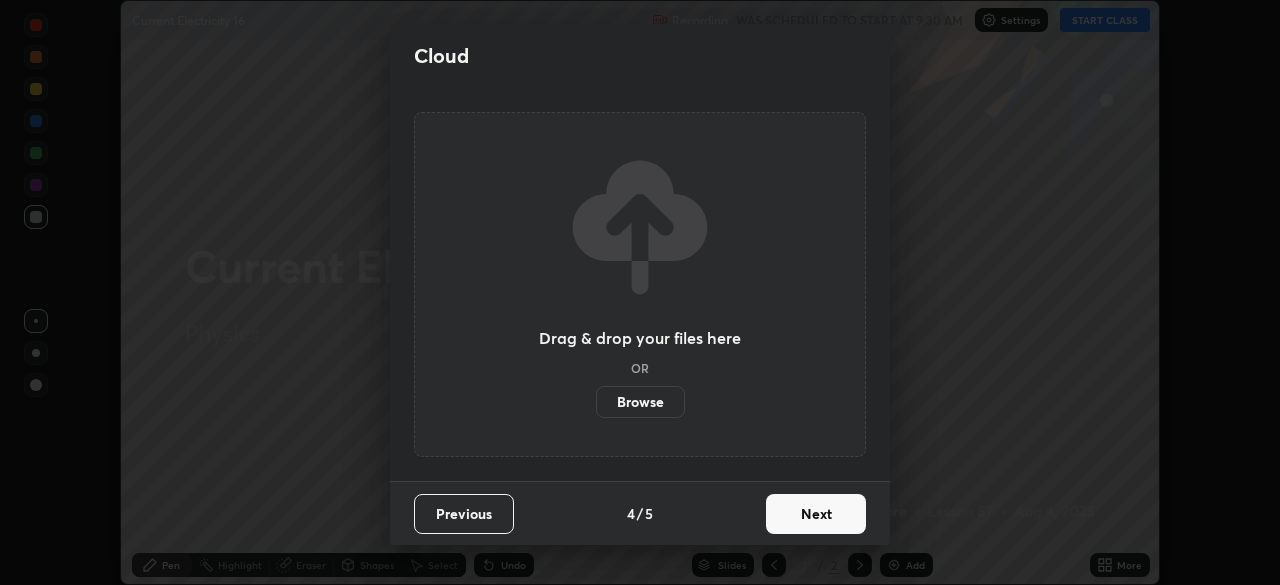 click on "Next" at bounding box center [816, 514] 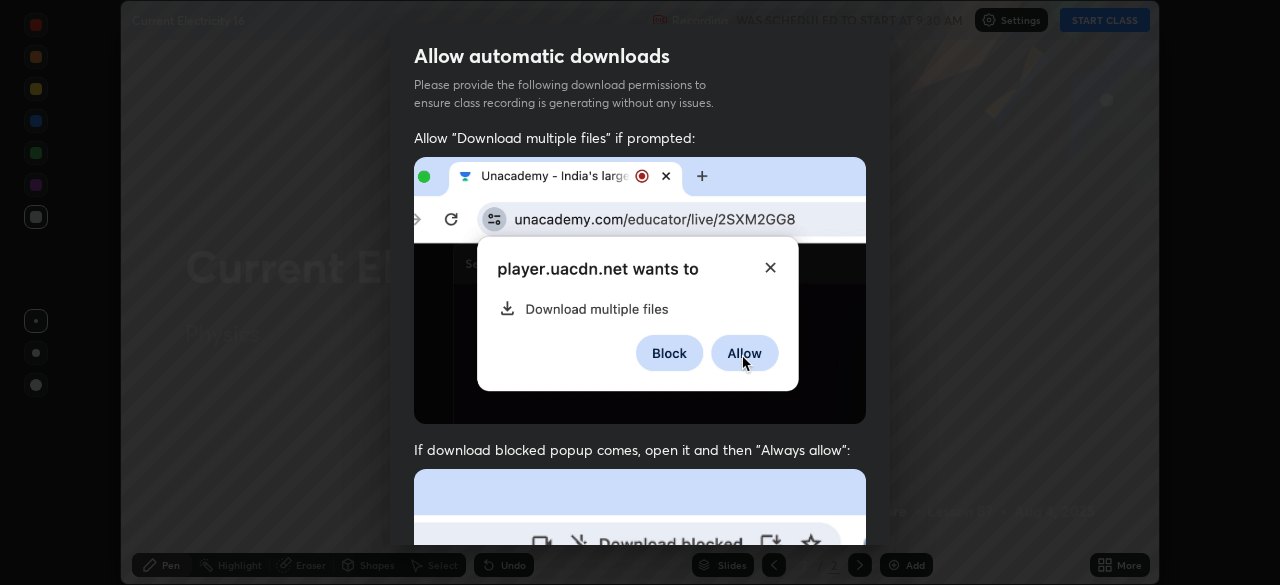 click at bounding box center (640, 687) 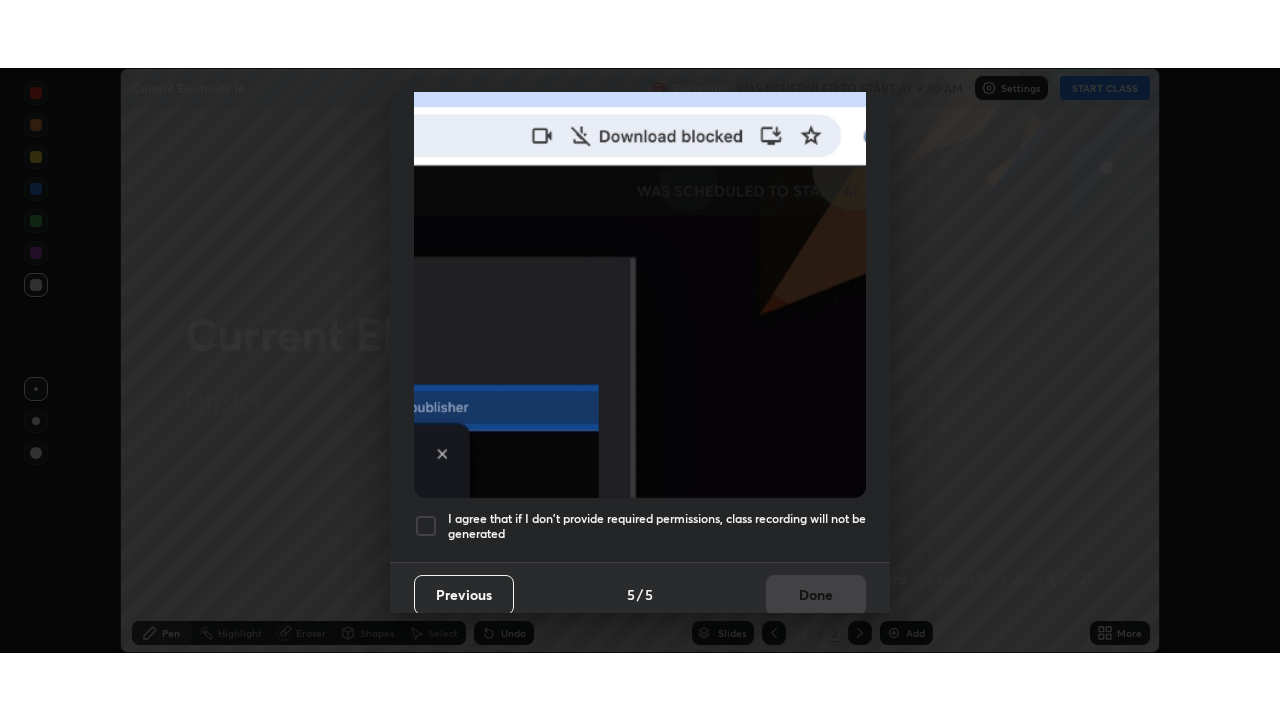 scroll, scrollTop: 479, scrollLeft: 0, axis: vertical 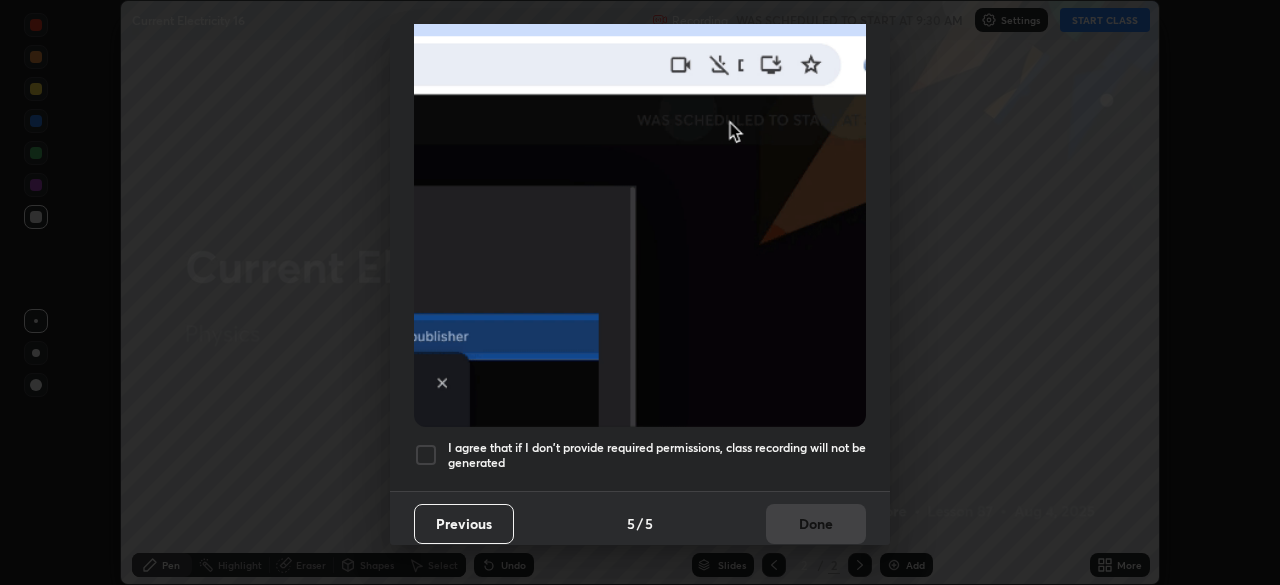 click on "Allow "Download multiple files" if prompted: If download blocked popup comes, open it and then "Always allow": I agree that if I don't provide required permissions, class recording will not be generated" at bounding box center [640, 70] 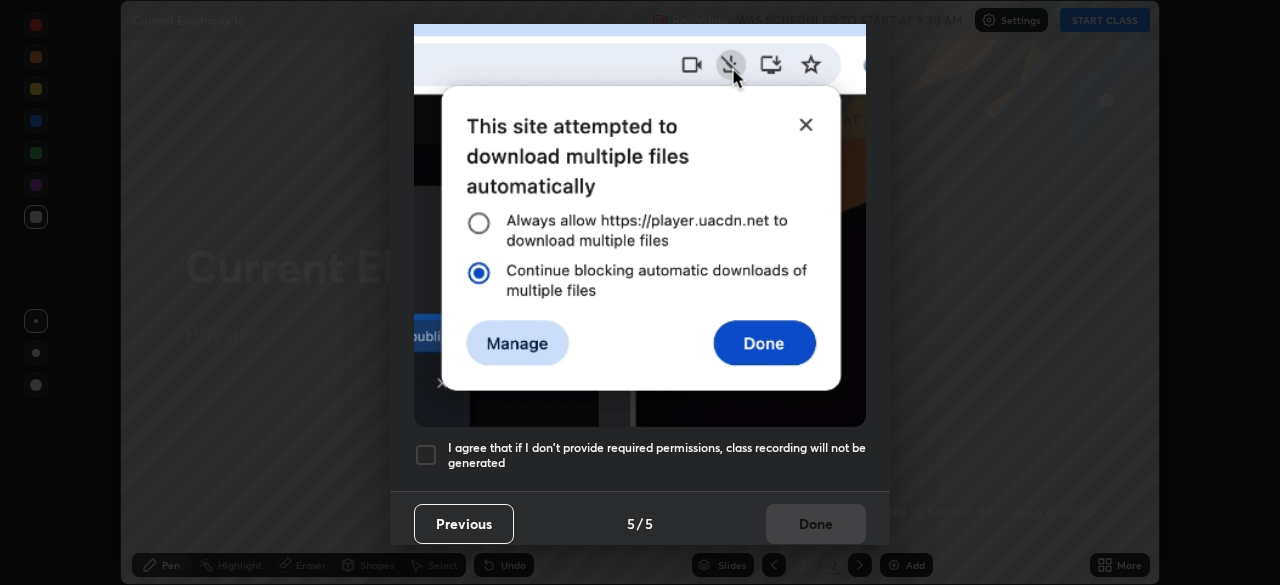 click on "I agree that if I don't provide required permissions, class recording will not be generated" at bounding box center (657, 455) 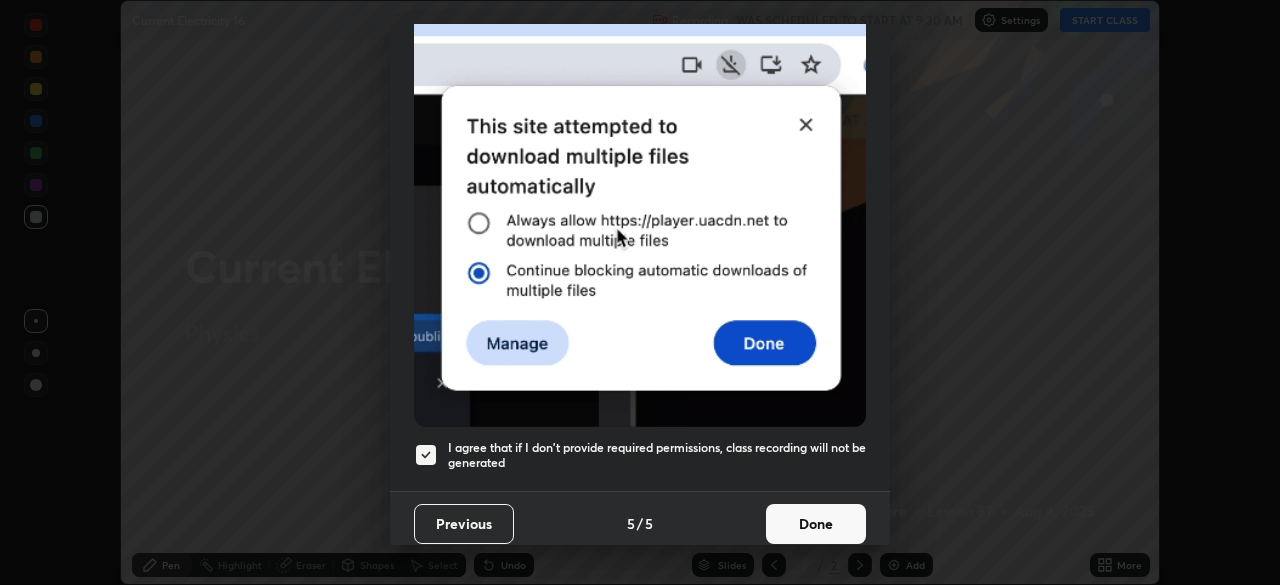 click on "Done" at bounding box center (816, 524) 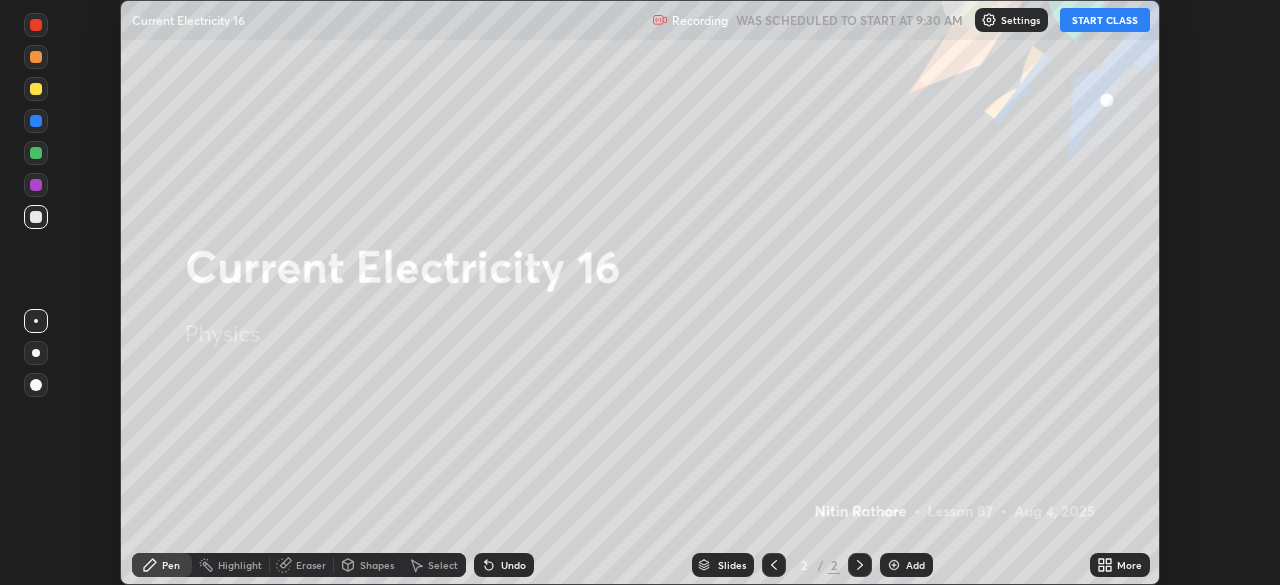 click on "More" at bounding box center (1120, 565) 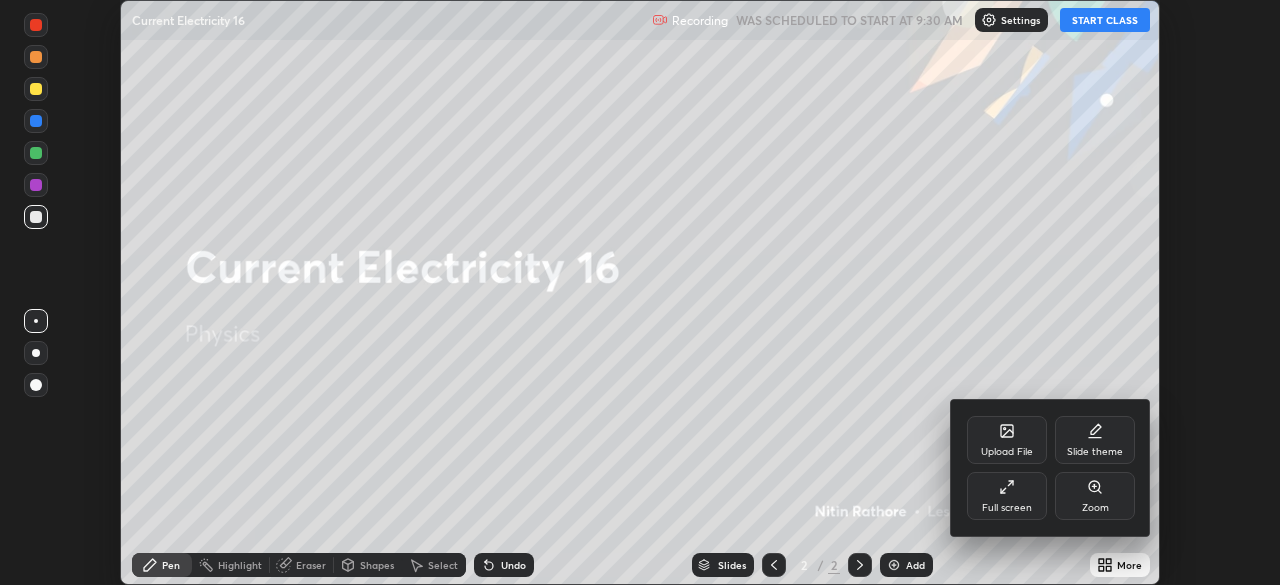click 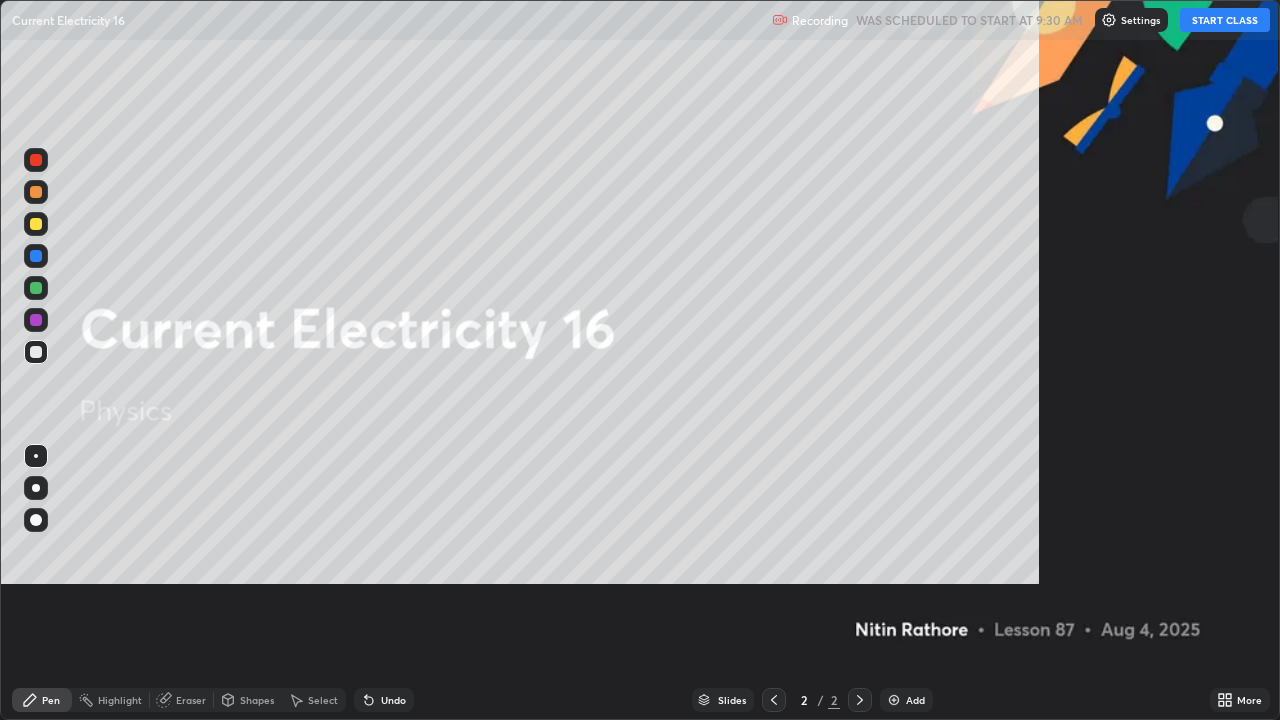scroll, scrollTop: 99280, scrollLeft: 98720, axis: both 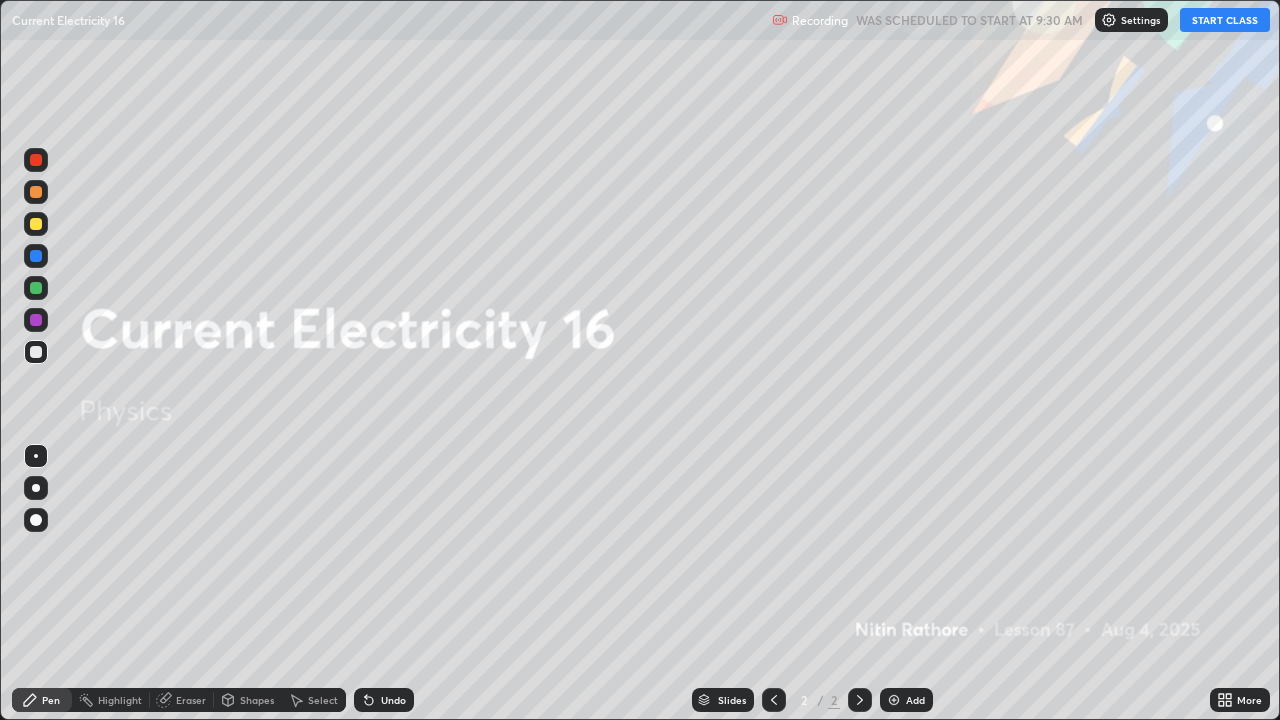 click on "START CLASS" at bounding box center (1225, 20) 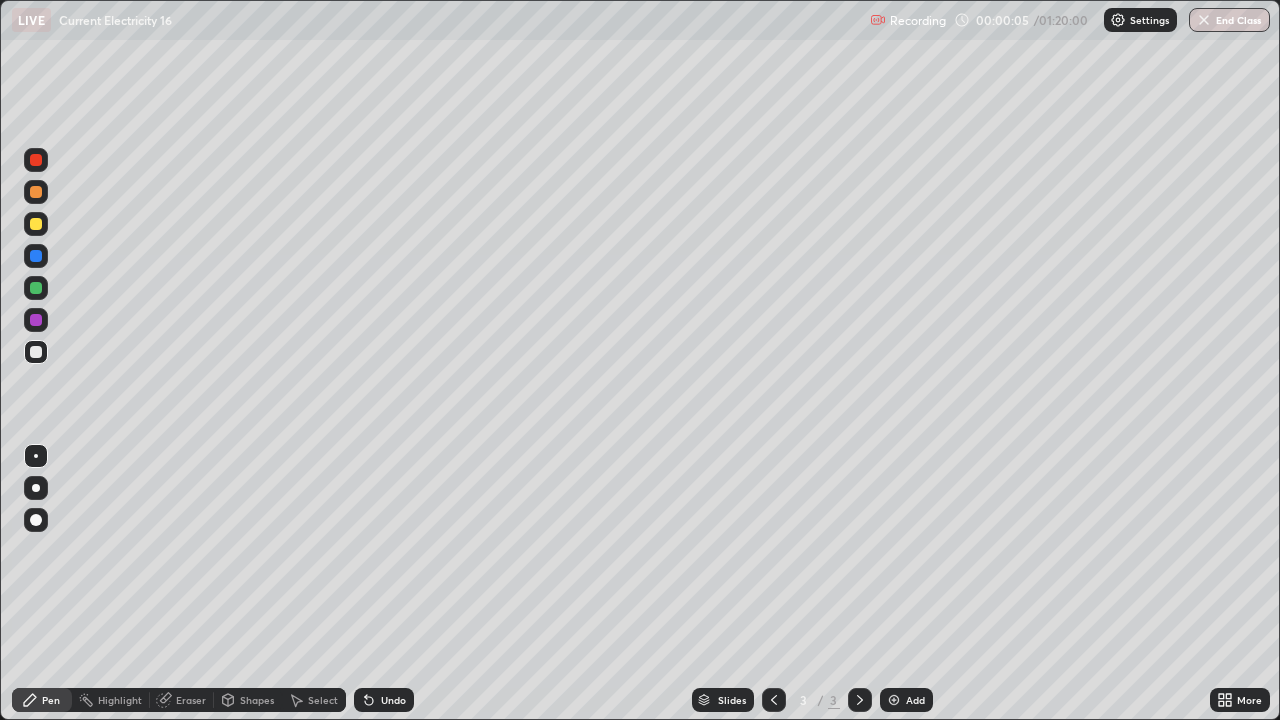 click at bounding box center (36, 488) 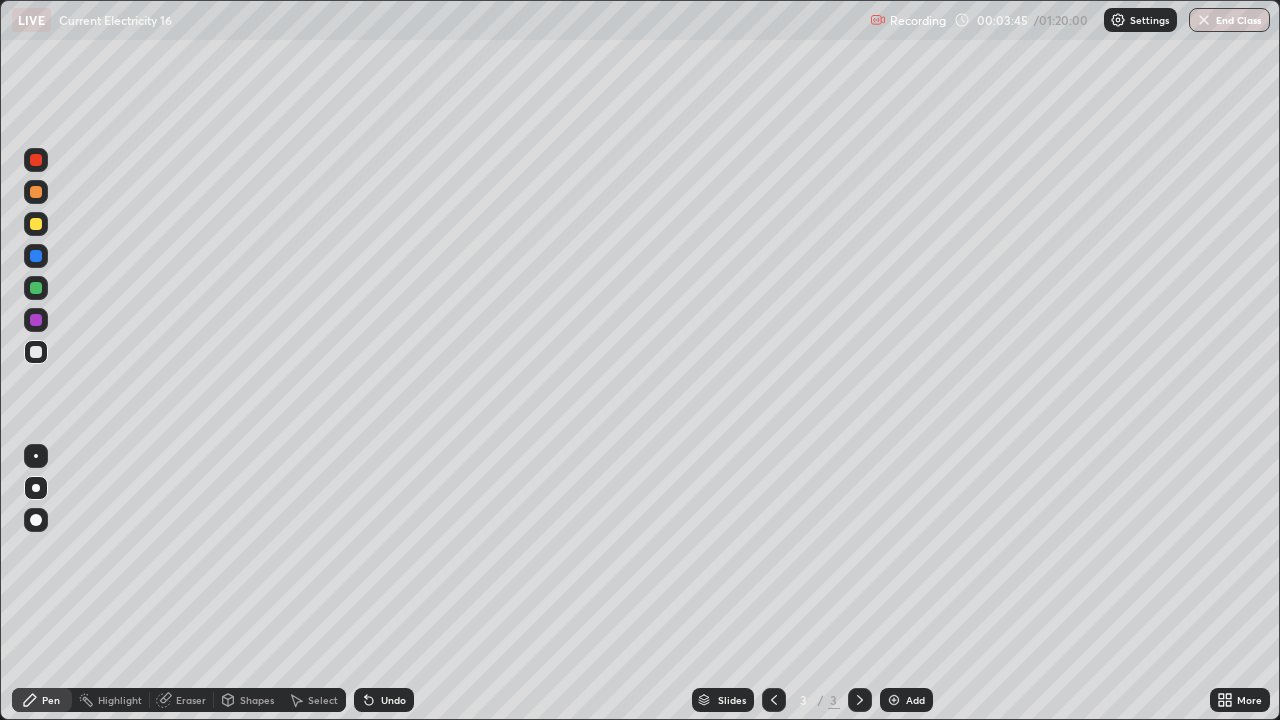 click on "Shapes" at bounding box center [257, 700] 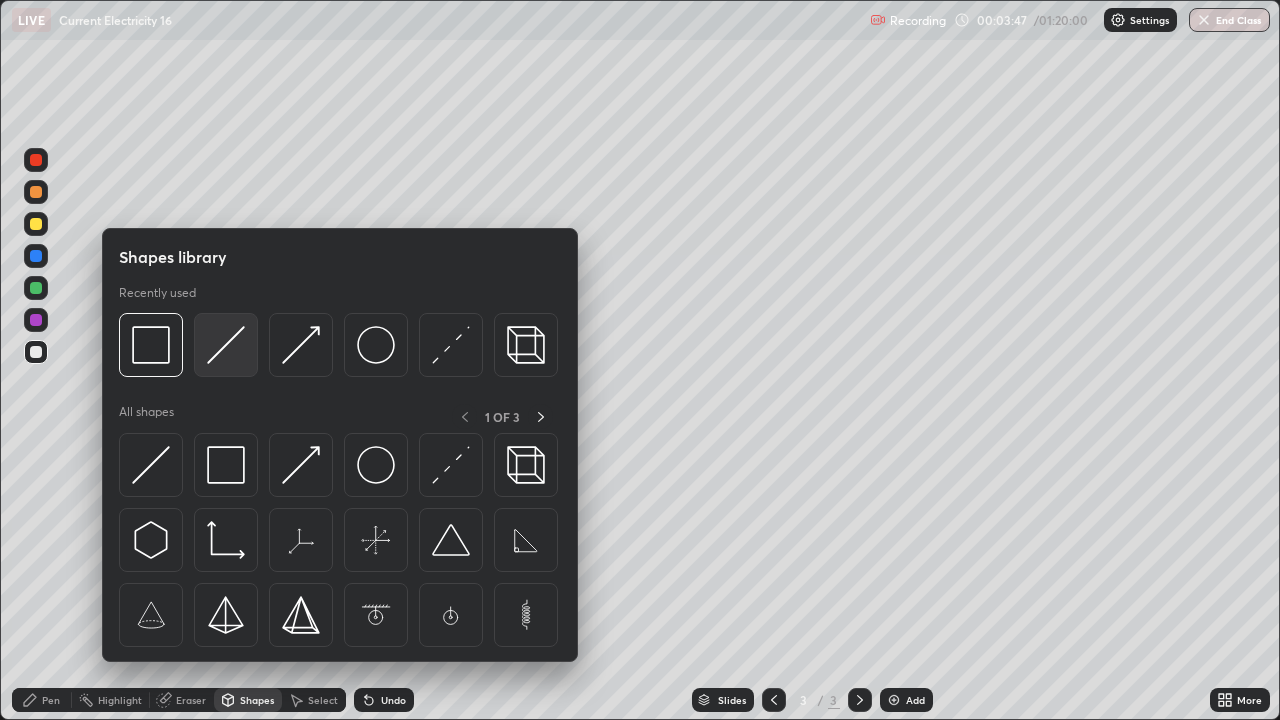 click at bounding box center (226, 345) 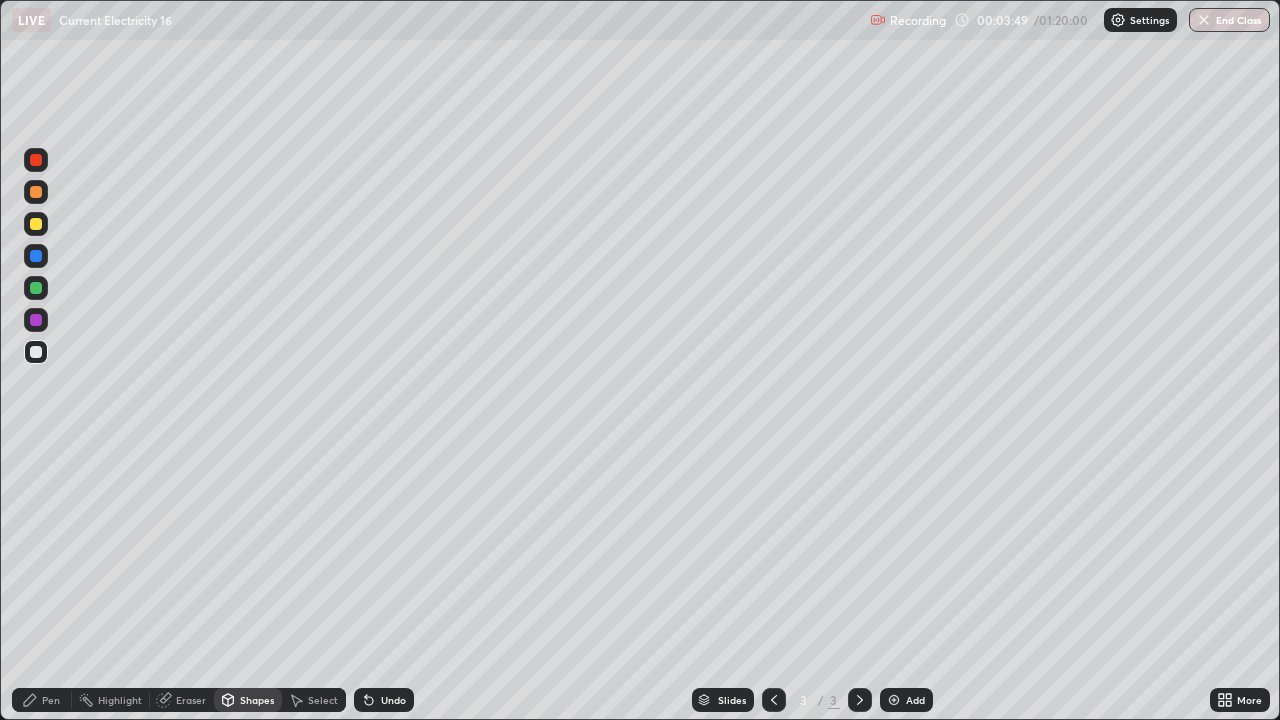 click on "Shapes" at bounding box center [257, 700] 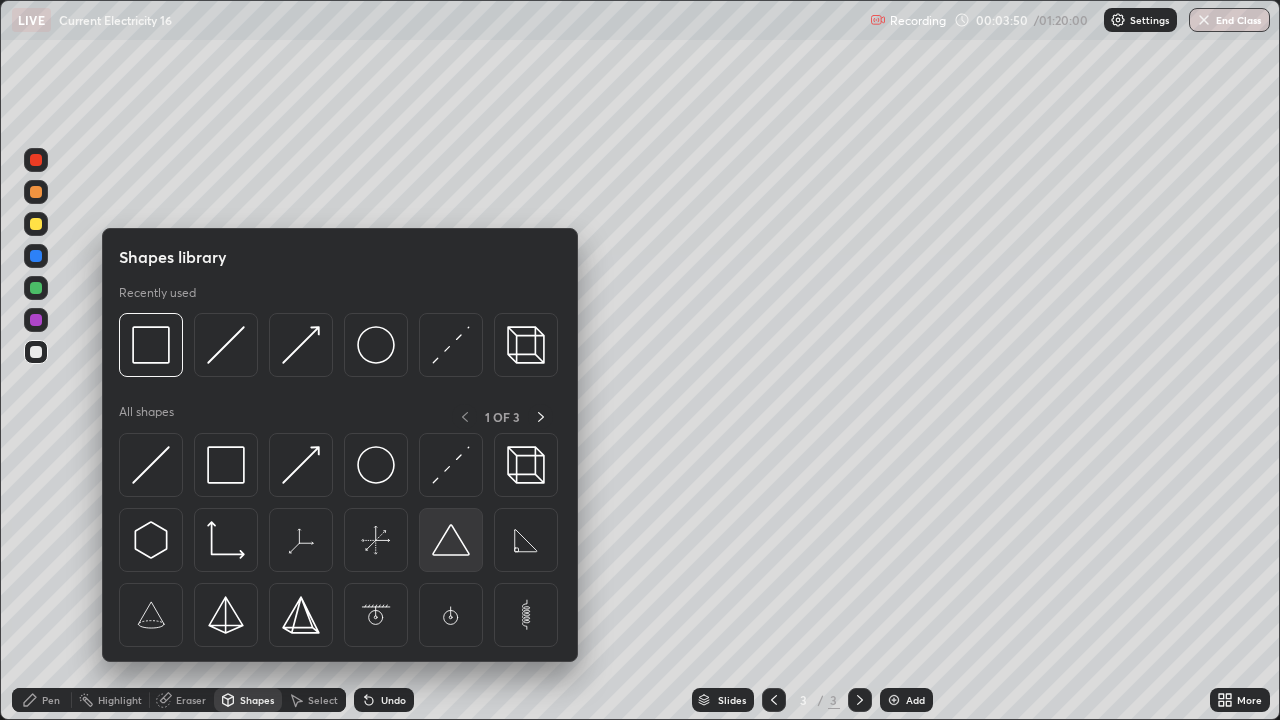 click at bounding box center [451, 540] 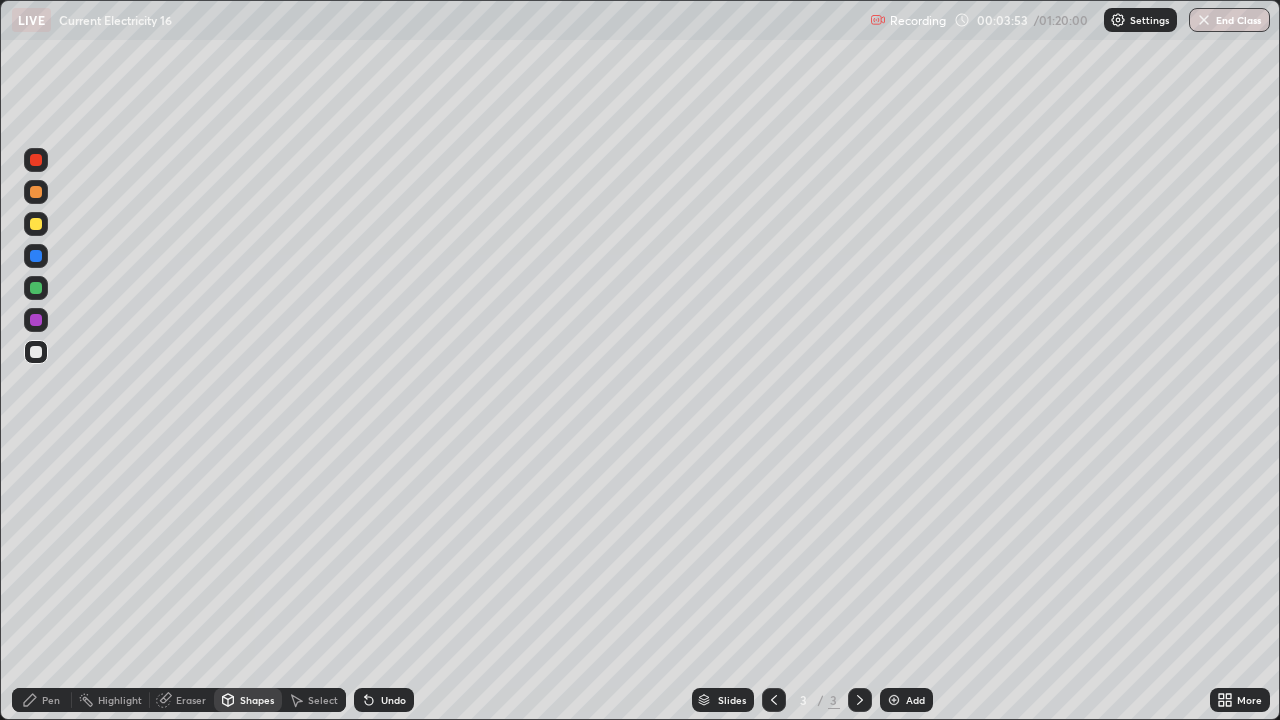 click on "Select" at bounding box center (314, 700) 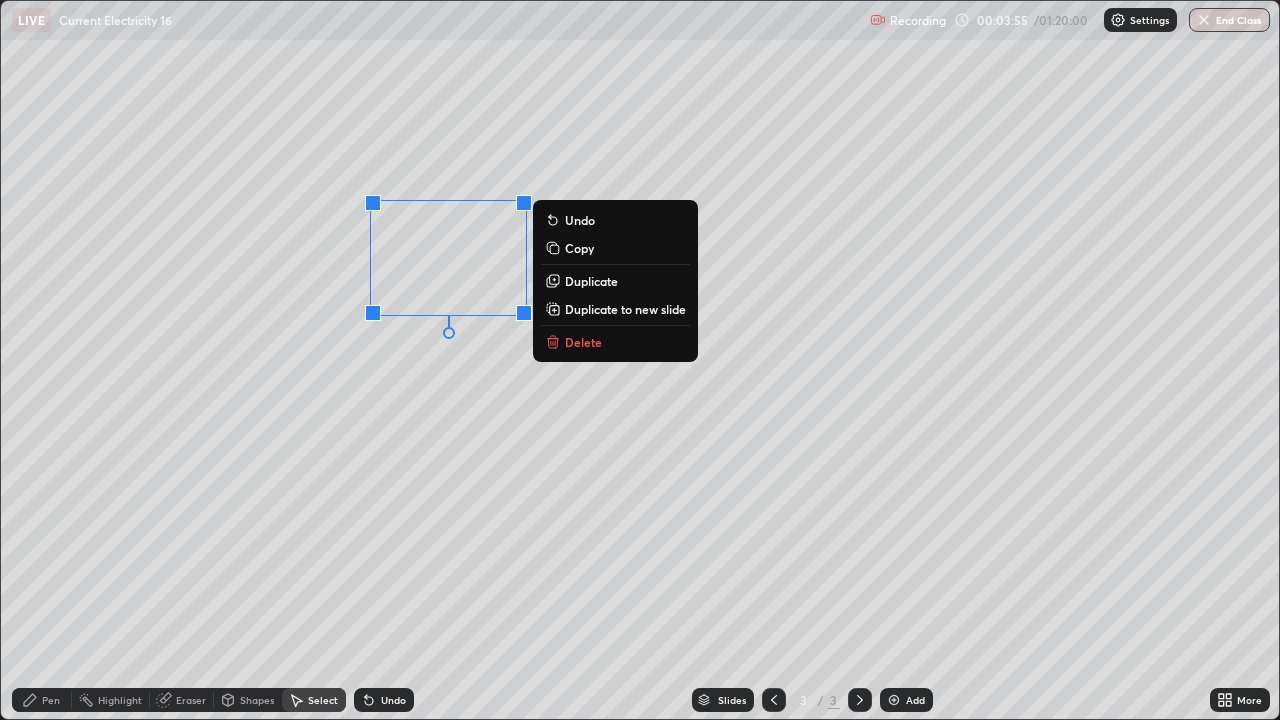 click on "Duplicate" at bounding box center [591, 281] 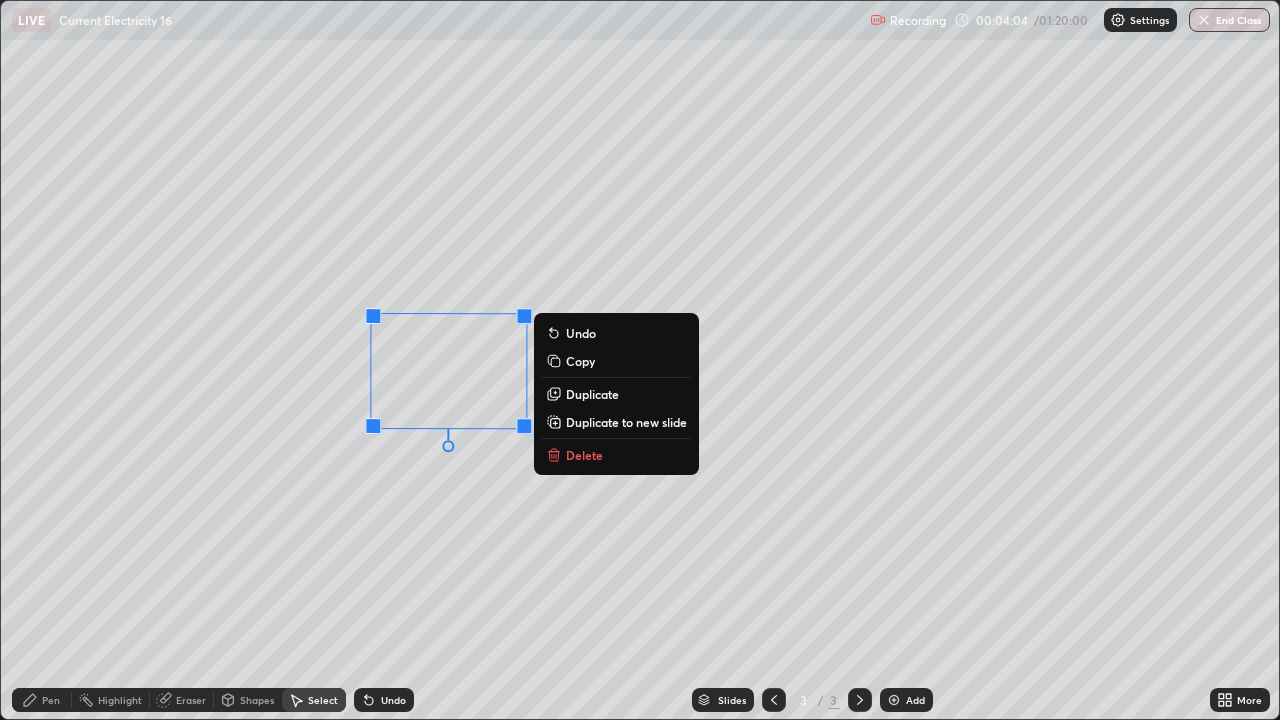 click on "Duplicate" at bounding box center (592, 394) 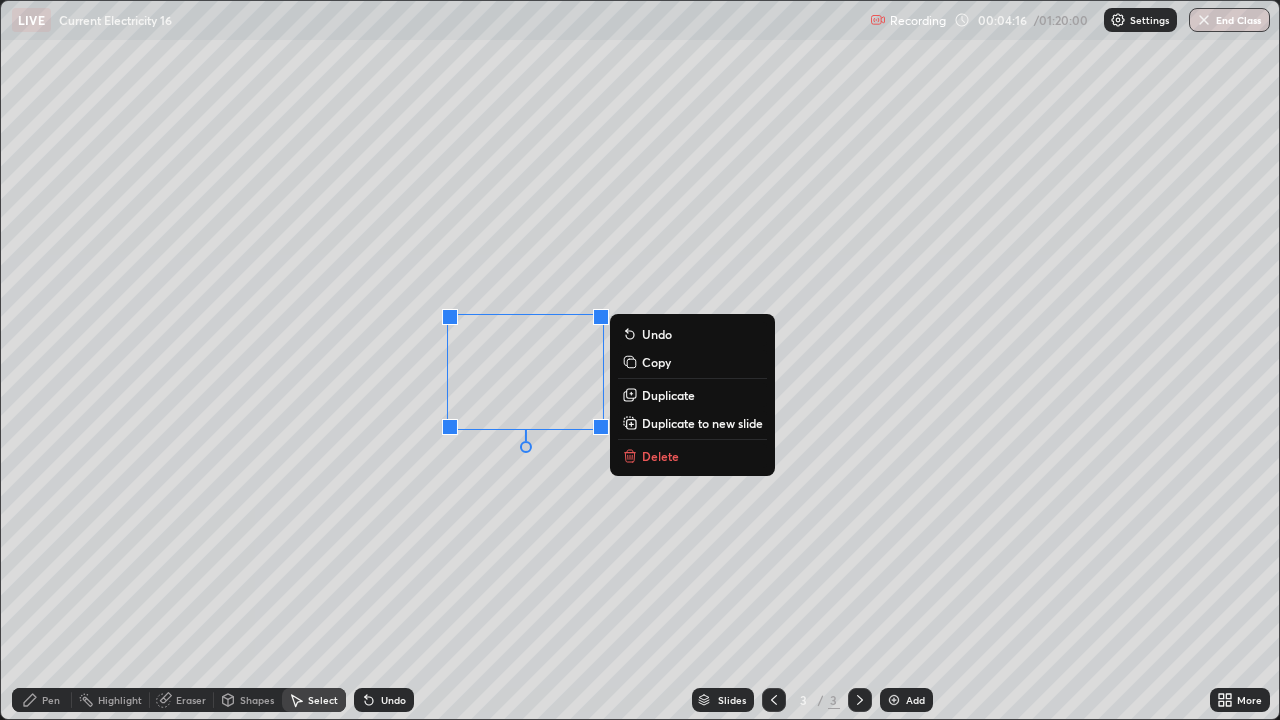 click on "Duplicate" at bounding box center [668, 395] 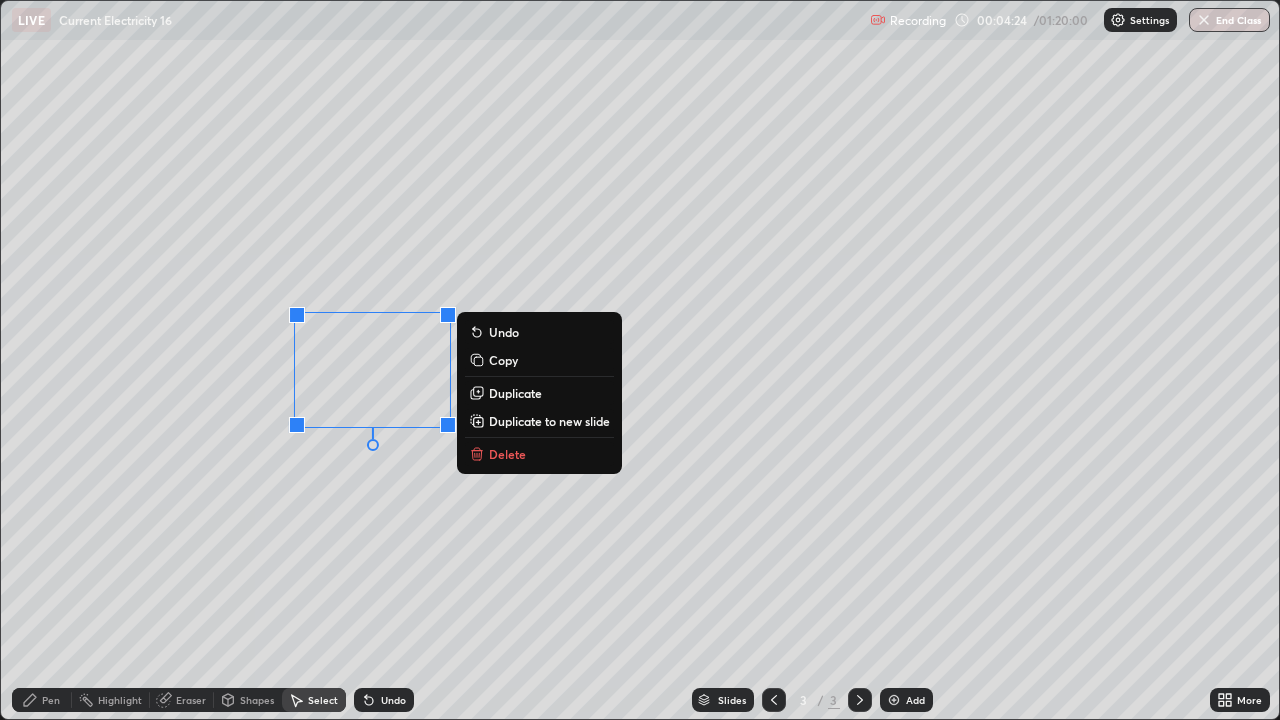 click on "Duplicate" at bounding box center (515, 393) 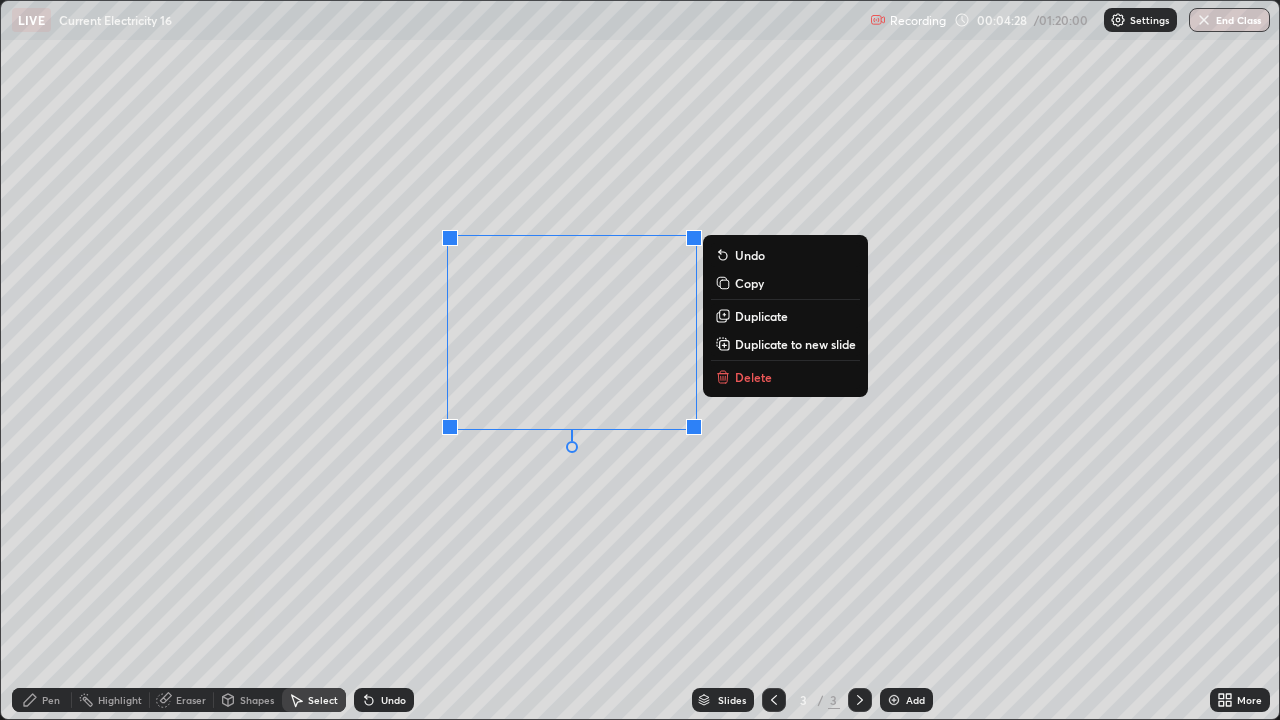 click on "0 ° Undo Copy Duplicate Duplicate to new slide Delete" at bounding box center [640, 360] 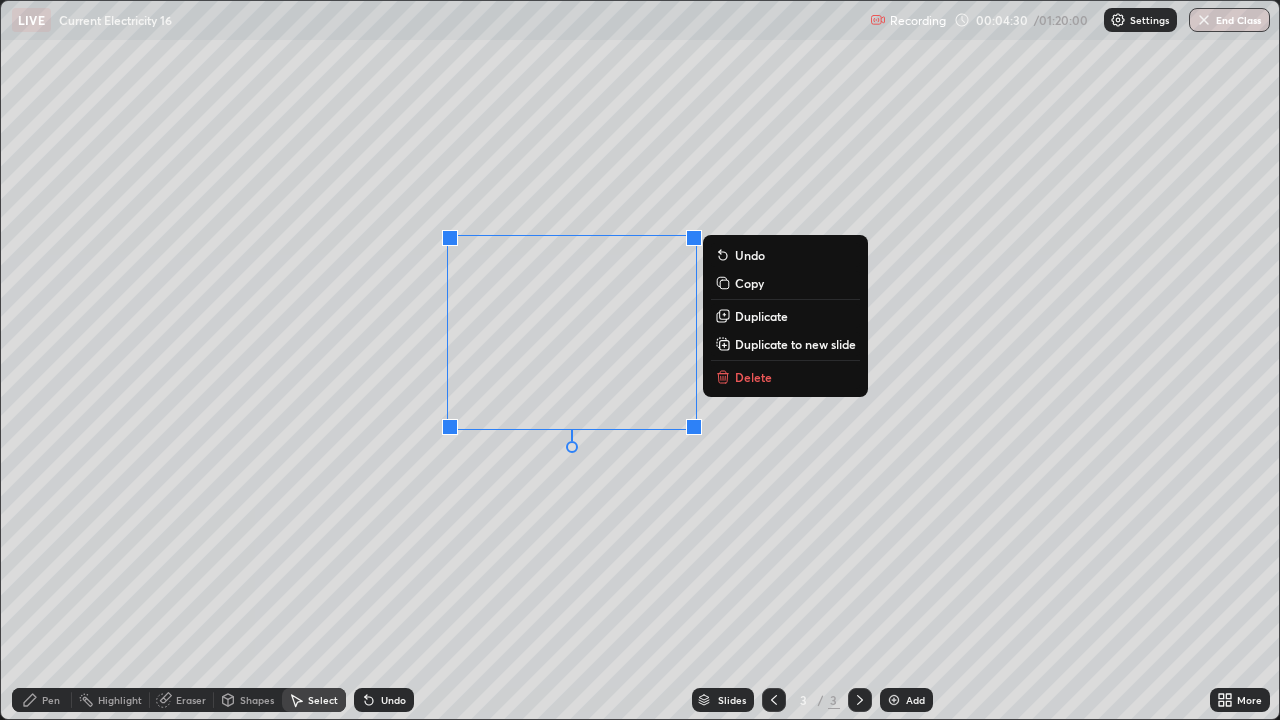 click on "0 ° Undo Copy Duplicate Duplicate to new slide Delete" at bounding box center (640, 360) 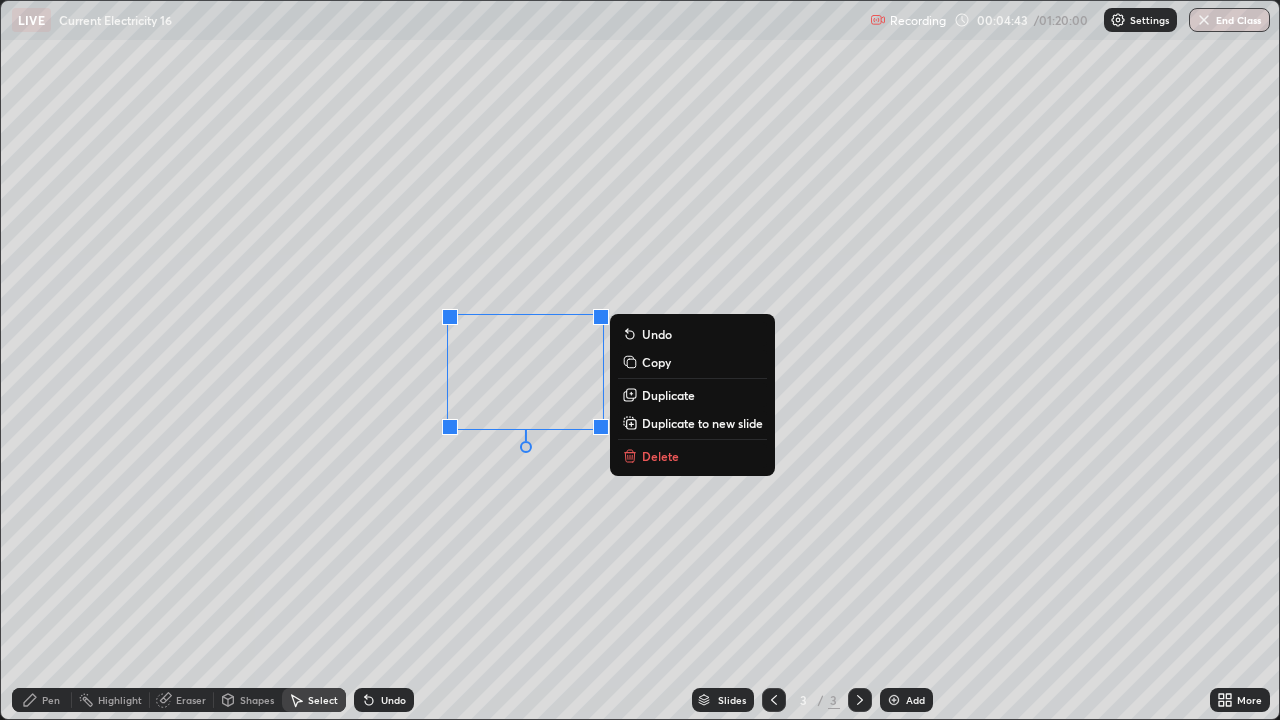 click on "0 ° Undo Copy Duplicate Duplicate to new slide Delete" at bounding box center (640, 360) 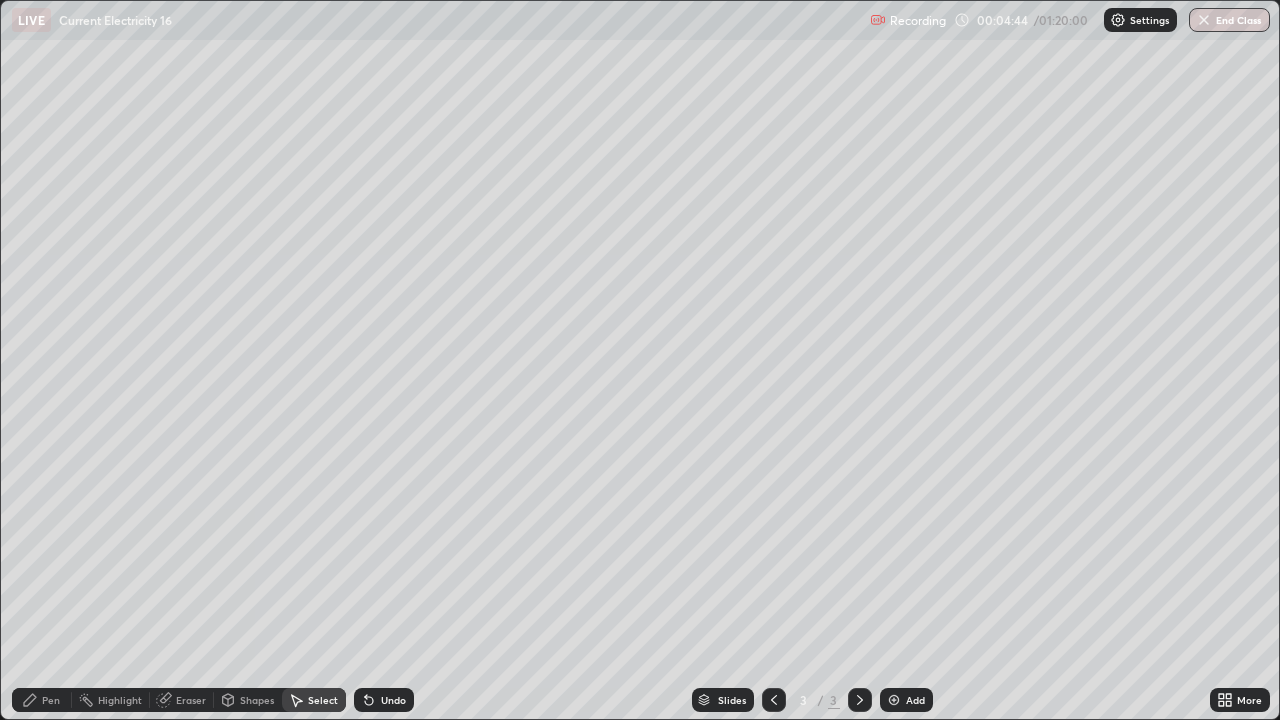 click on "Shapes" at bounding box center [257, 700] 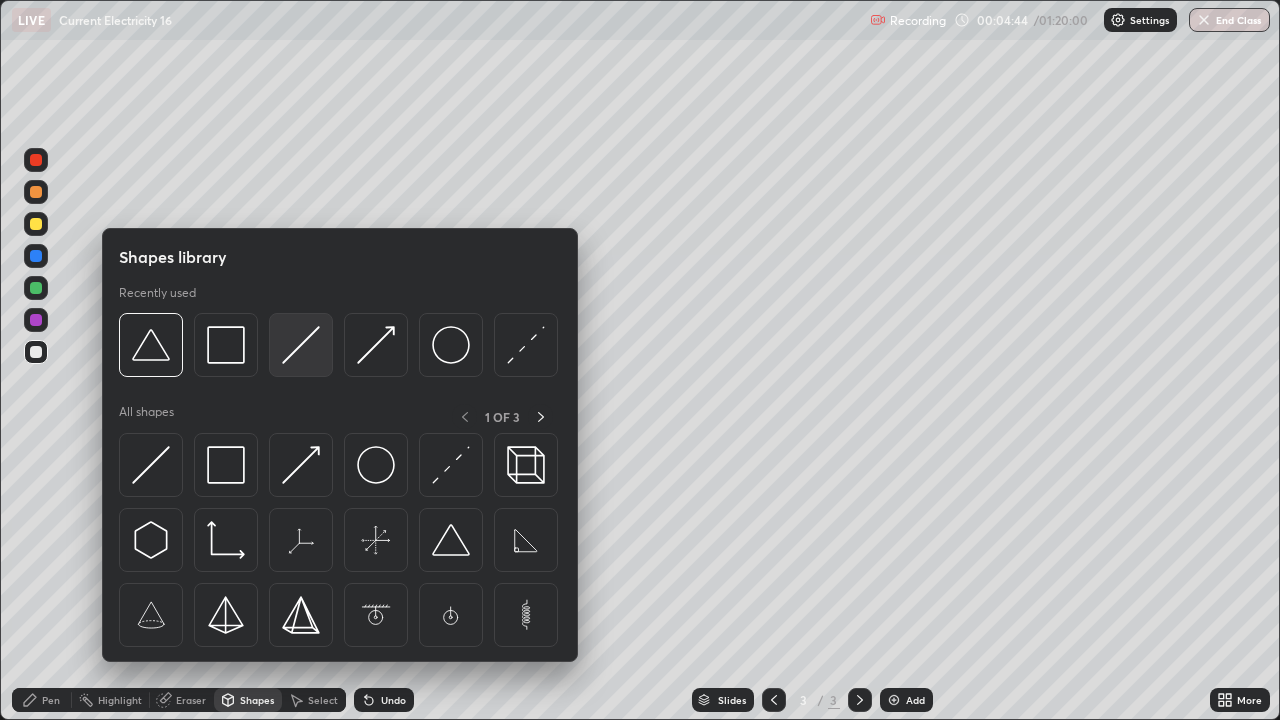 click at bounding box center (301, 345) 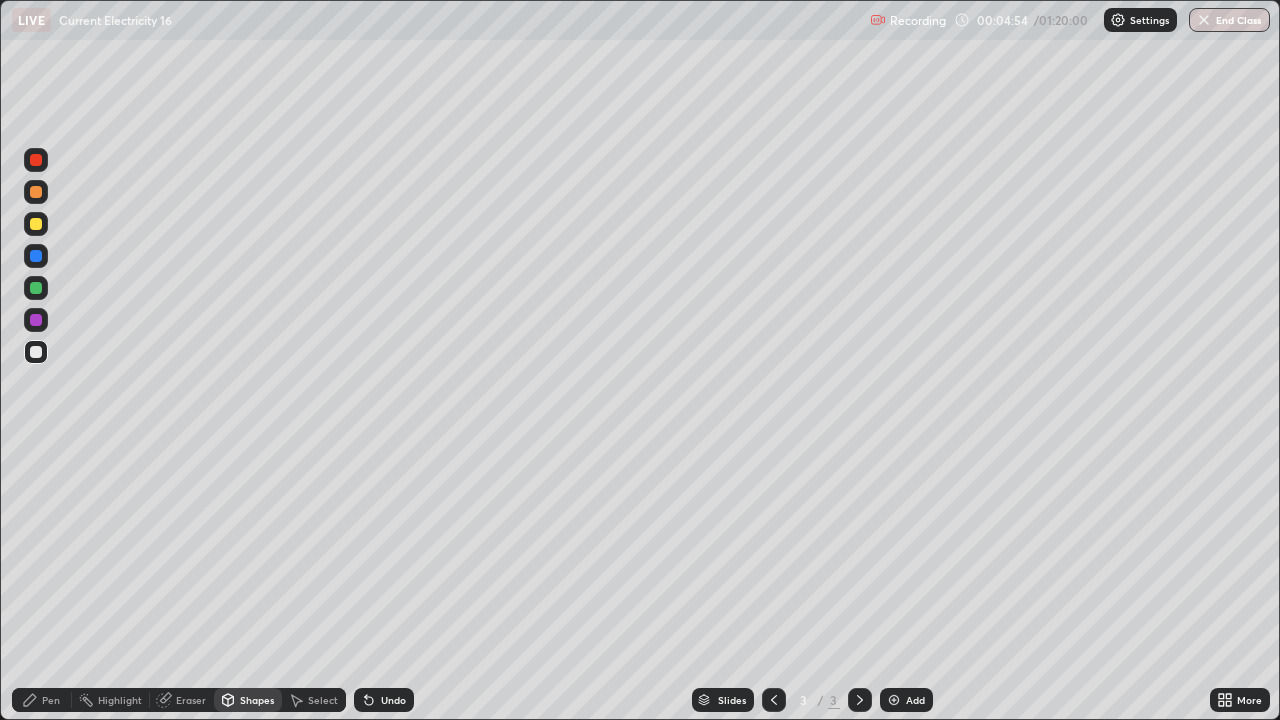 click on "Eraser" at bounding box center (191, 700) 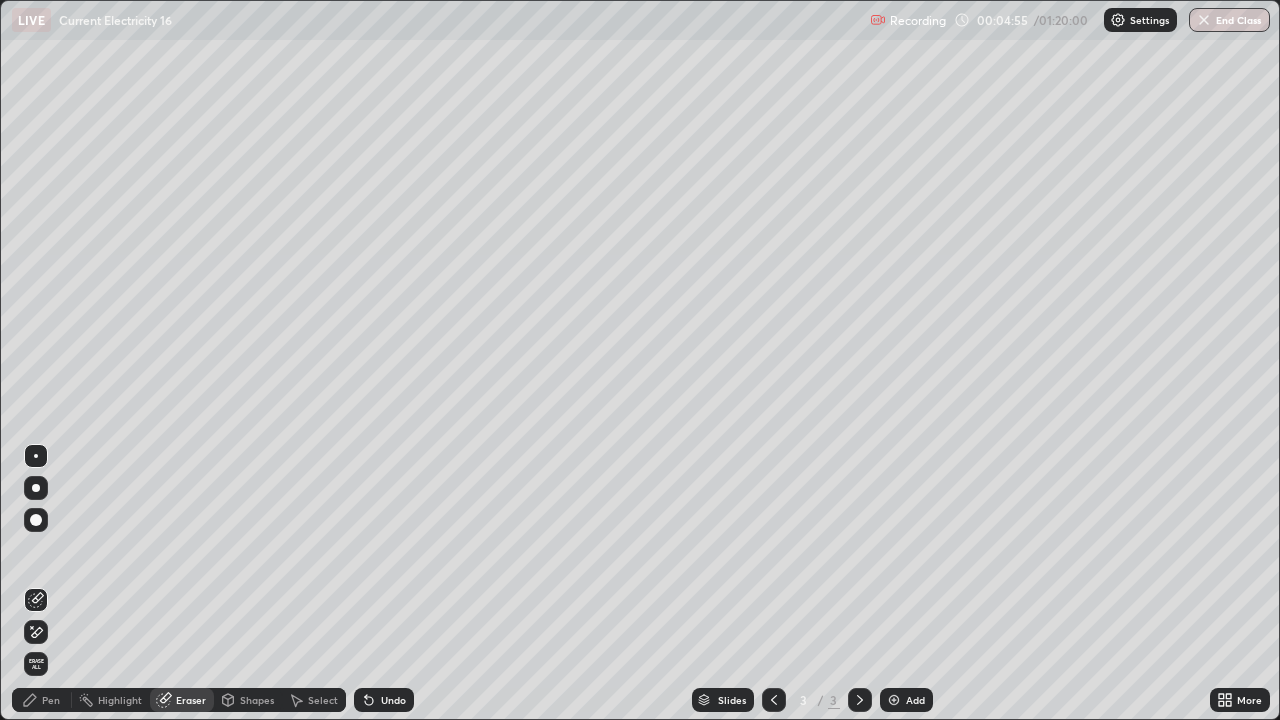 click 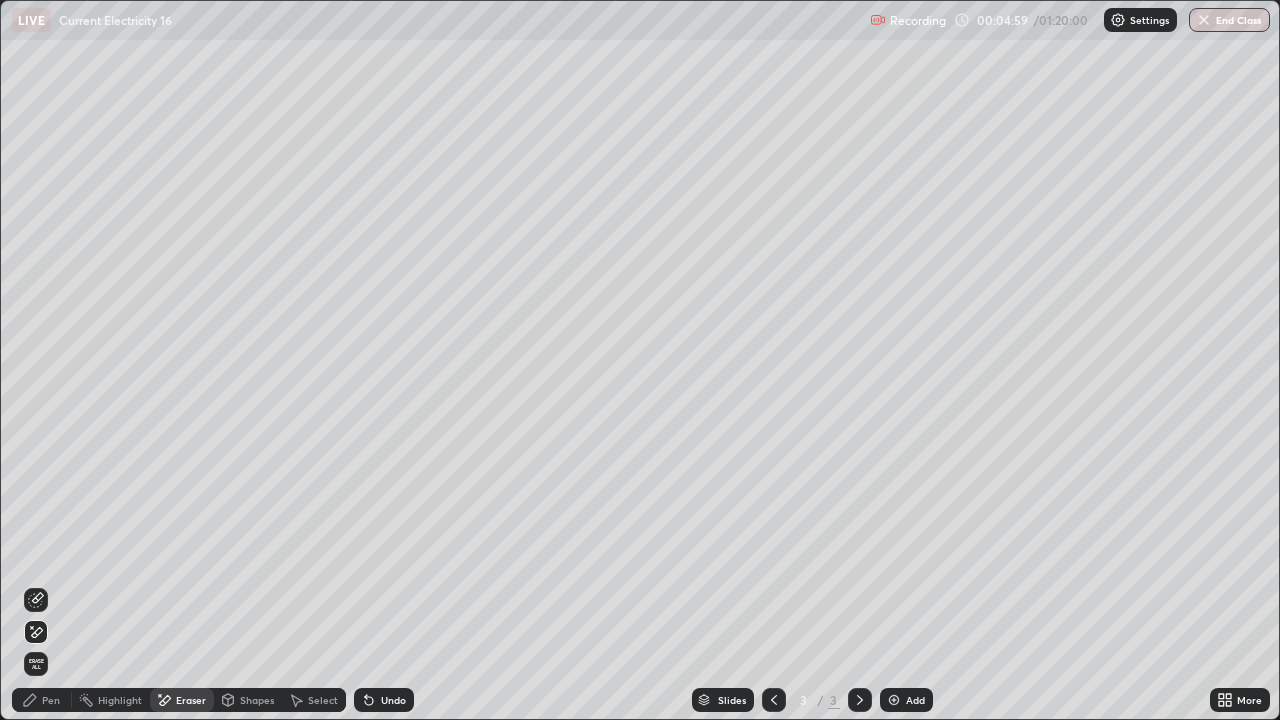 click 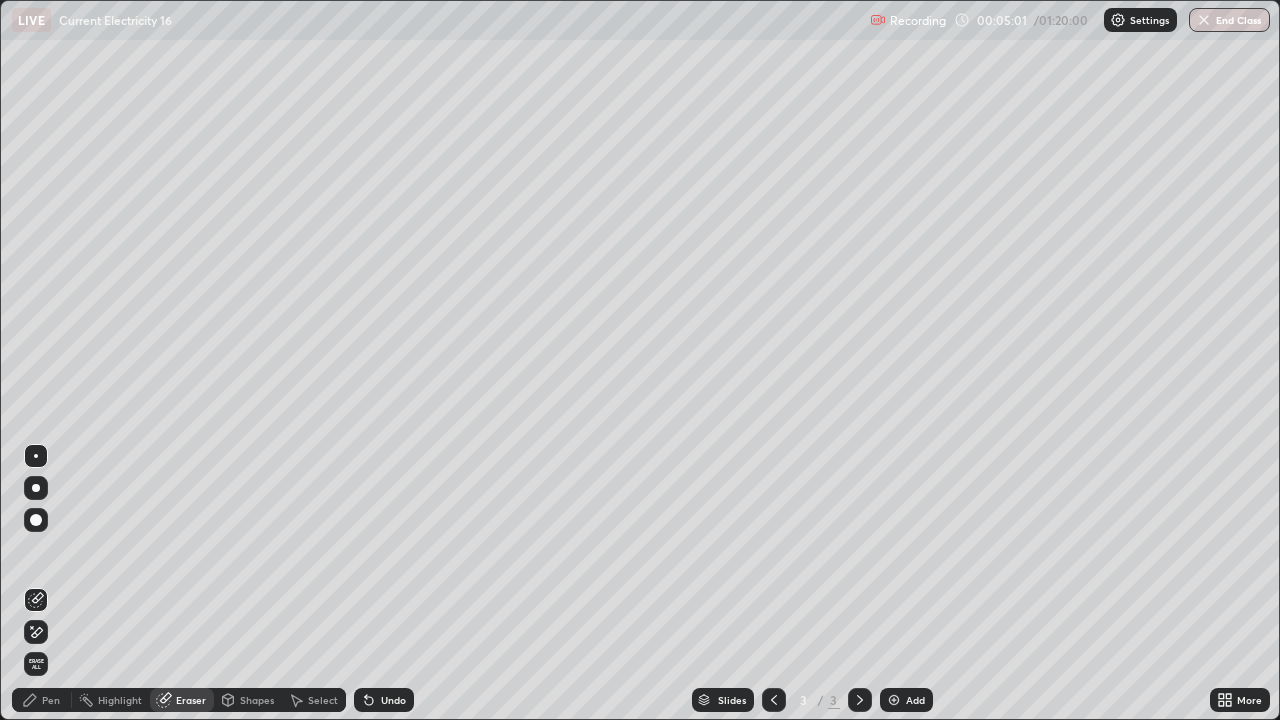 click 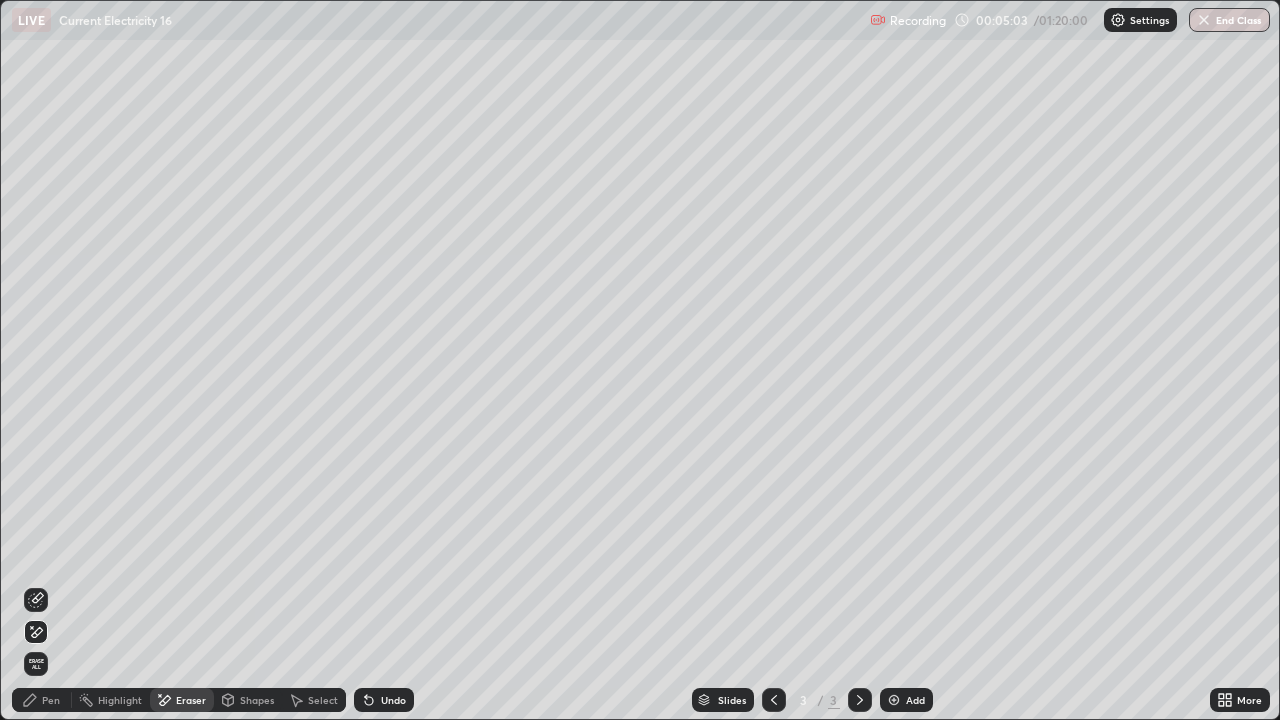 click 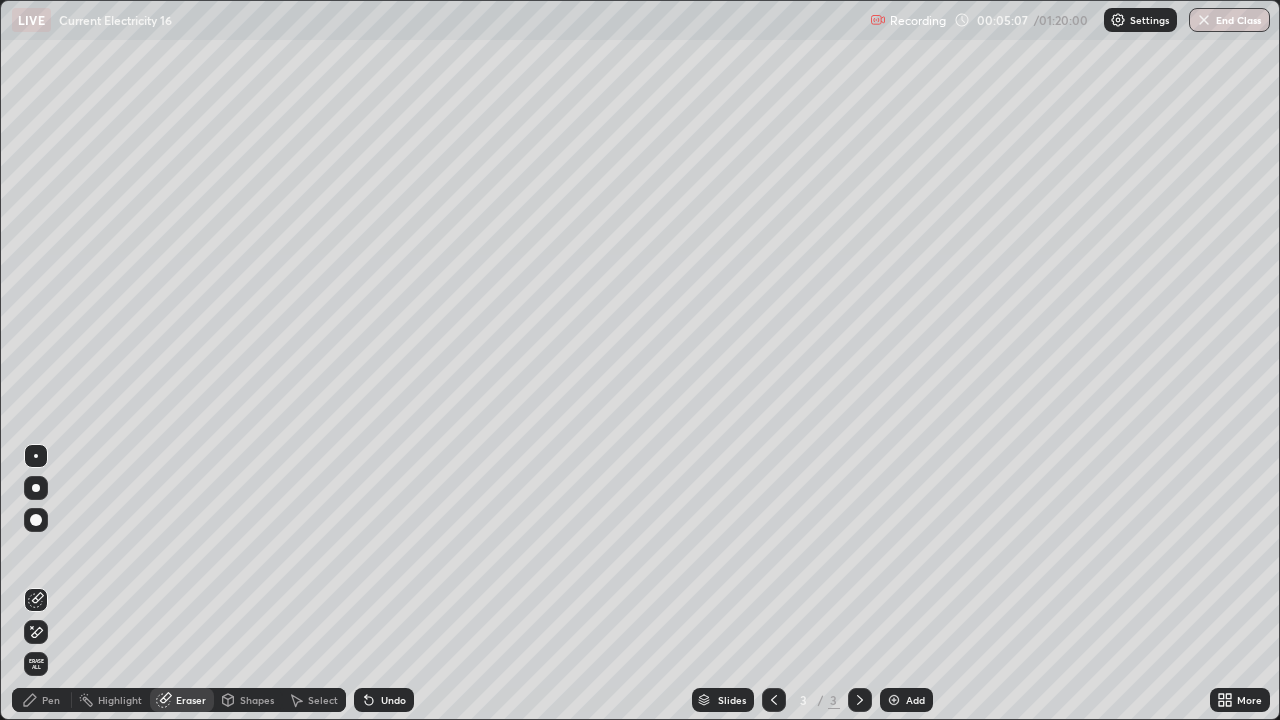 click on "Shapes" at bounding box center [248, 700] 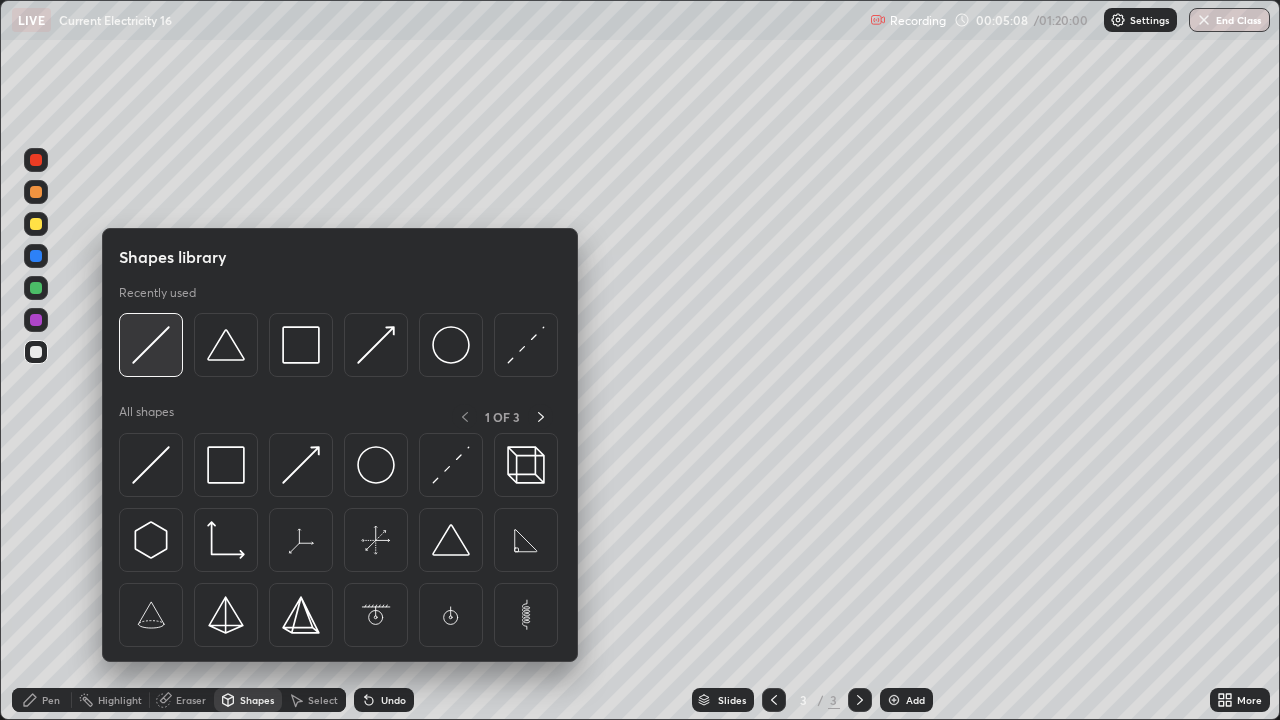 click at bounding box center (151, 345) 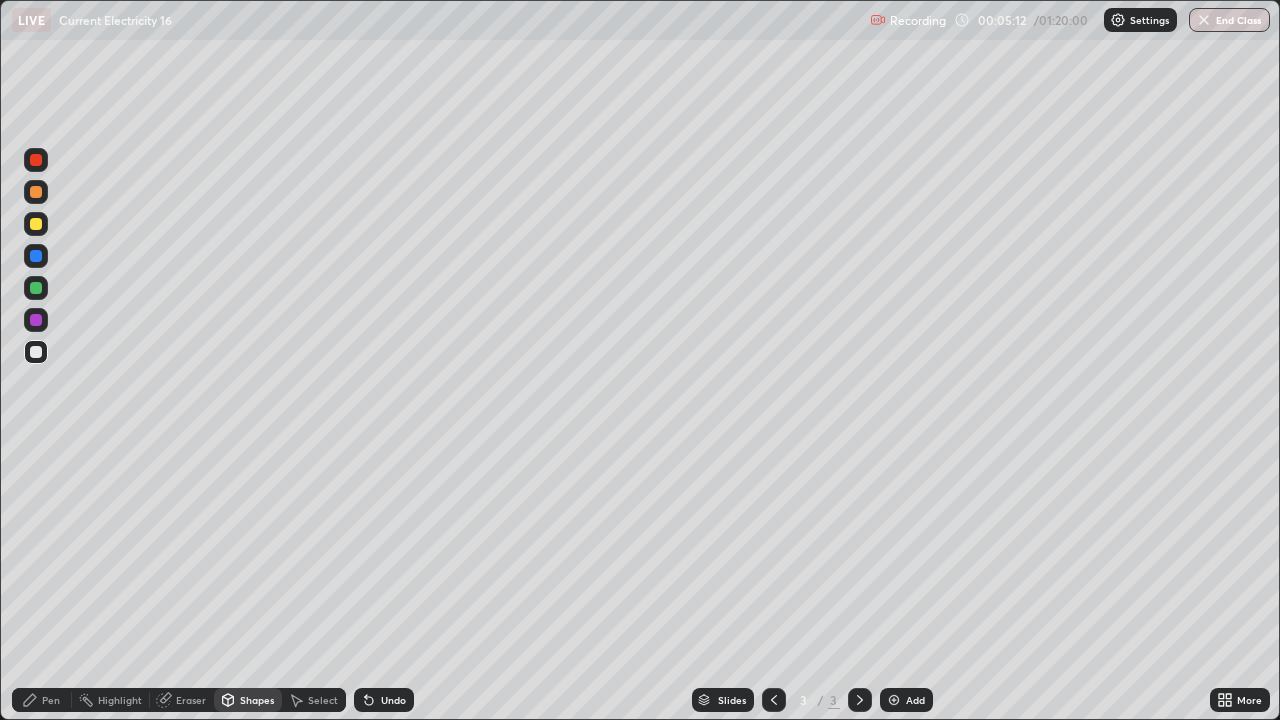 click on "Pen" at bounding box center [42, 700] 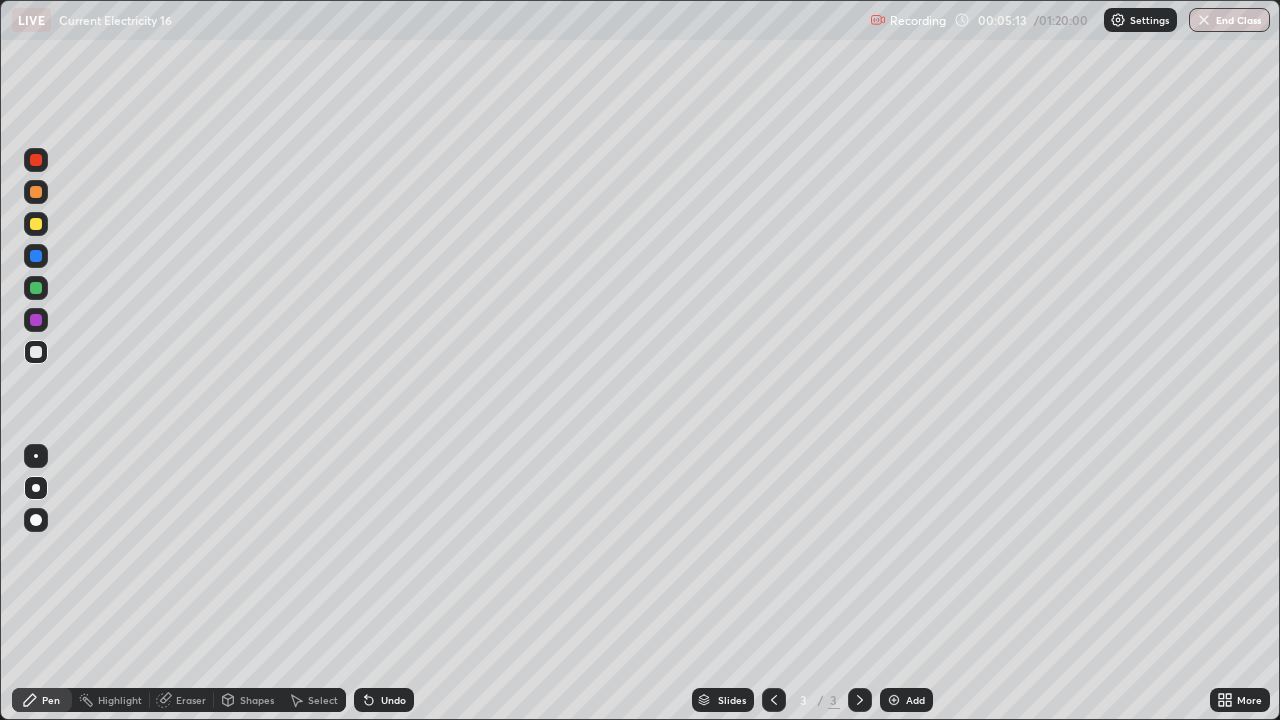 click at bounding box center [36, 288] 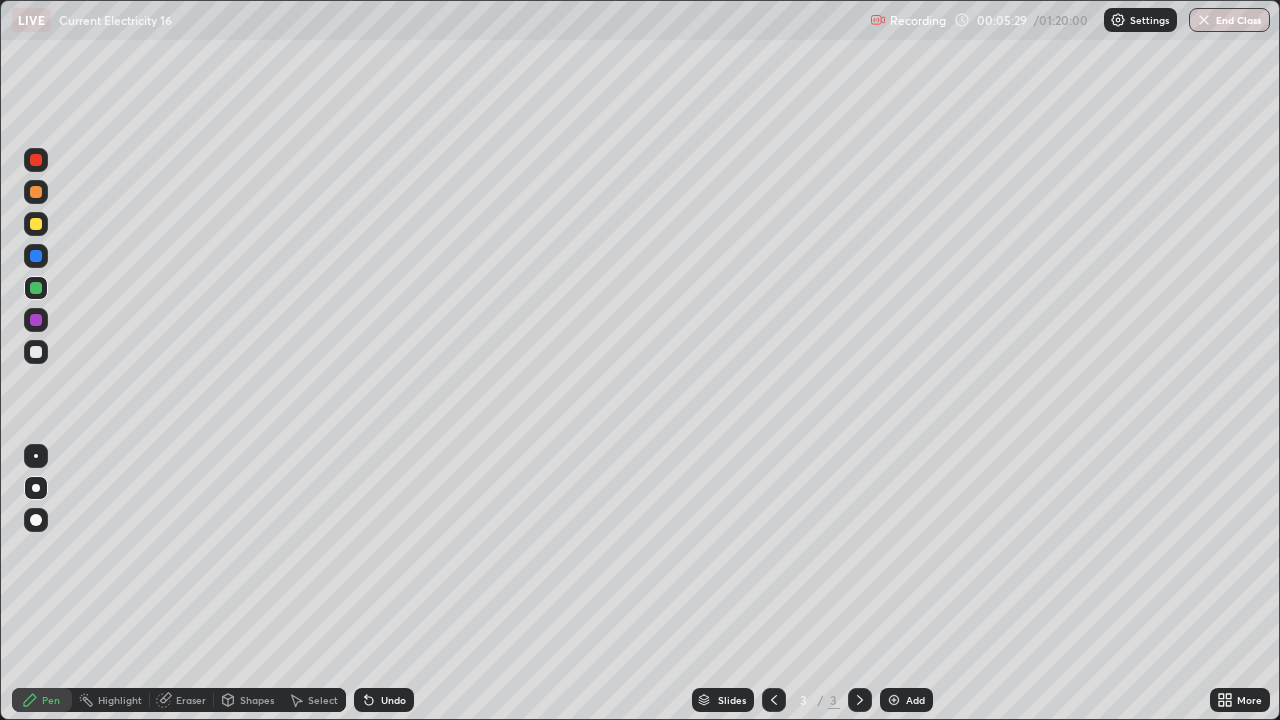 click on "Undo" at bounding box center (393, 700) 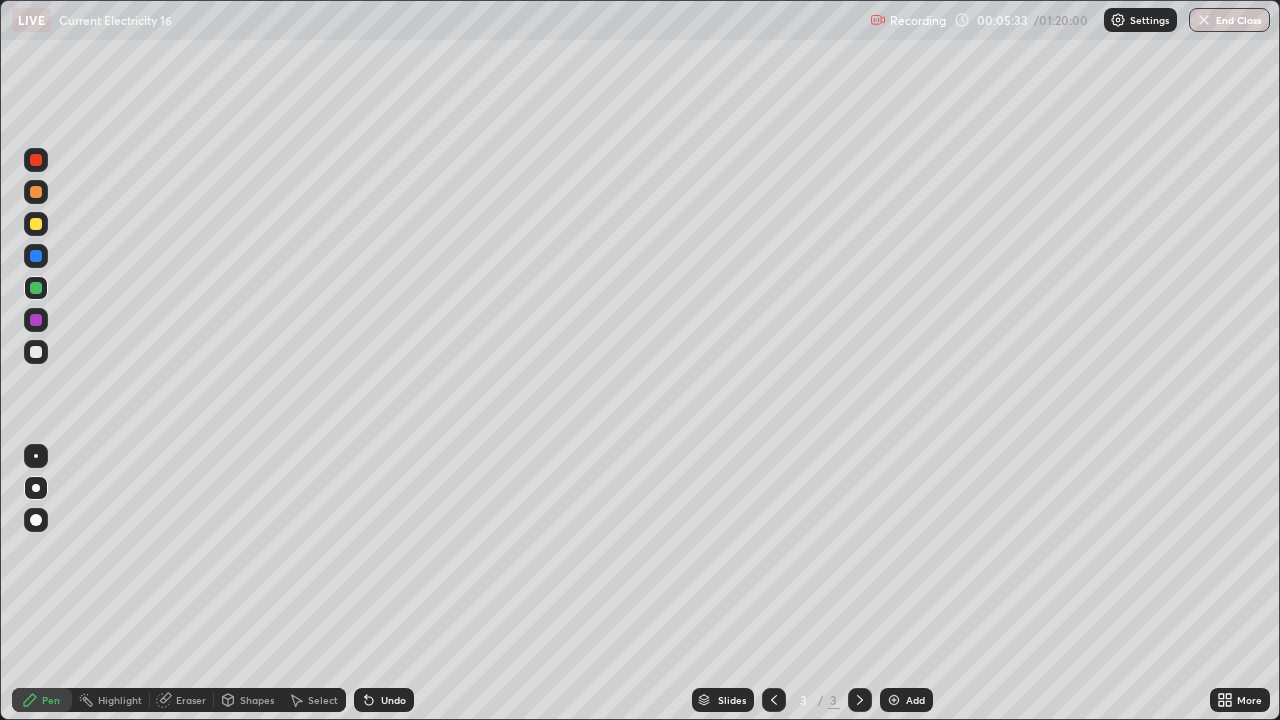 click on "Shapes" at bounding box center (257, 700) 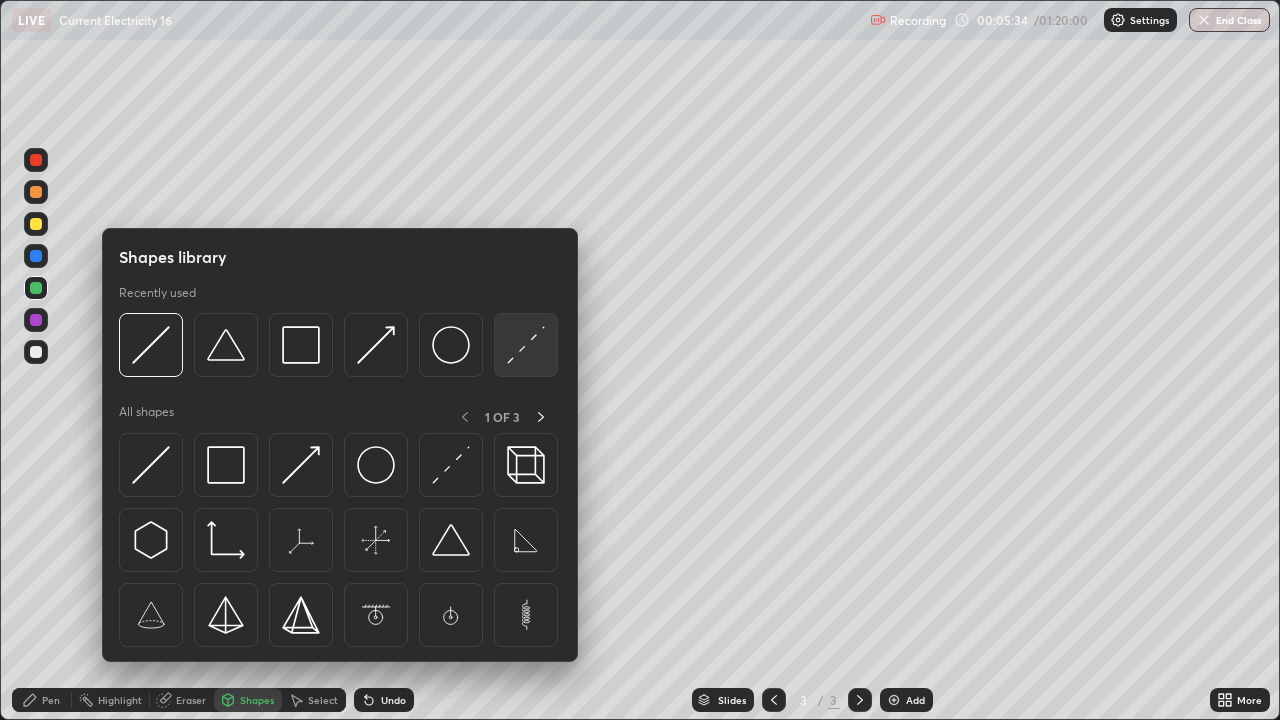 click at bounding box center (526, 345) 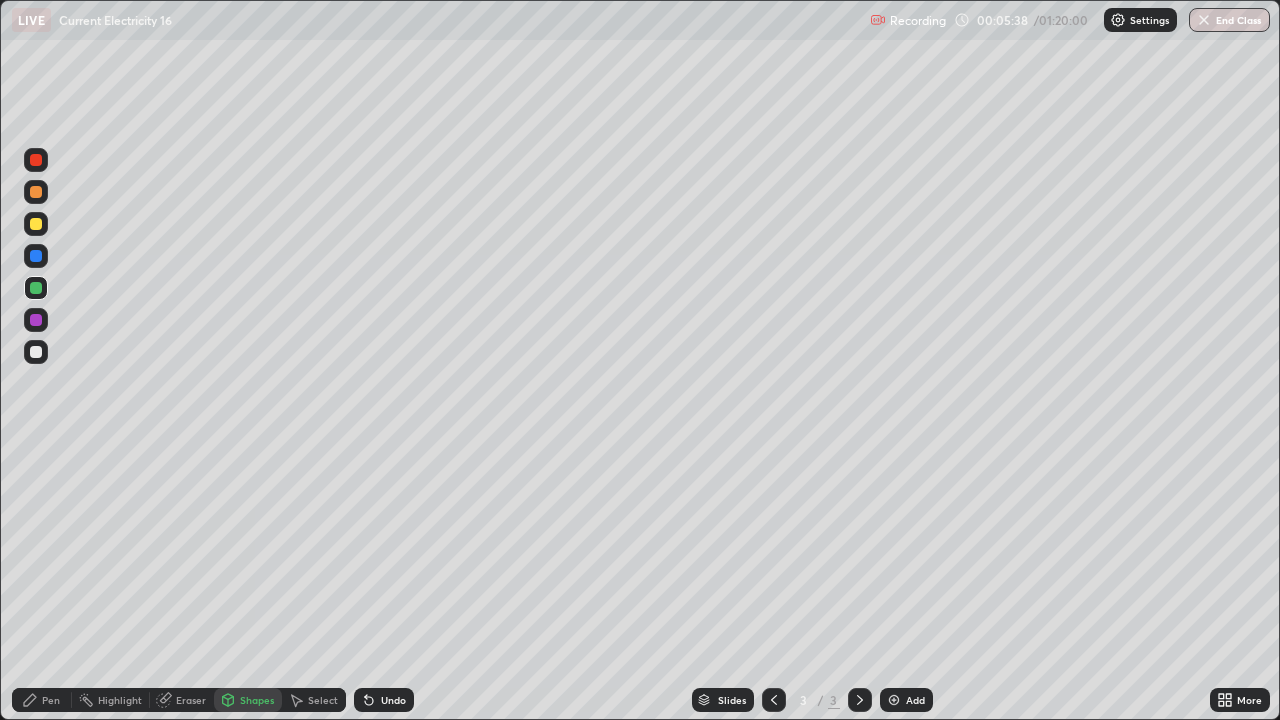 click 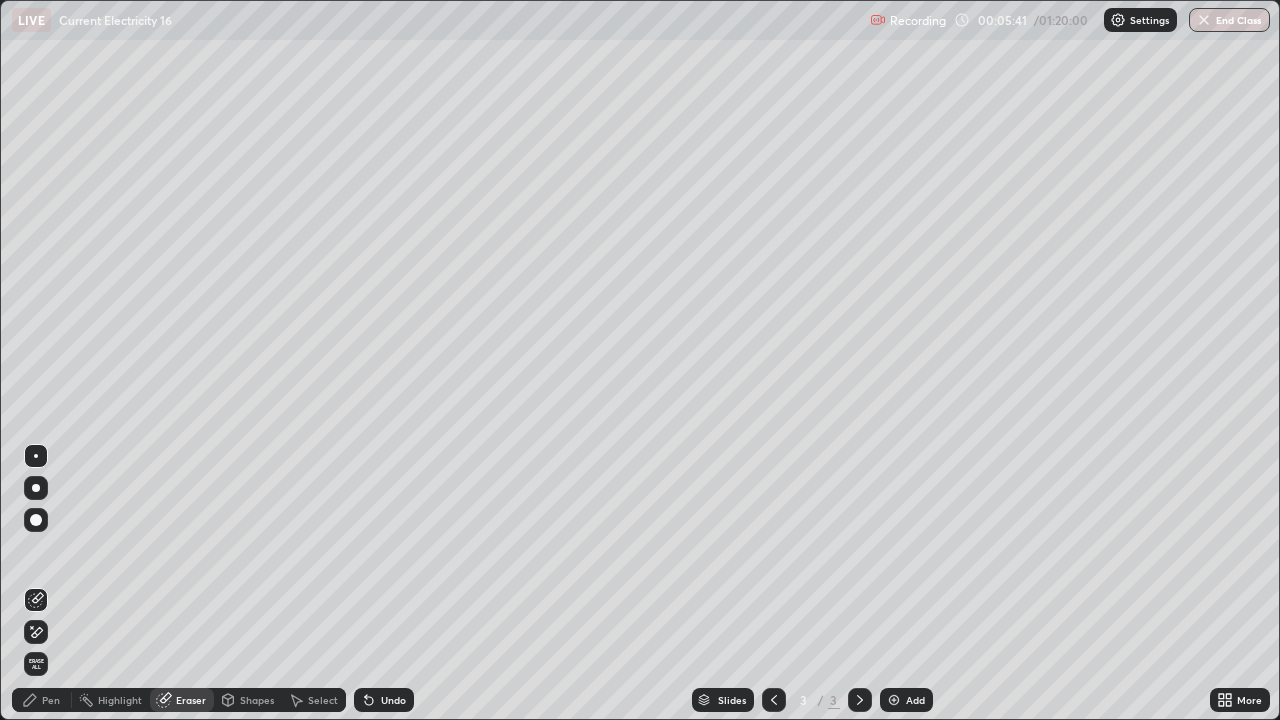 click 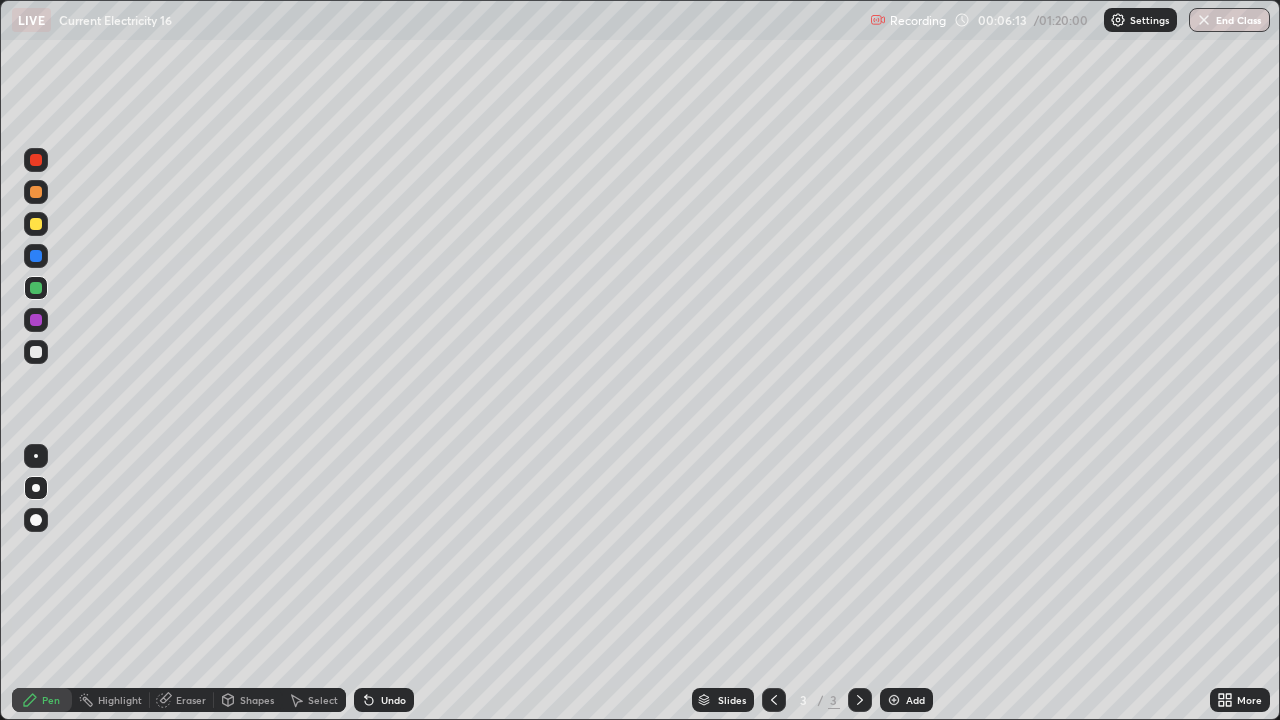 click at bounding box center [894, 700] 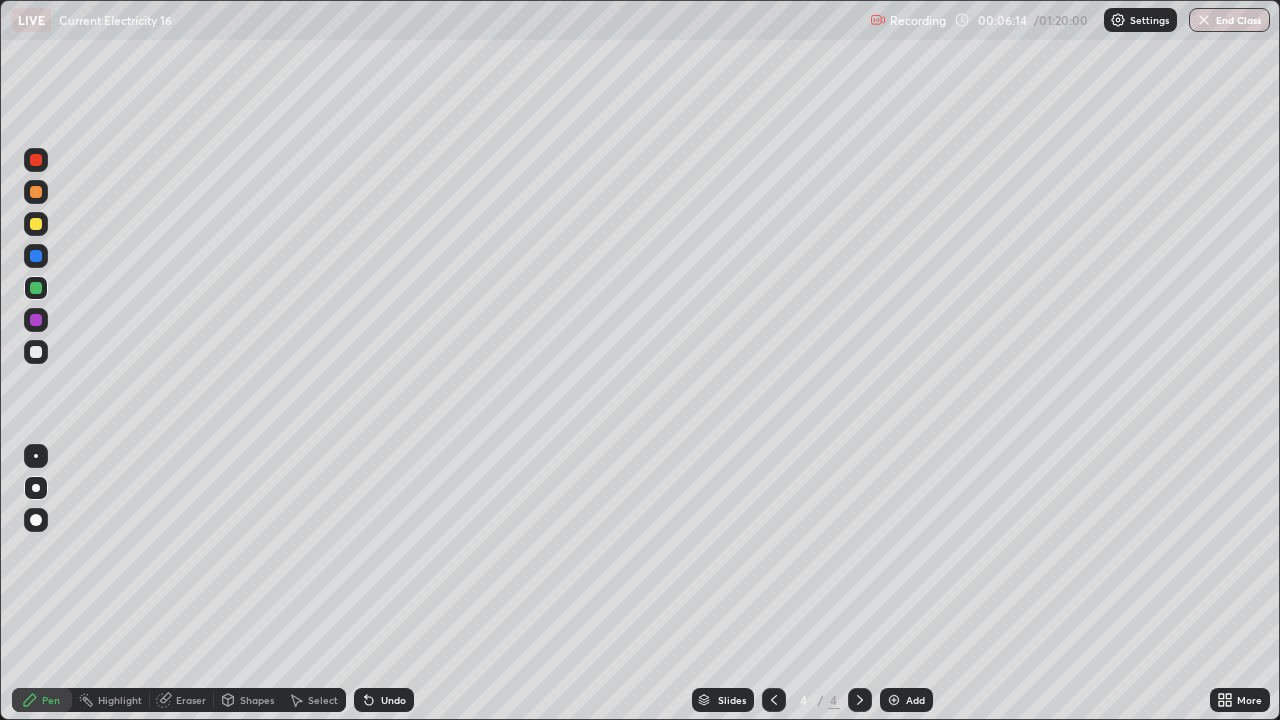 click at bounding box center [36, 352] 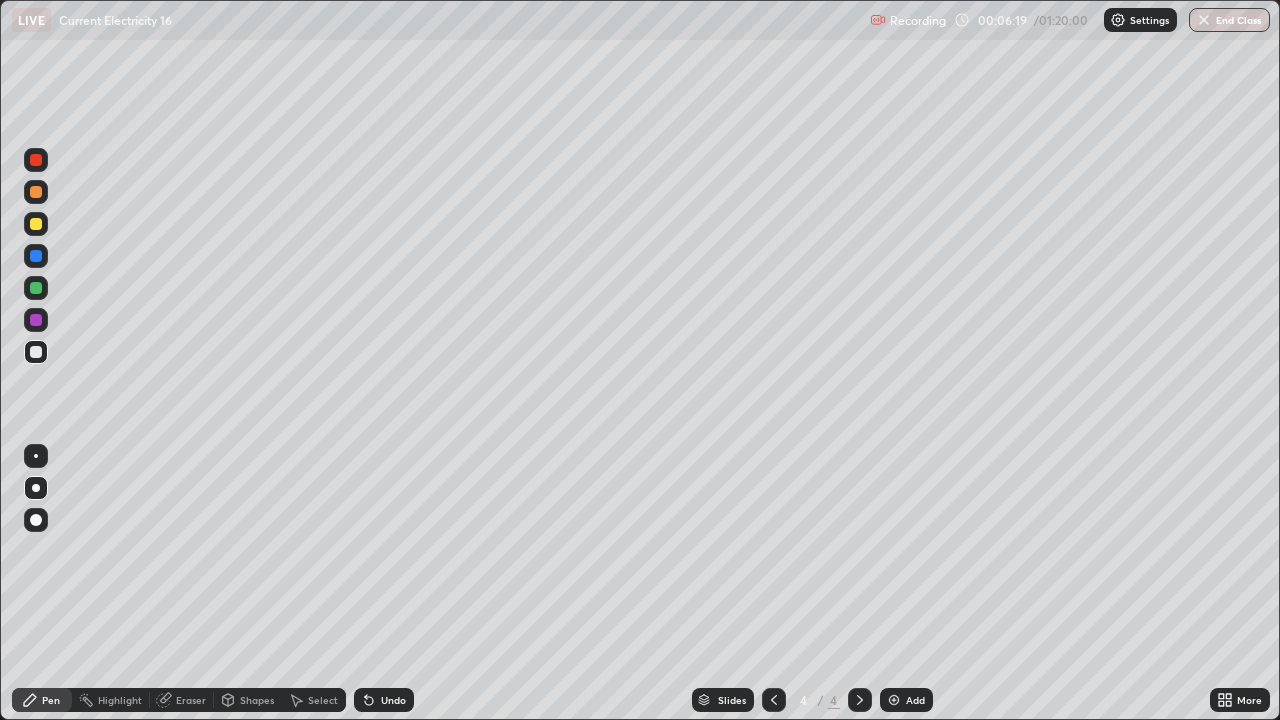 click on "Shapes" at bounding box center [257, 700] 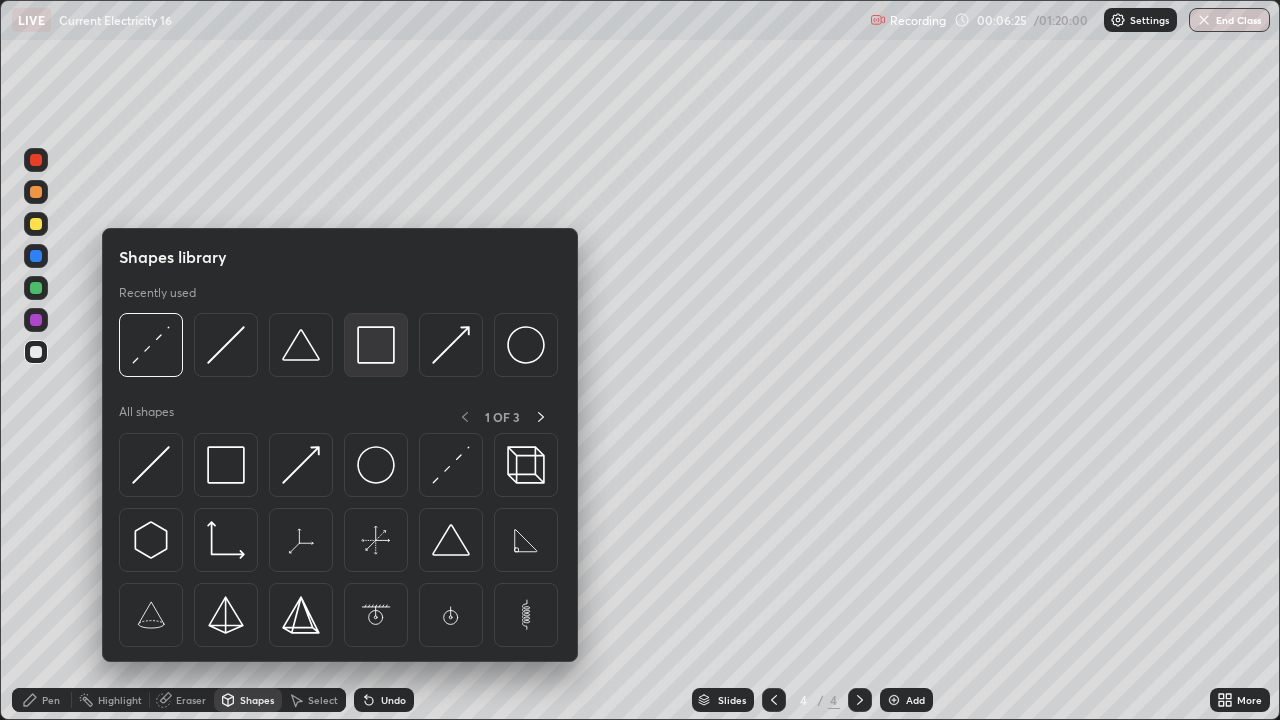 click at bounding box center (376, 345) 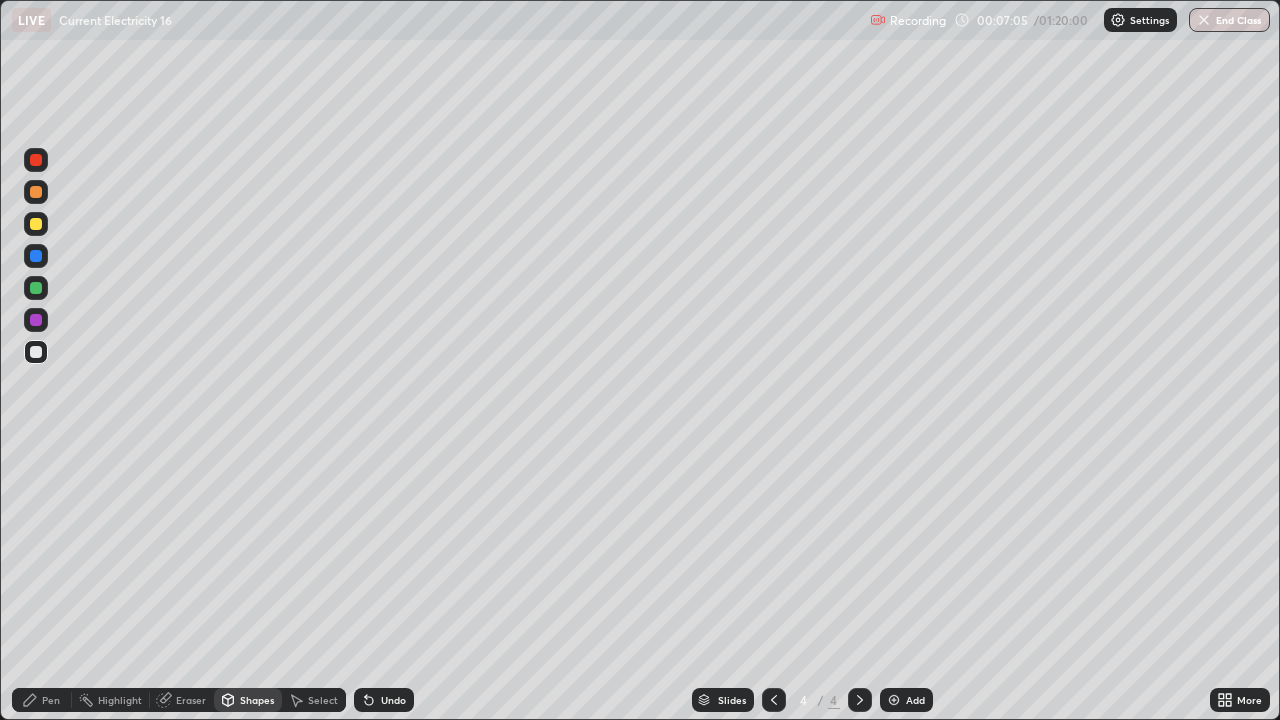 click on "Shapes" at bounding box center (248, 700) 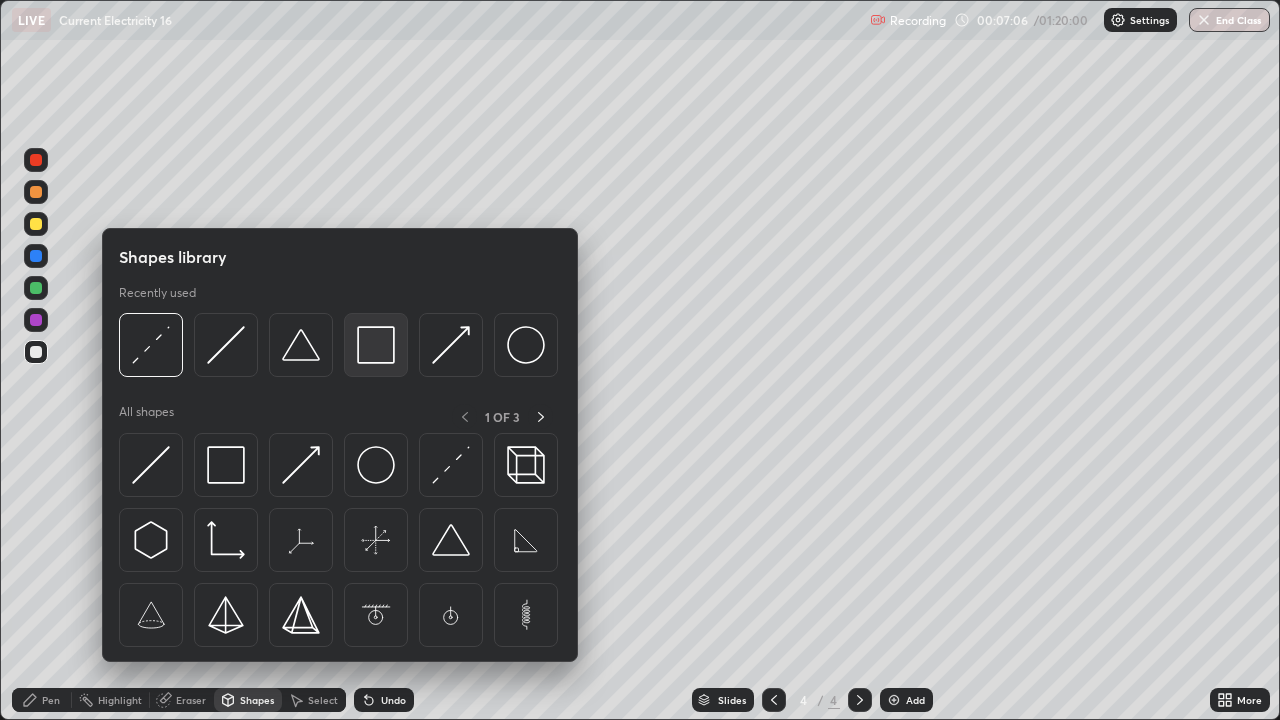 click at bounding box center (376, 345) 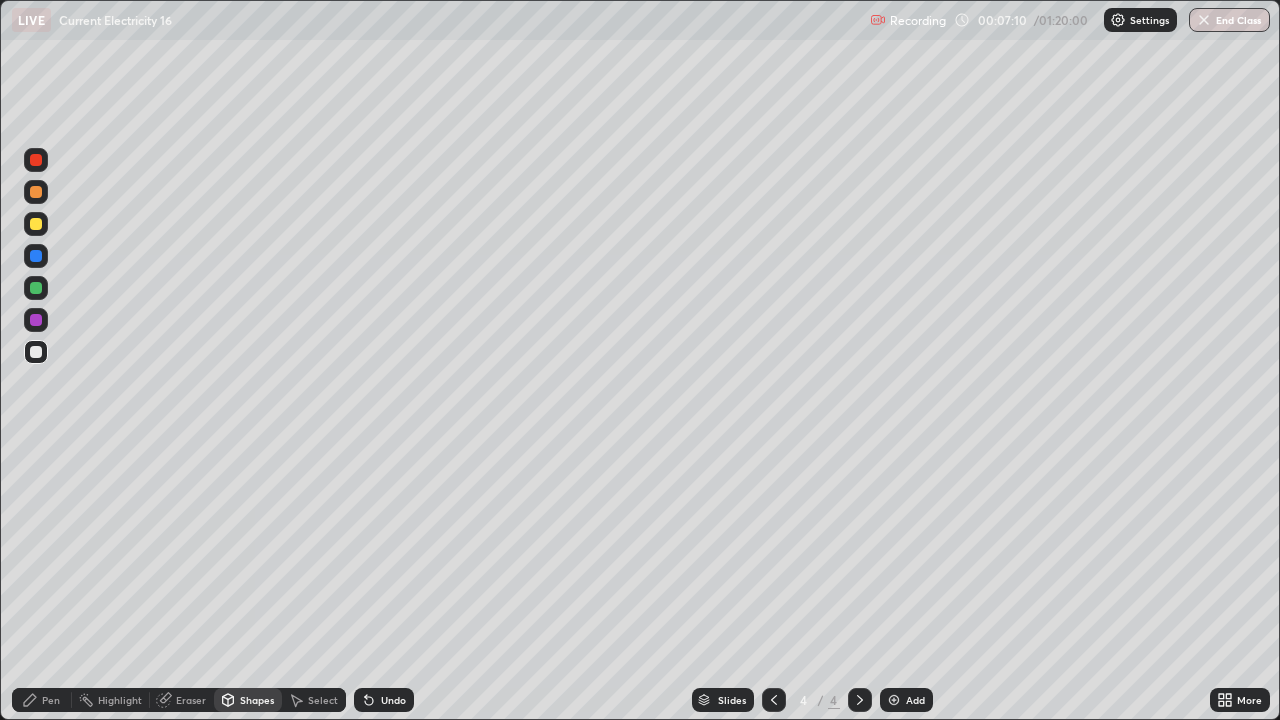 click on "Shapes" at bounding box center [257, 700] 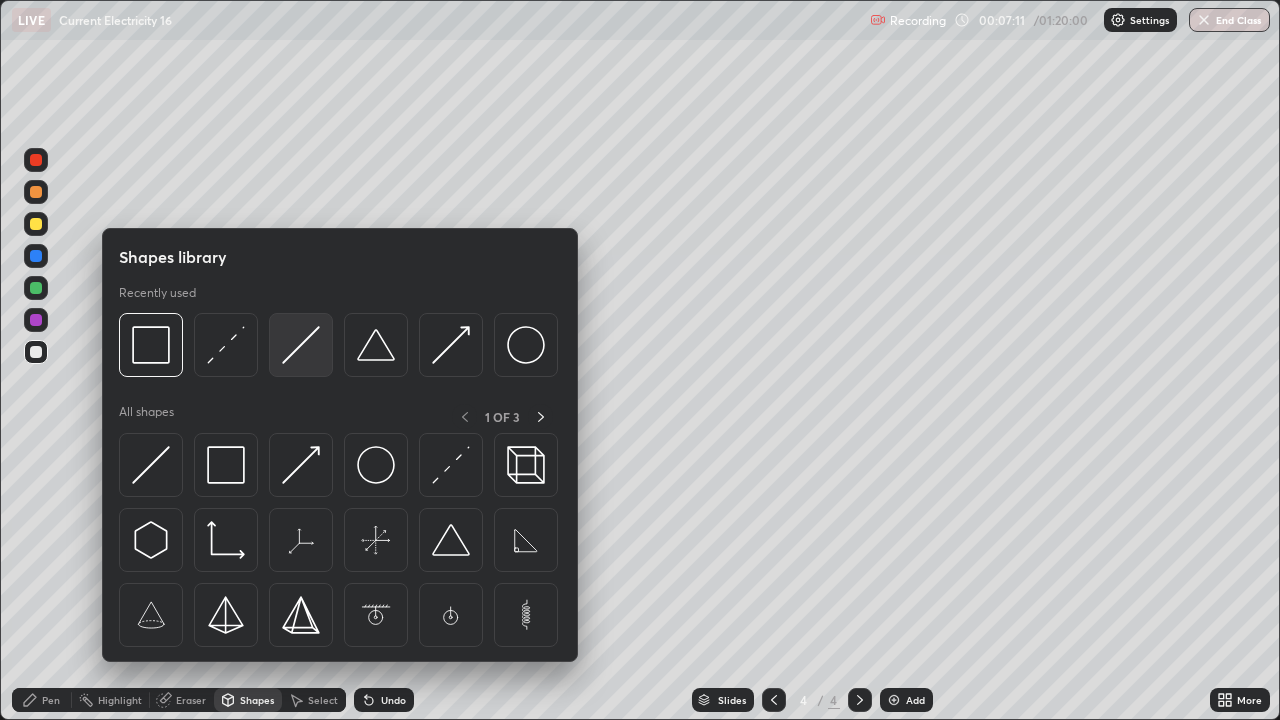 click at bounding box center [301, 345] 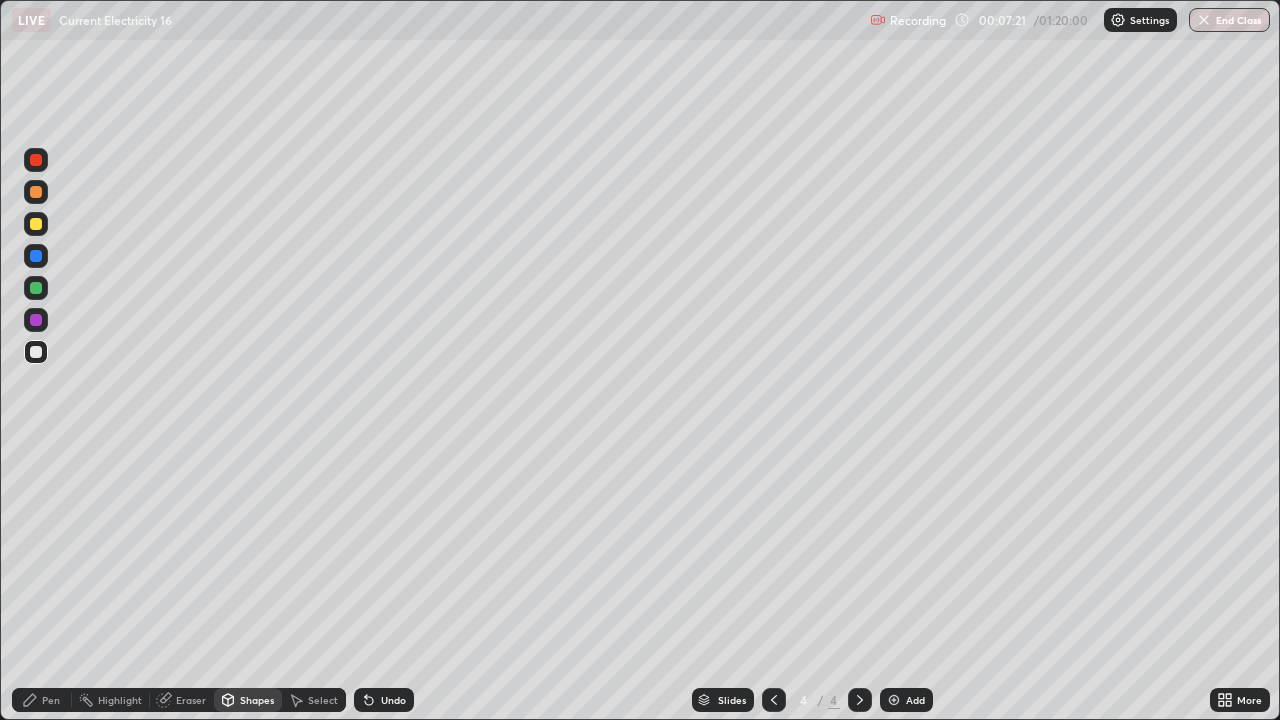 click on "Pen" at bounding box center [51, 700] 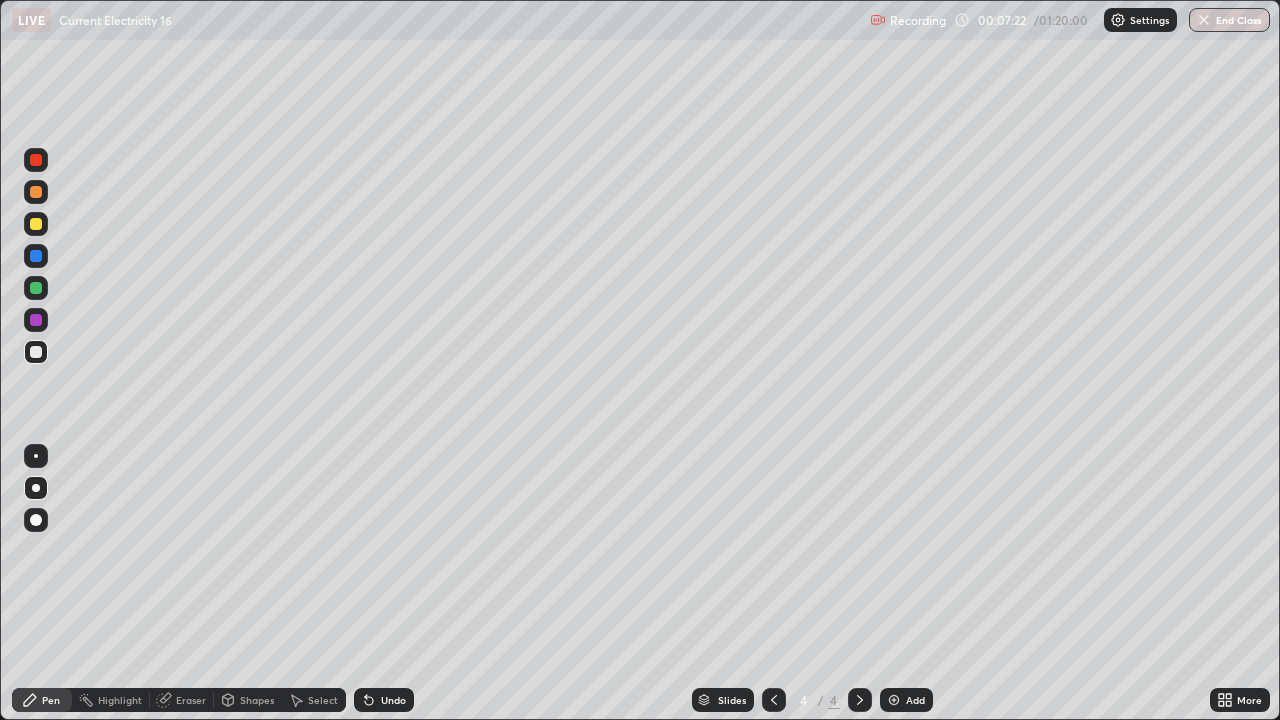 click at bounding box center [36, 288] 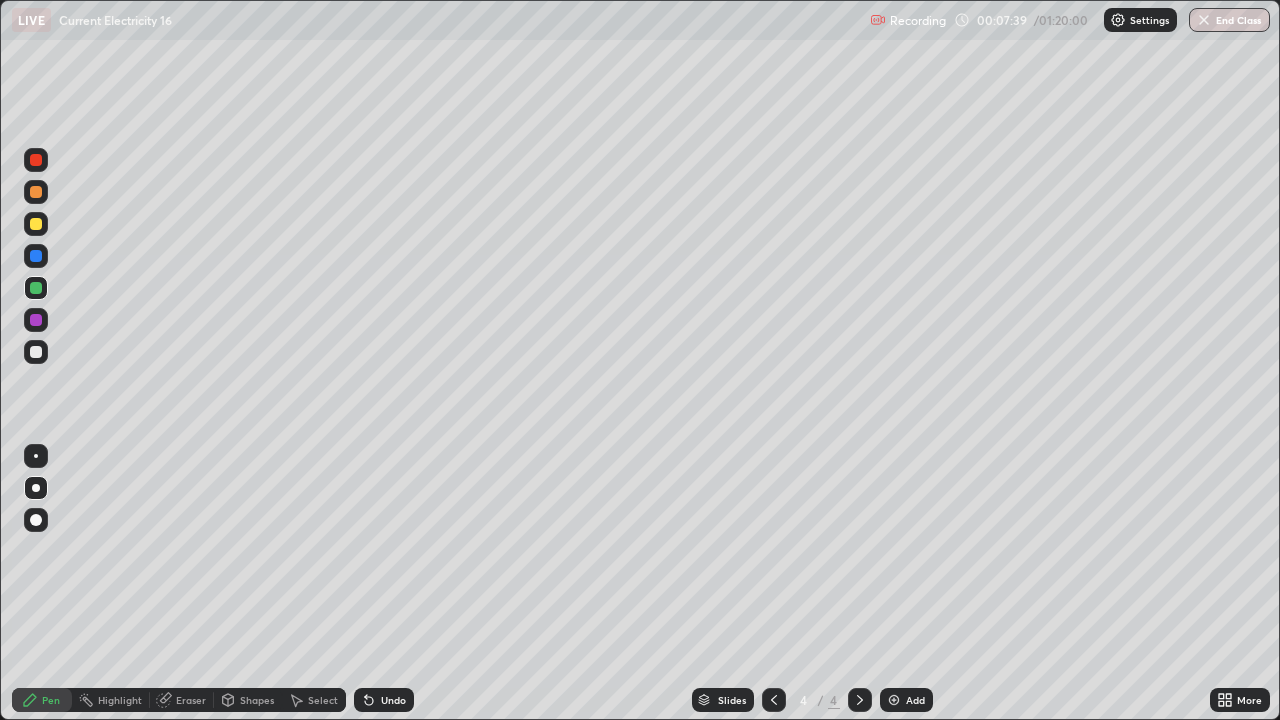 click on "Shapes" at bounding box center [257, 700] 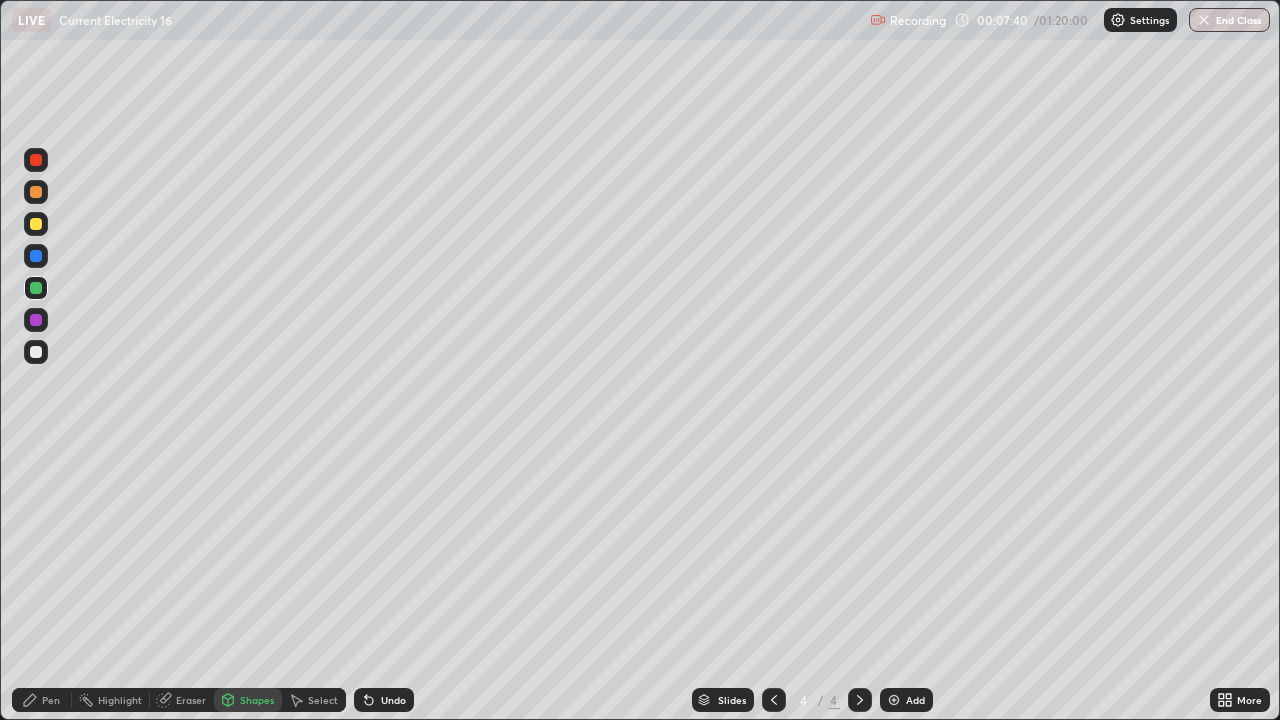 click on "Pen" at bounding box center [51, 700] 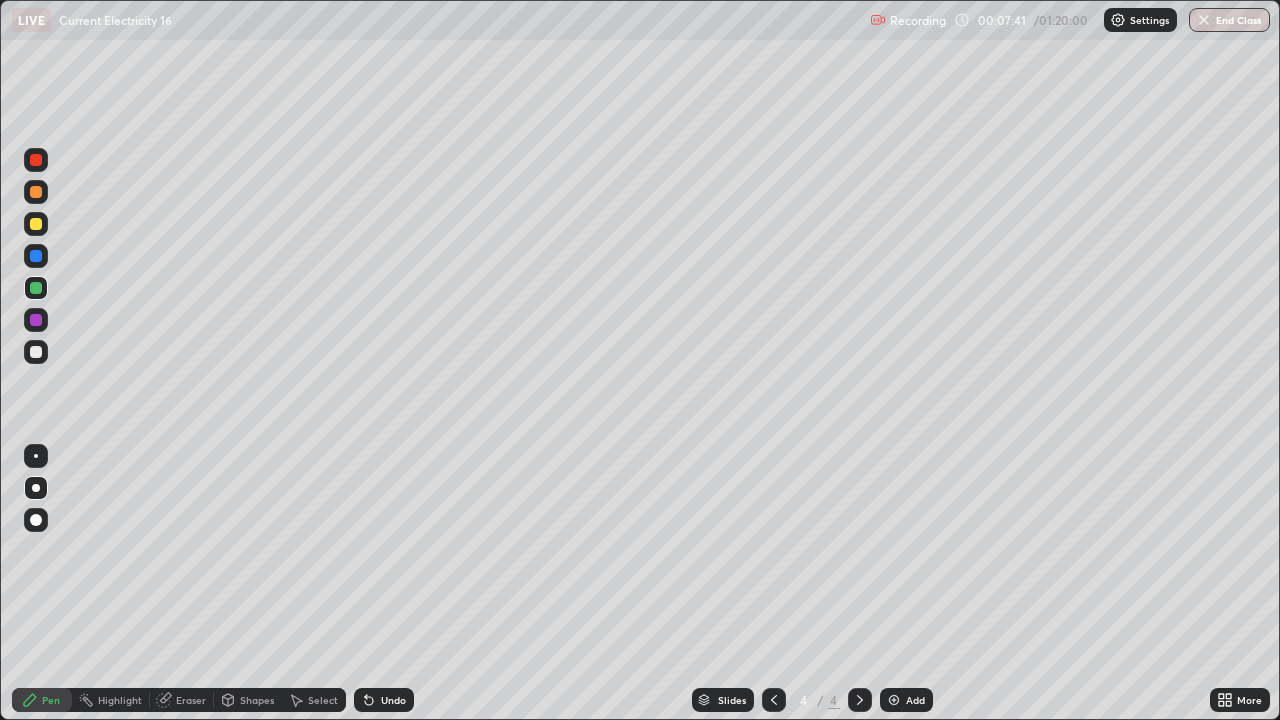 click at bounding box center [36, 224] 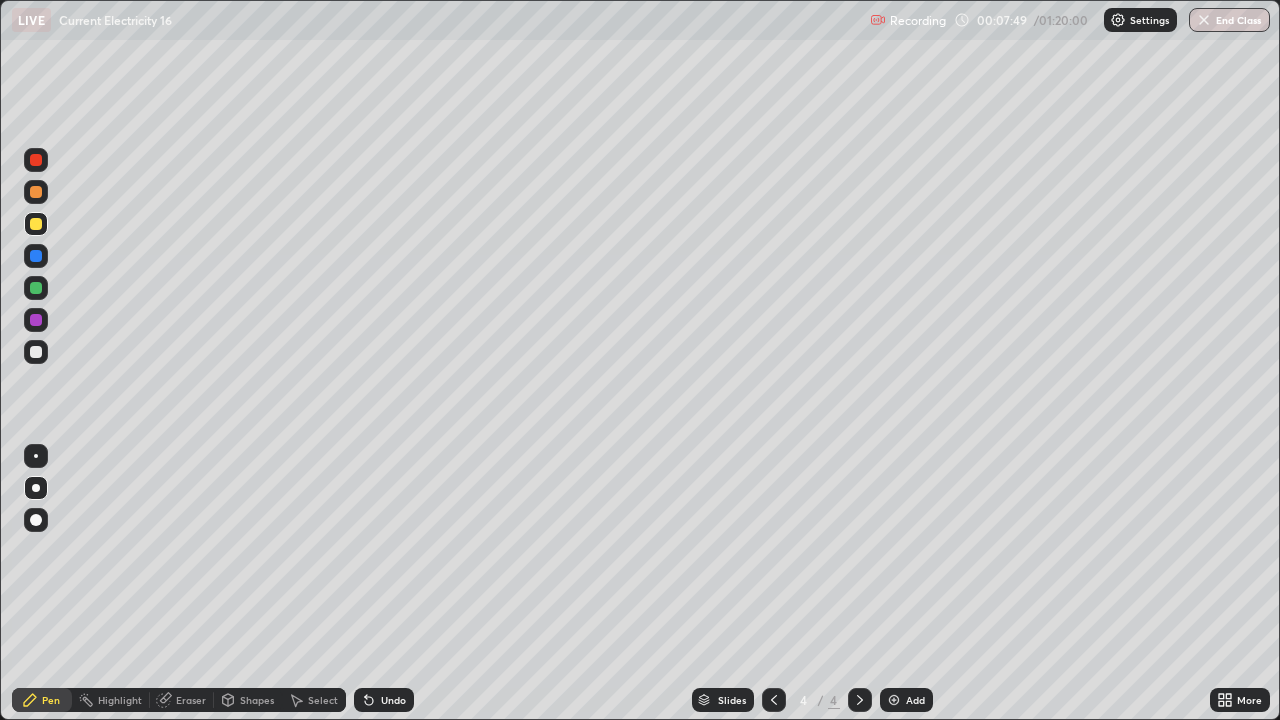 click on "Select" at bounding box center (323, 700) 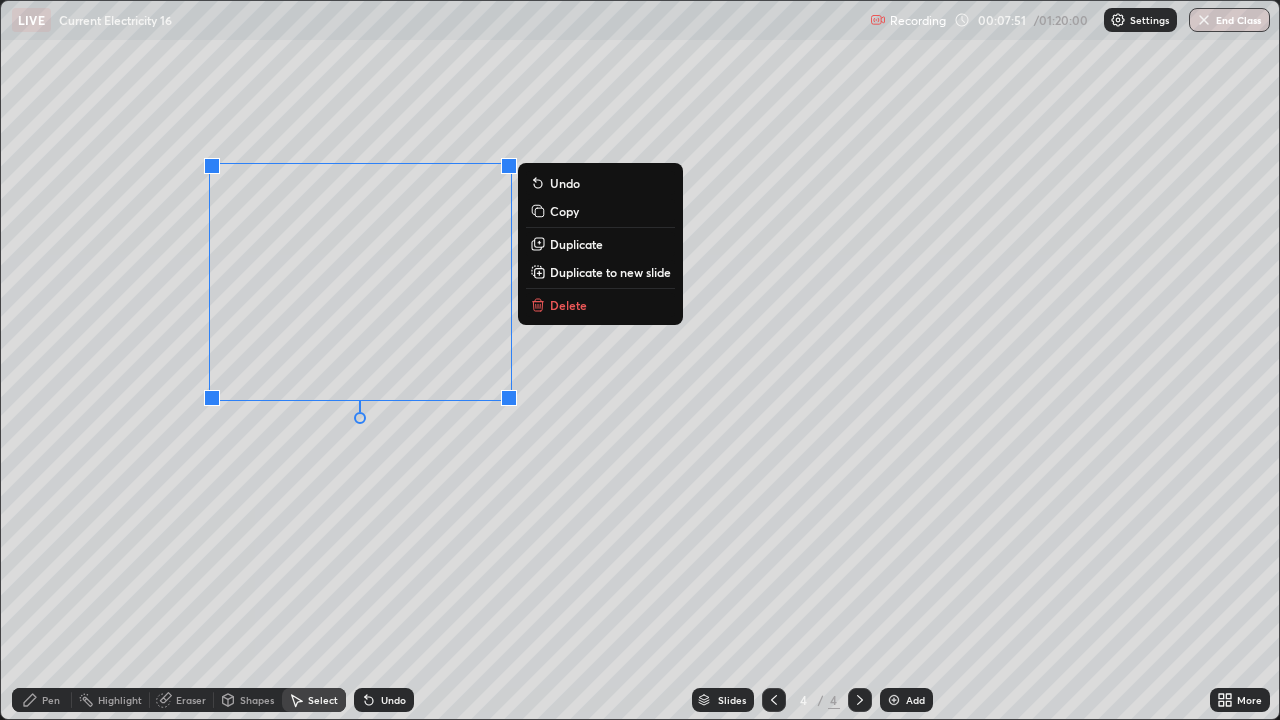 click on "Duplicate to new slide" at bounding box center (610, 272) 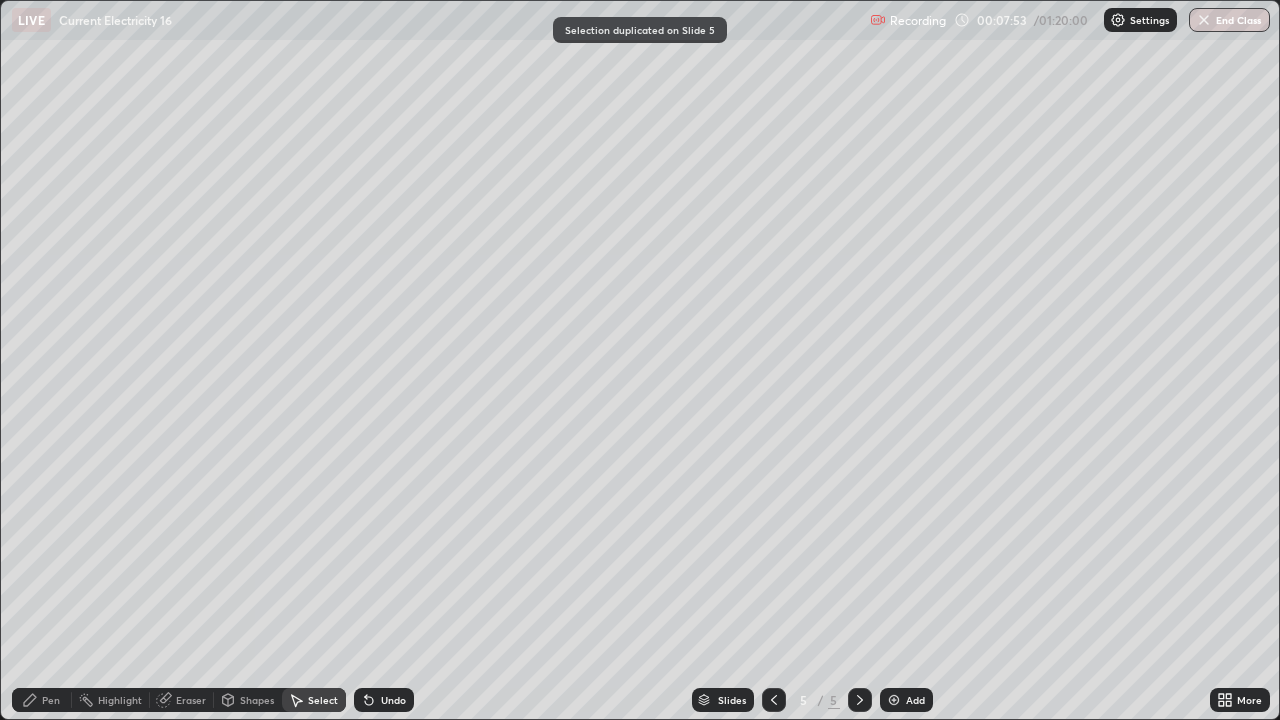 click at bounding box center [774, 700] 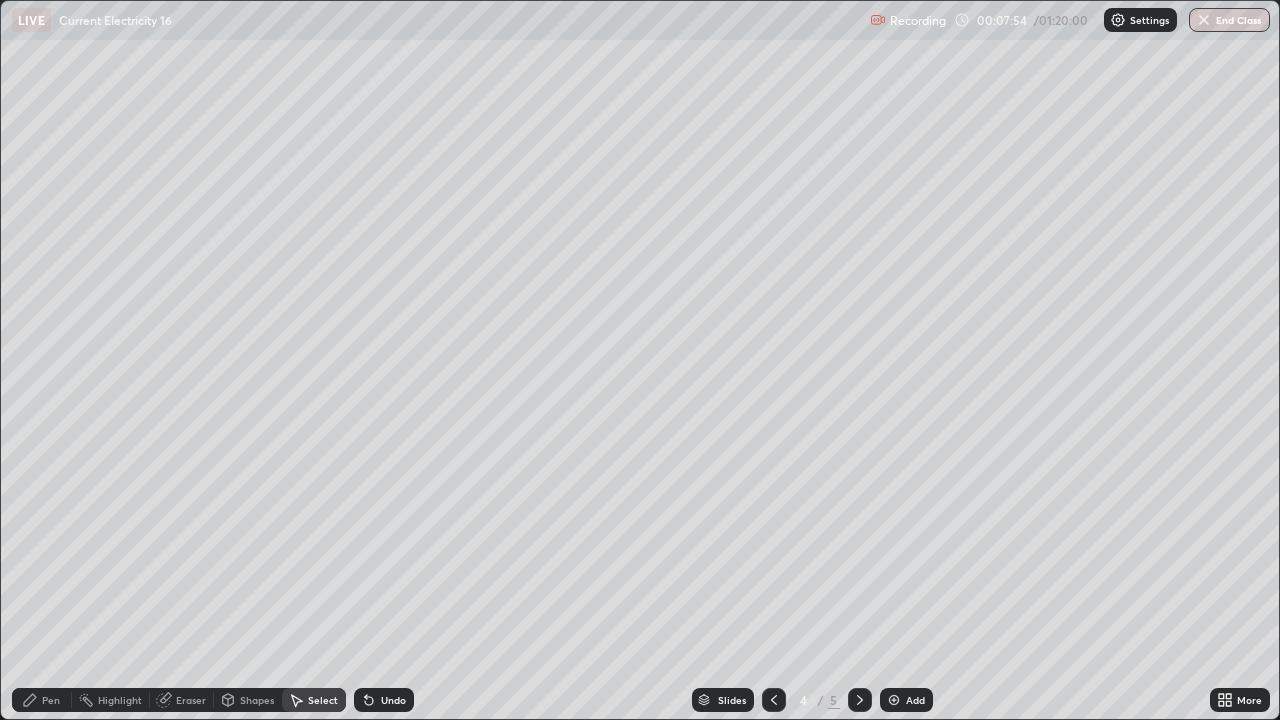 click on "Shapes" at bounding box center (248, 700) 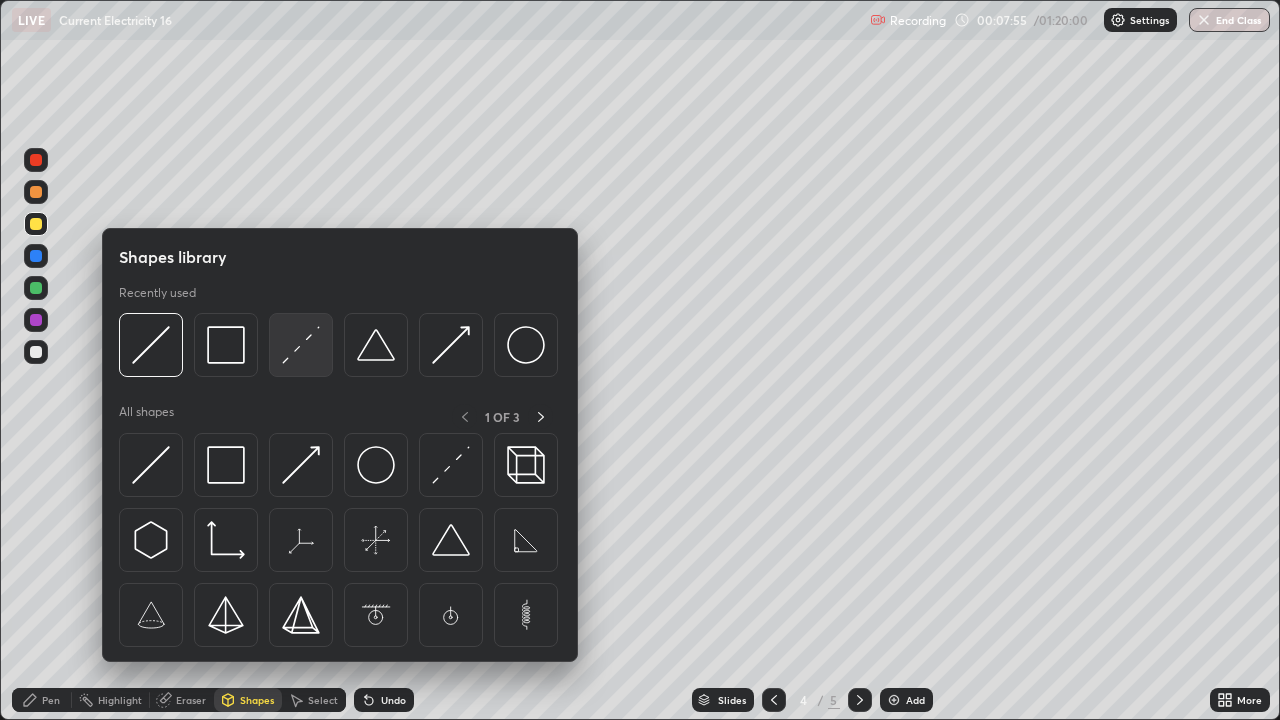 click at bounding box center [301, 345] 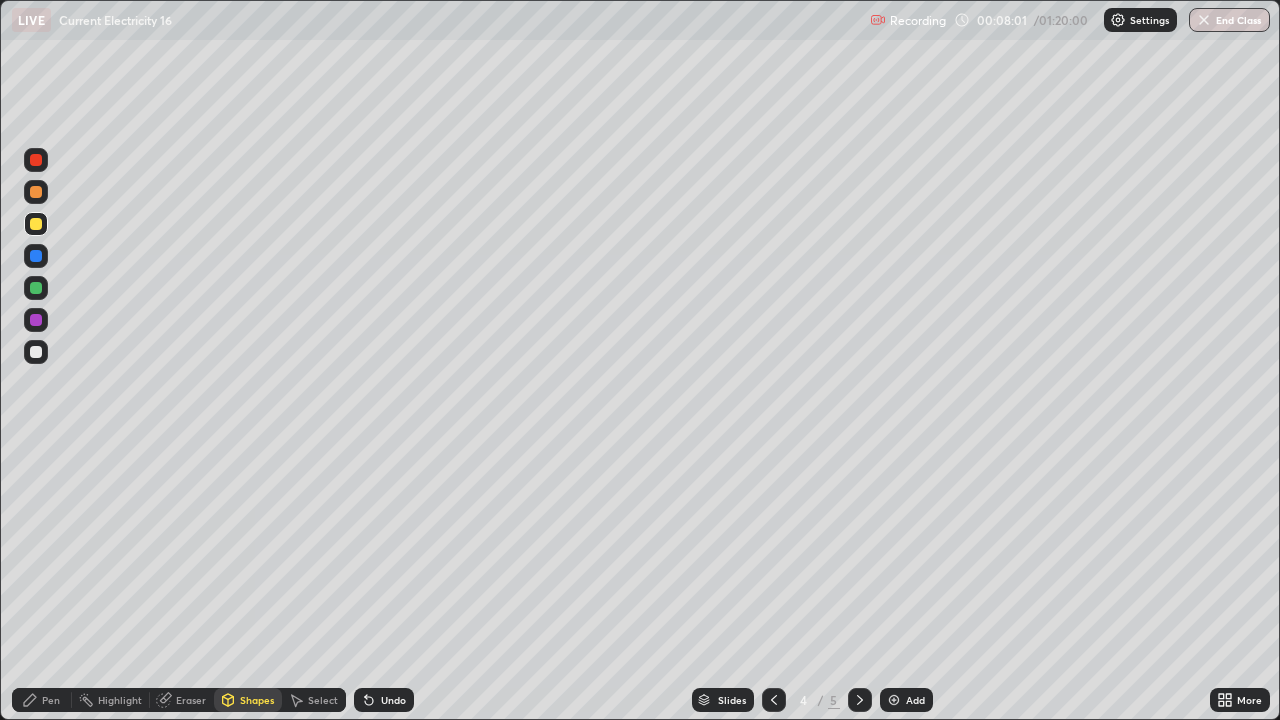 click on "Eraser" at bounding box center (191, 700) 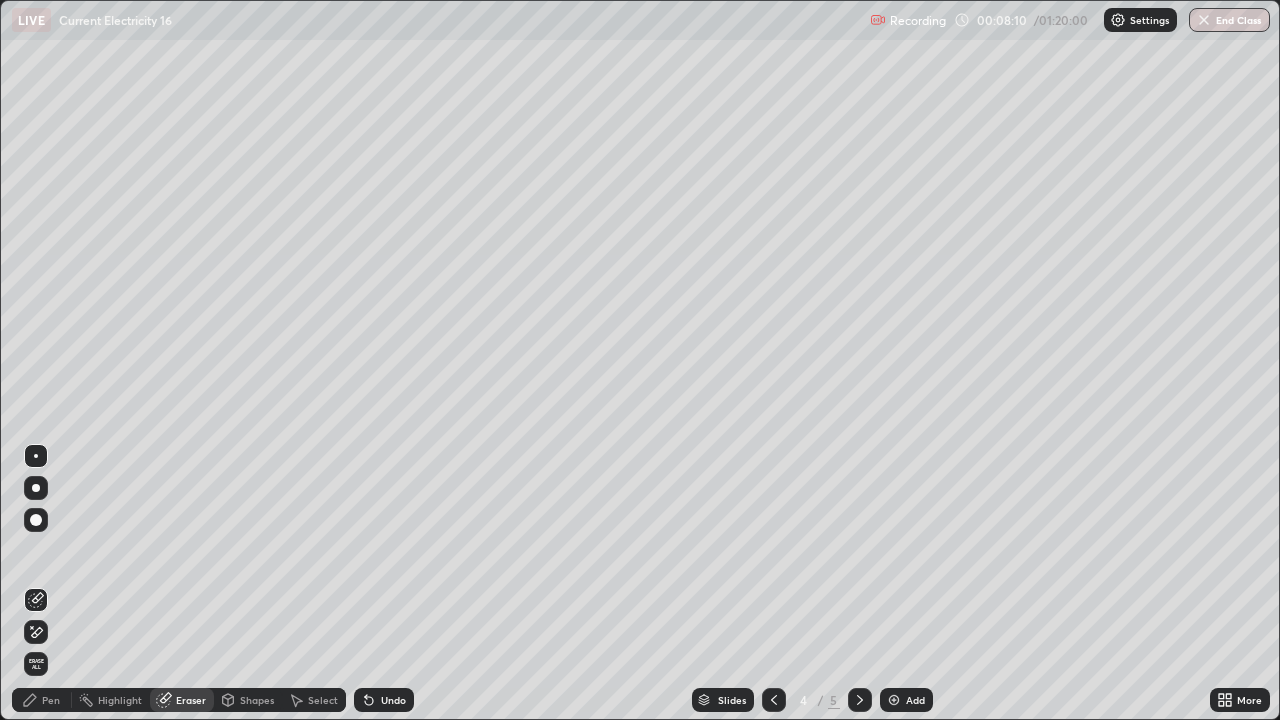 click 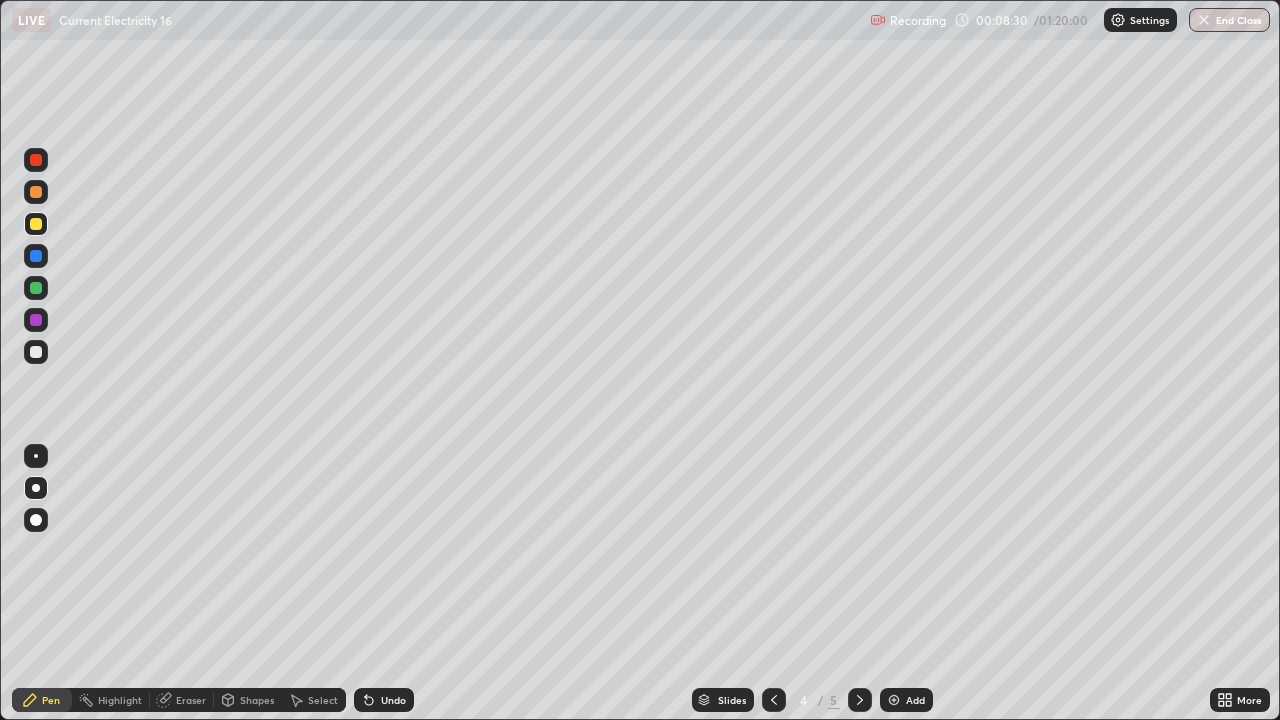 click 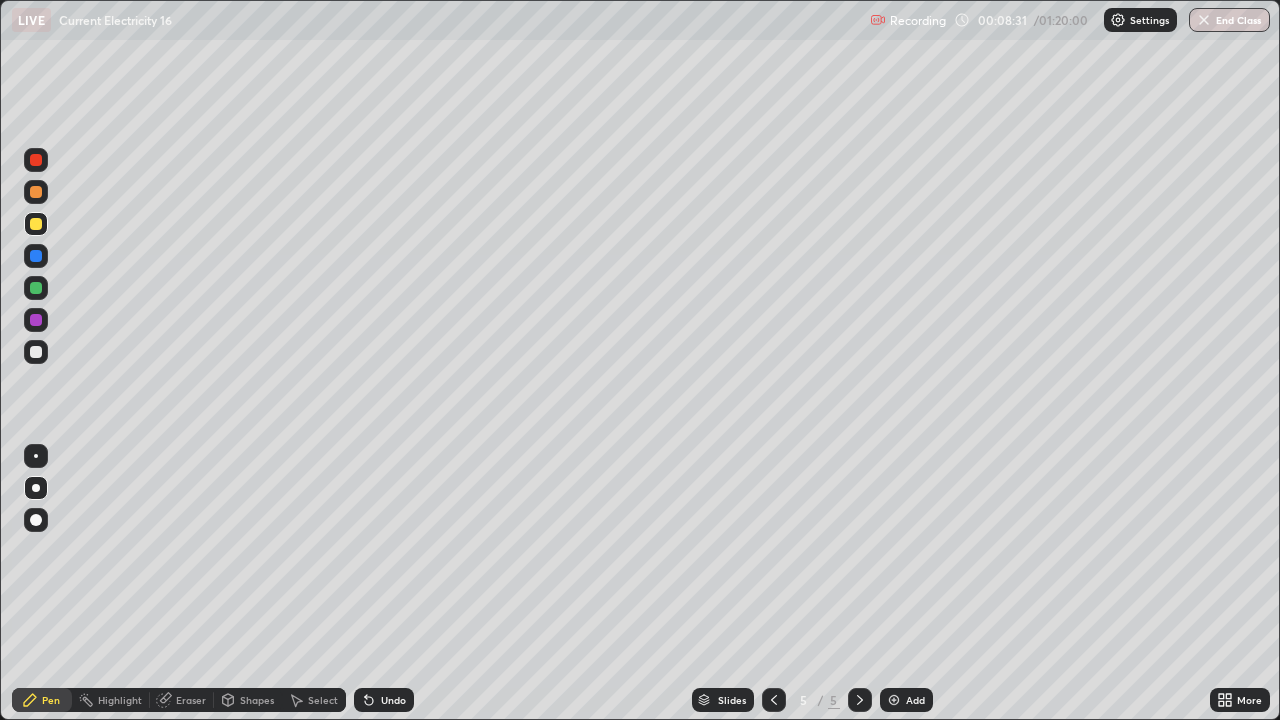 click on "Select" at bounding box center [323, 700] 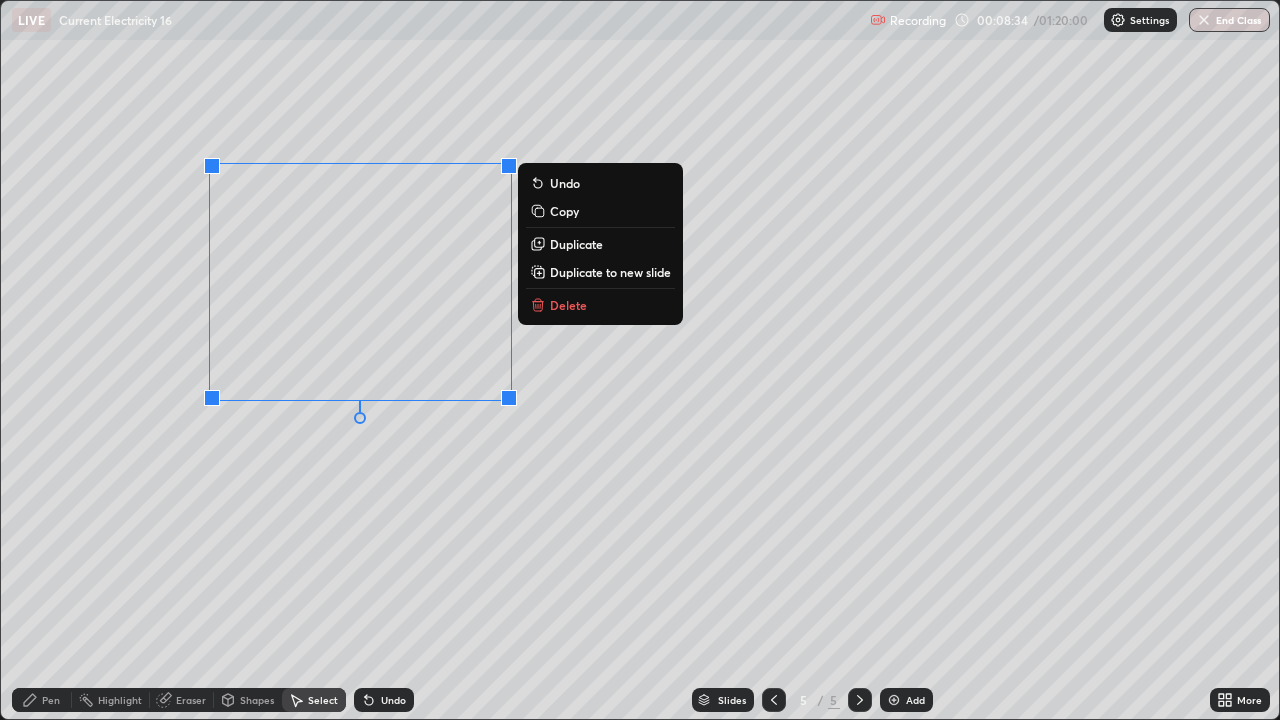 click on "Duplicate to new slide" at bounding box center (610, 272) 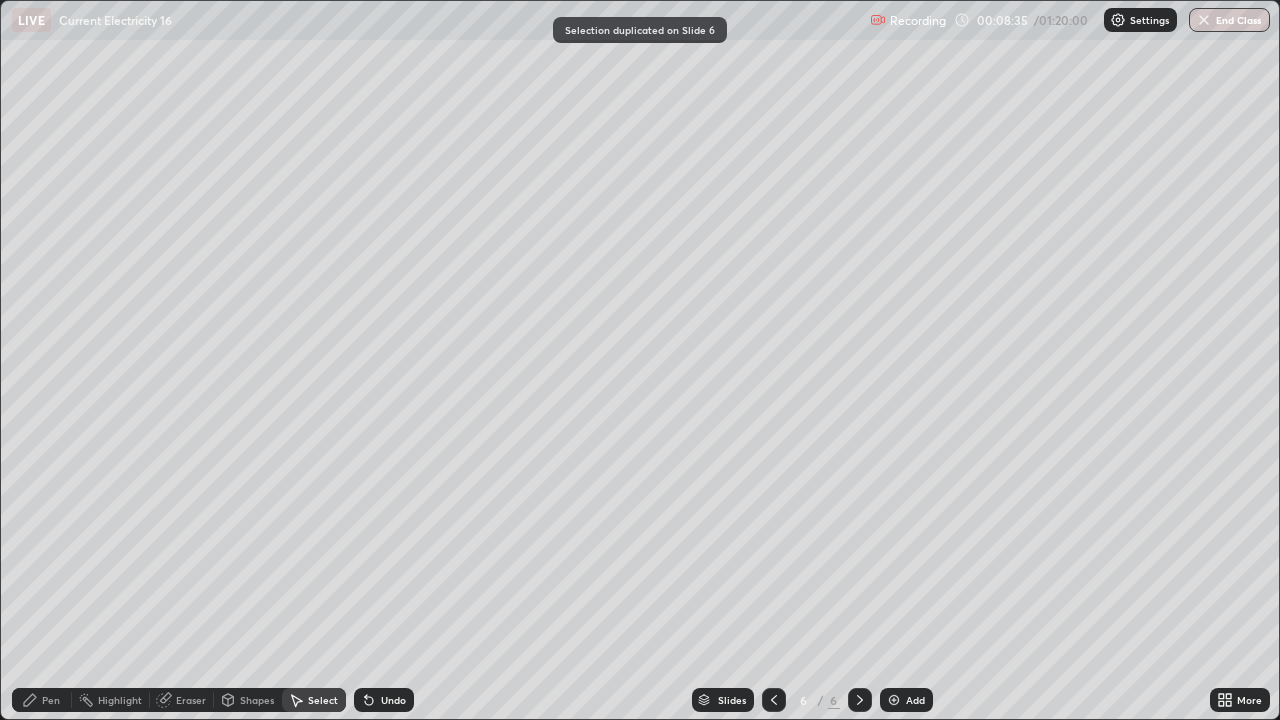 click 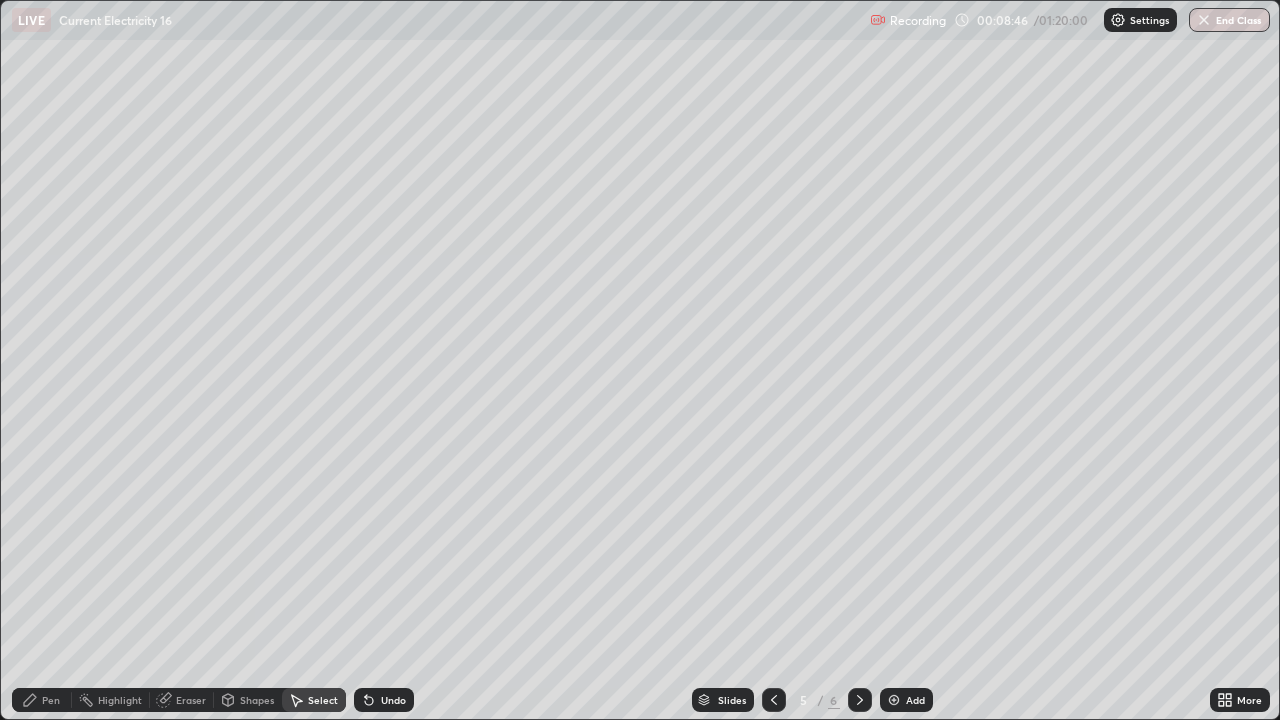click on "Pen" at bounding box center (42, 700) 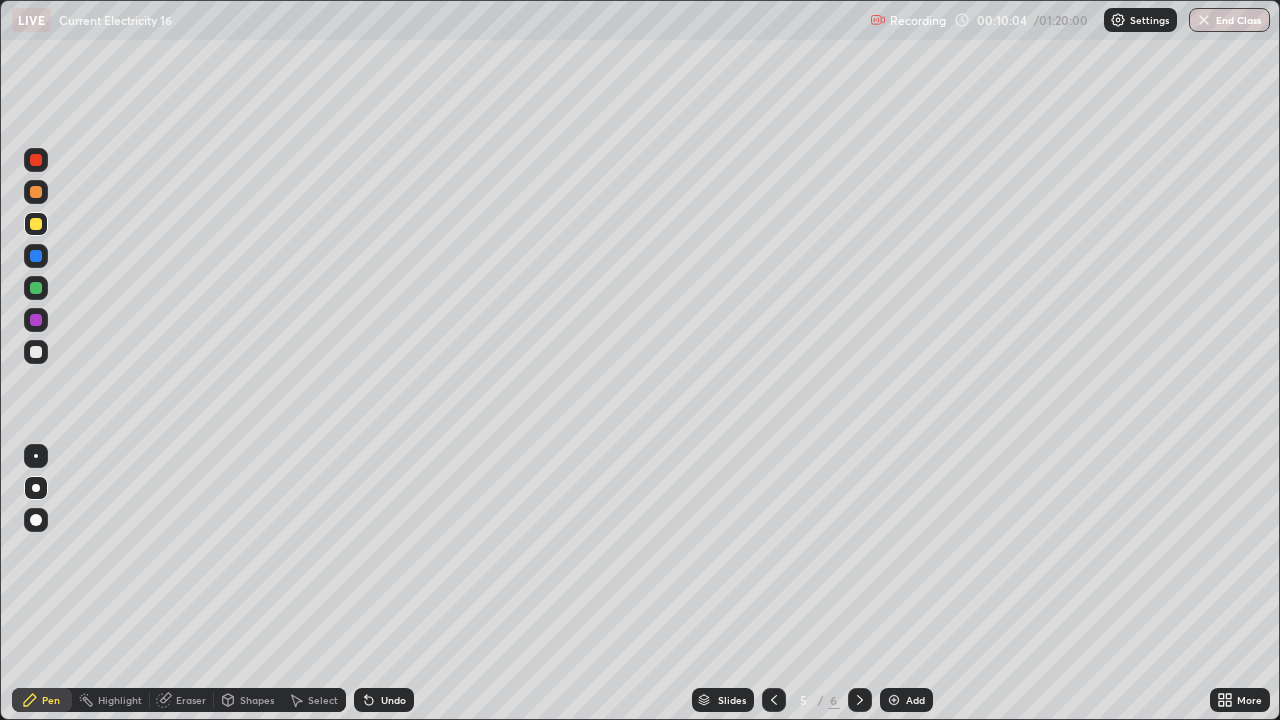 click on "Eraser" at bounding box center [191, 700] 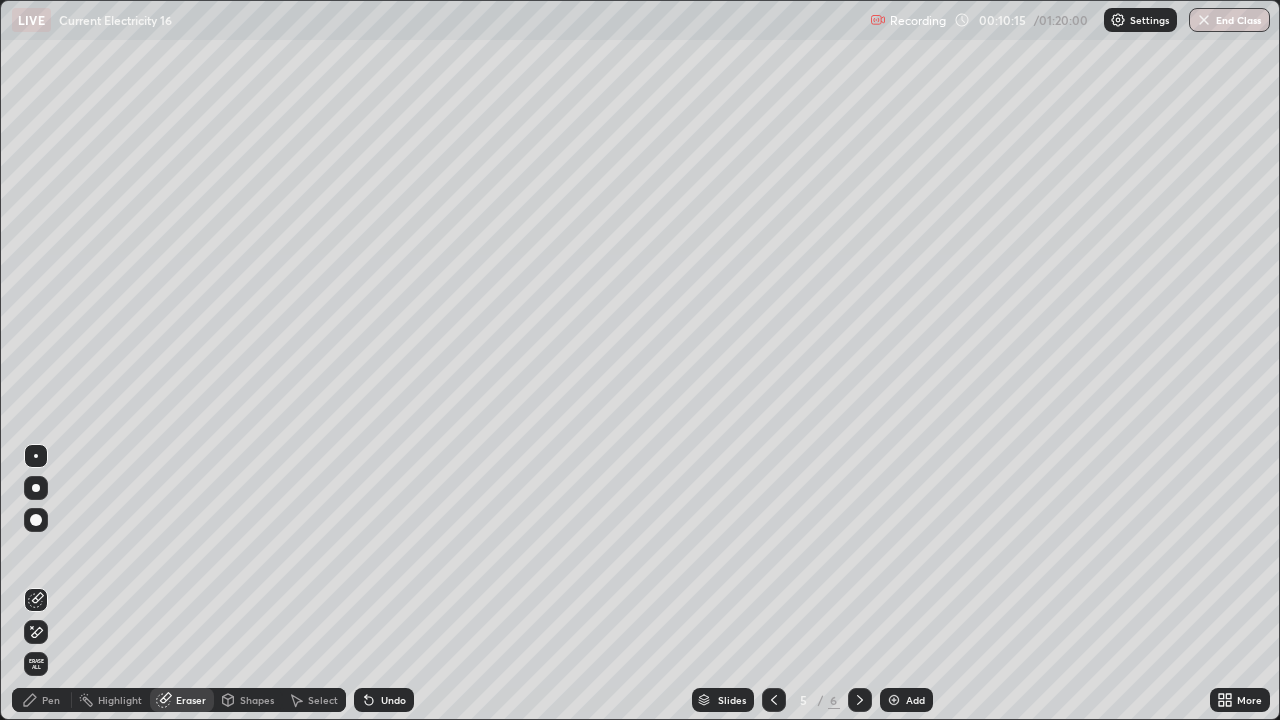 click 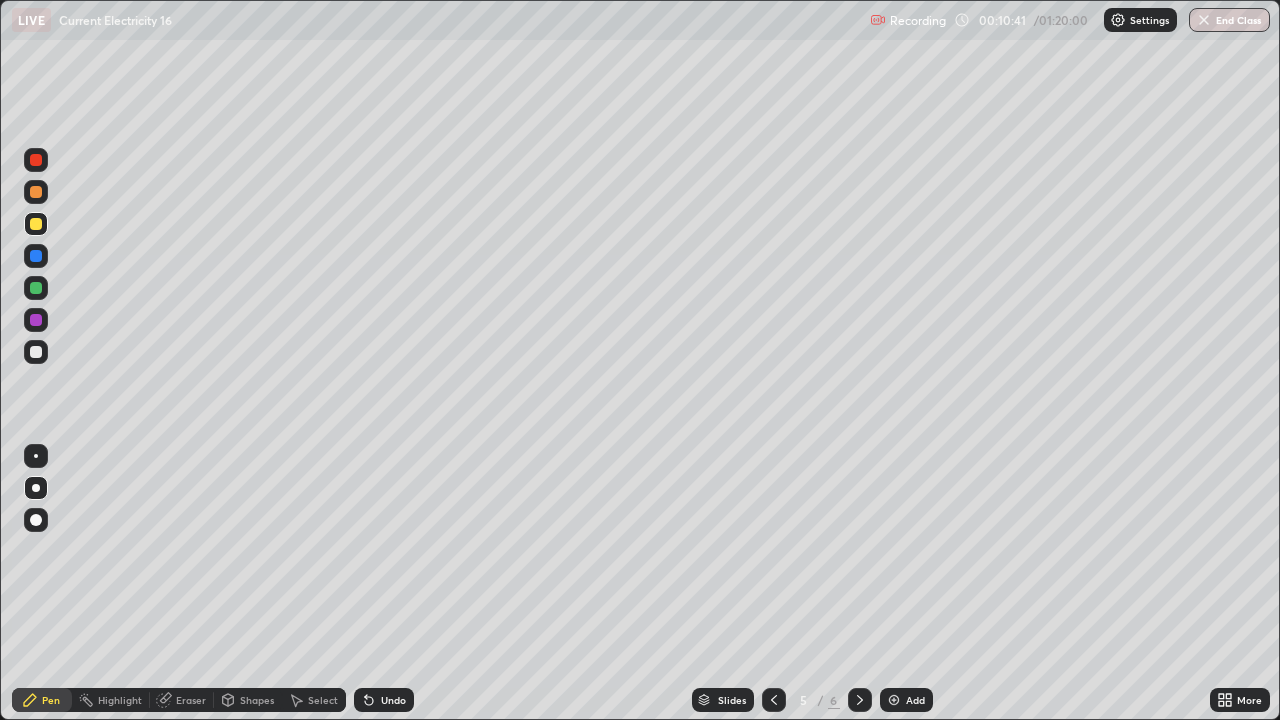 click on "Eraser" at bounding box center (191, 700) 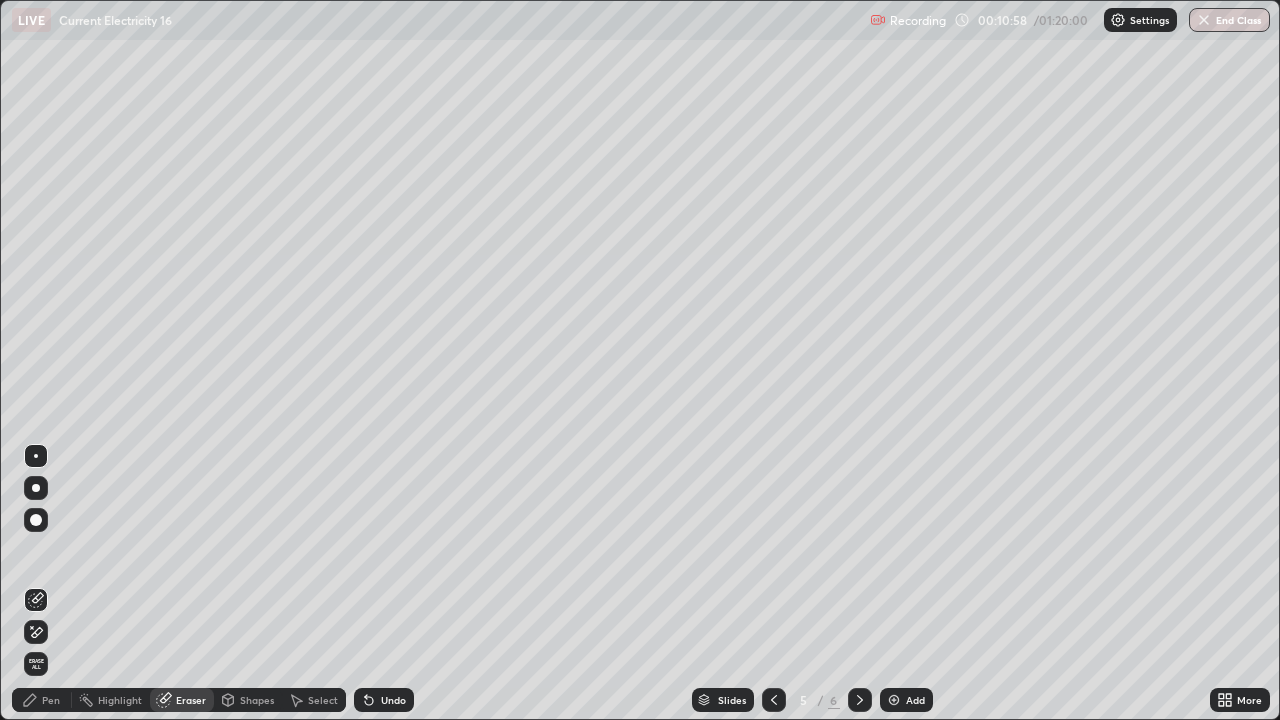 click 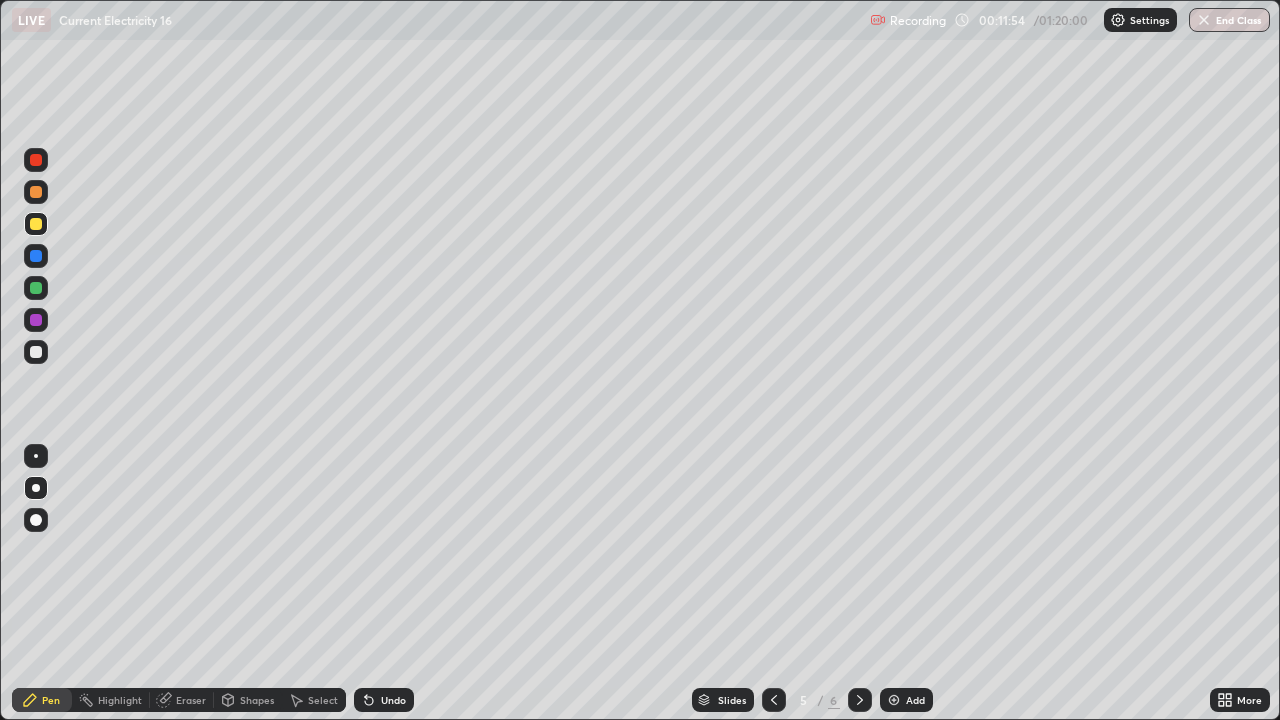 click on "Undo" at bounding box center [393, 700] 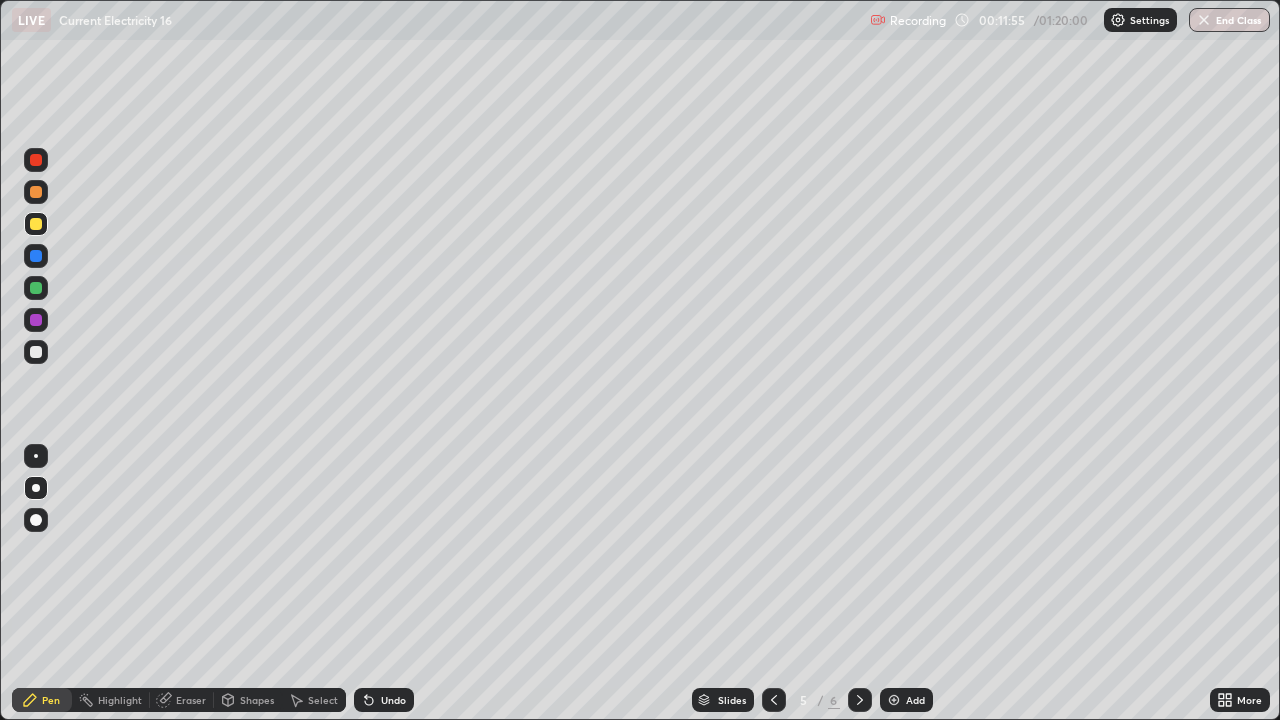 click on "Undo" at bounding box center (393, 700) 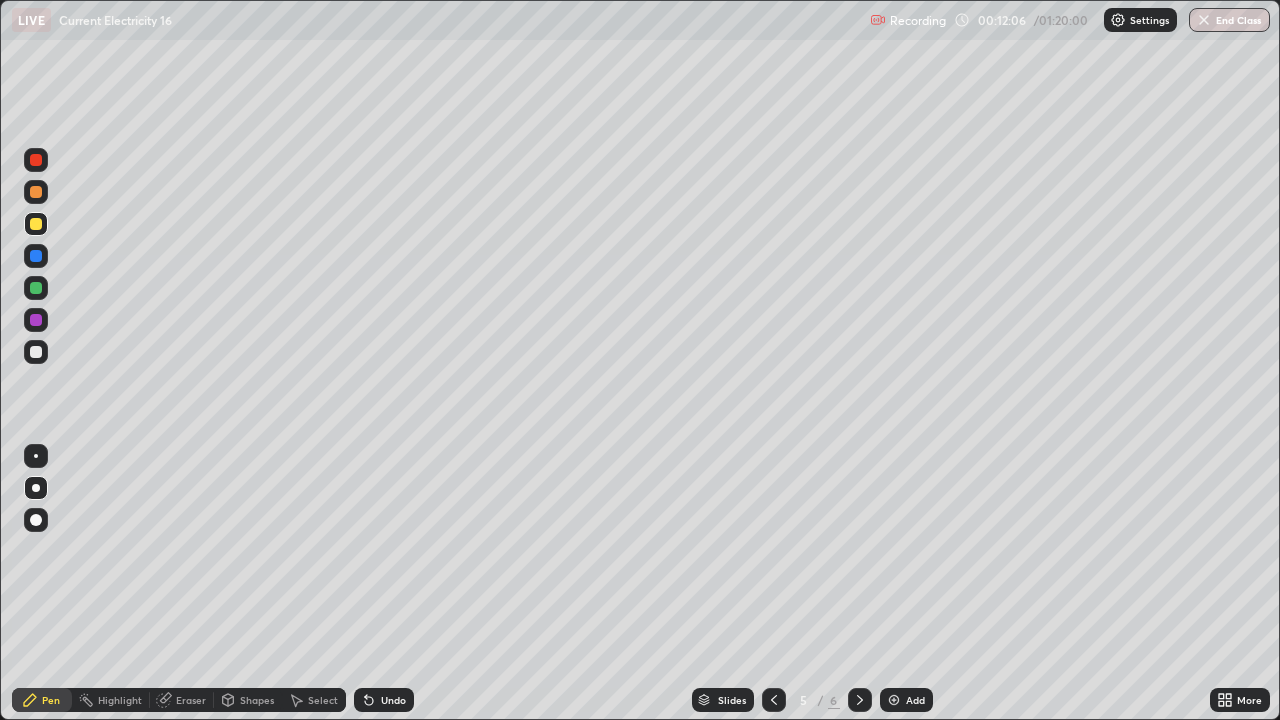 click 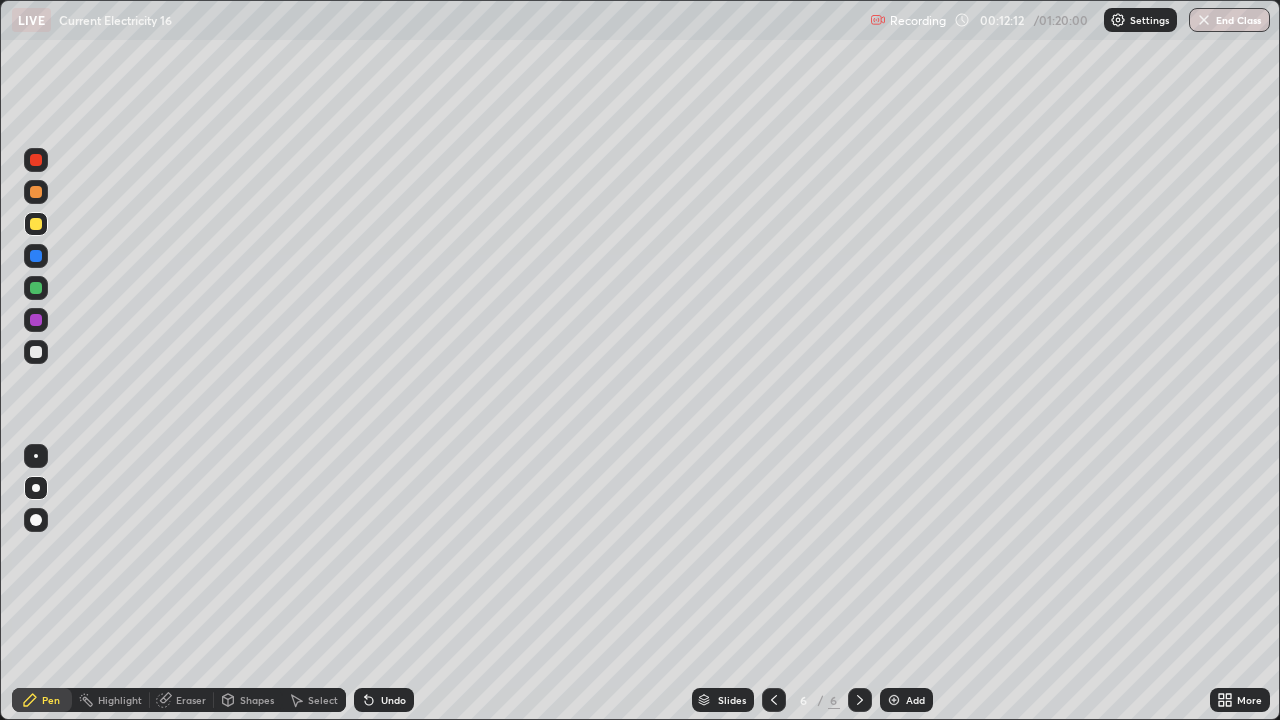 click at bounding box center [36, 192] 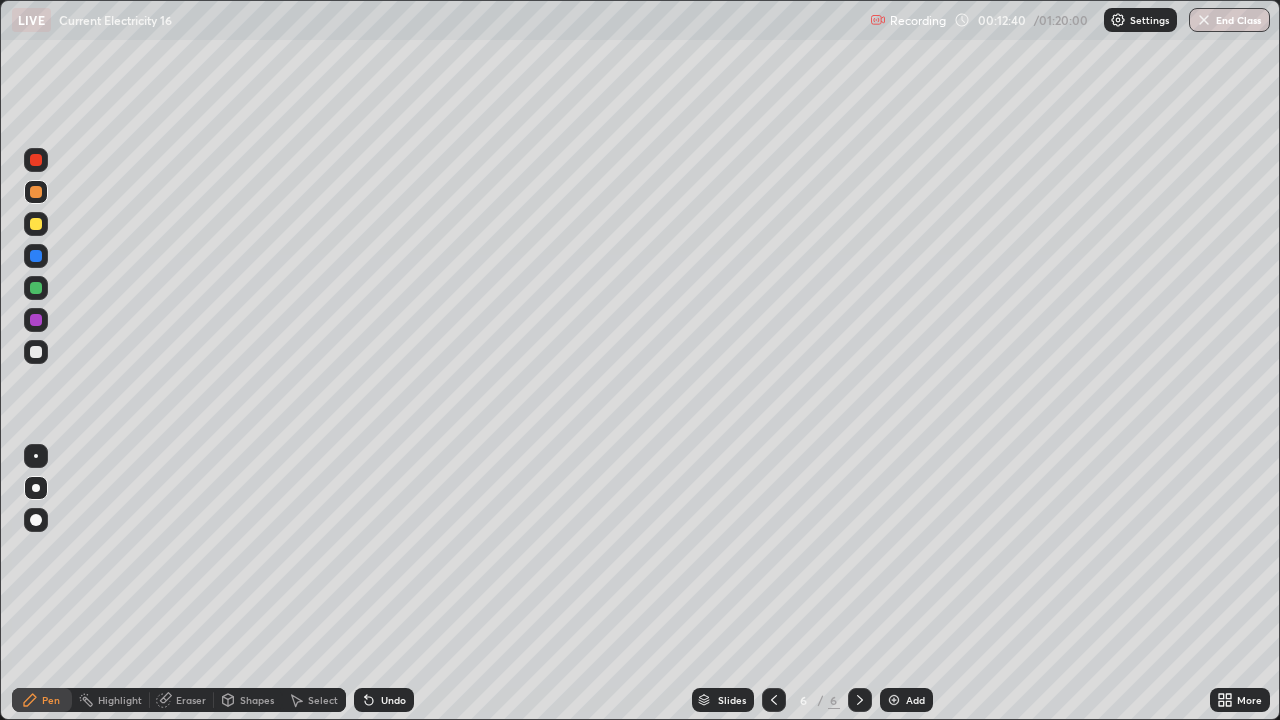 click on "Eraser" at bounding box center (182, 700) 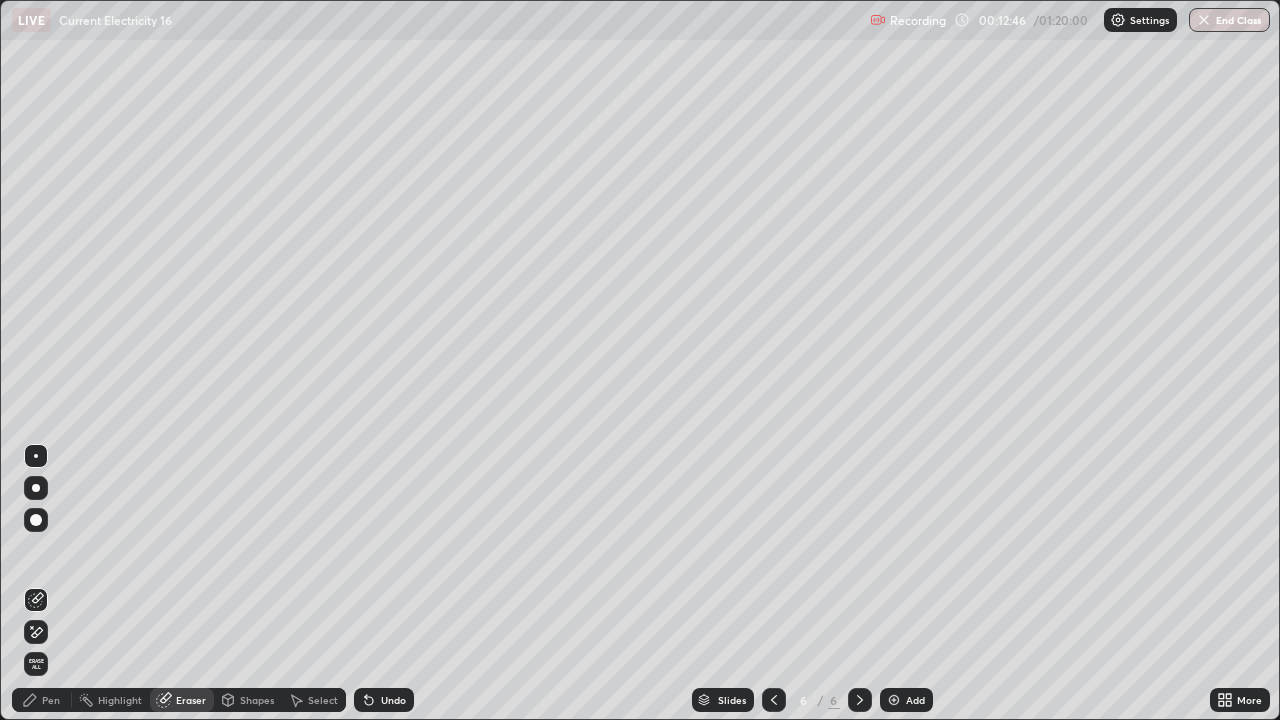 click on "Pen" at bounding box center (42, 700) 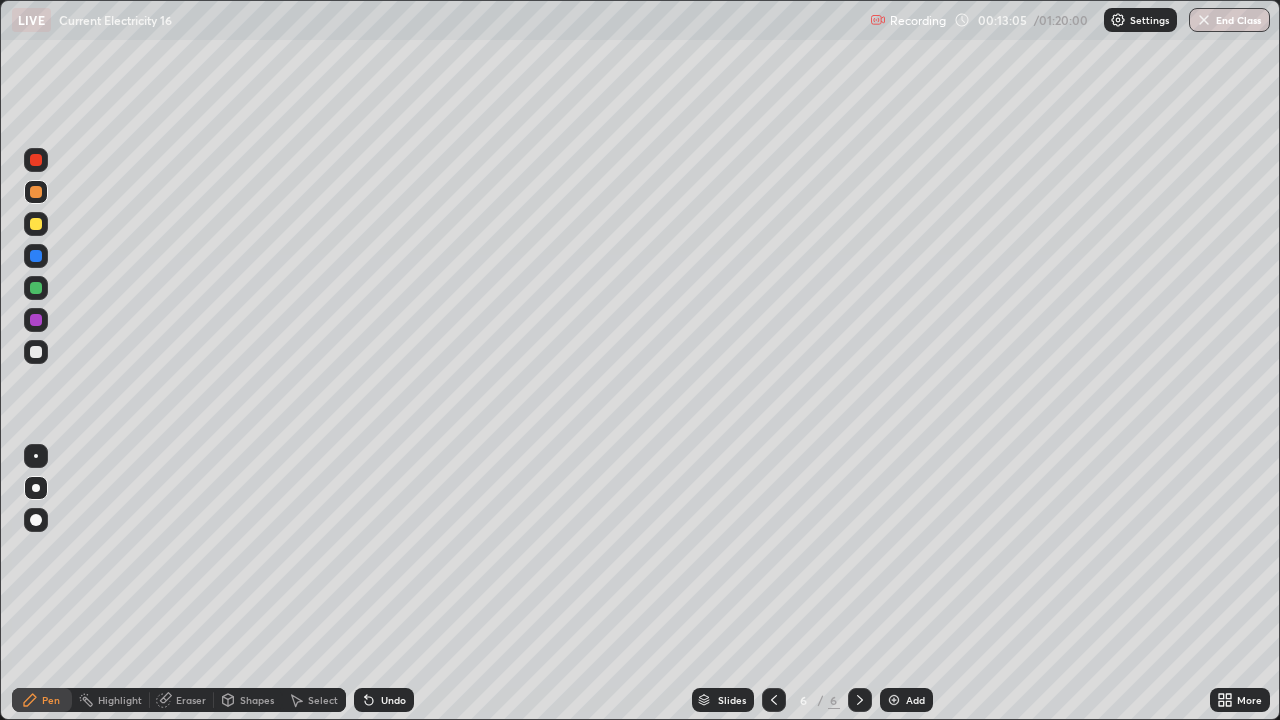 click on "Eraser" at bounding box center (191, 700) 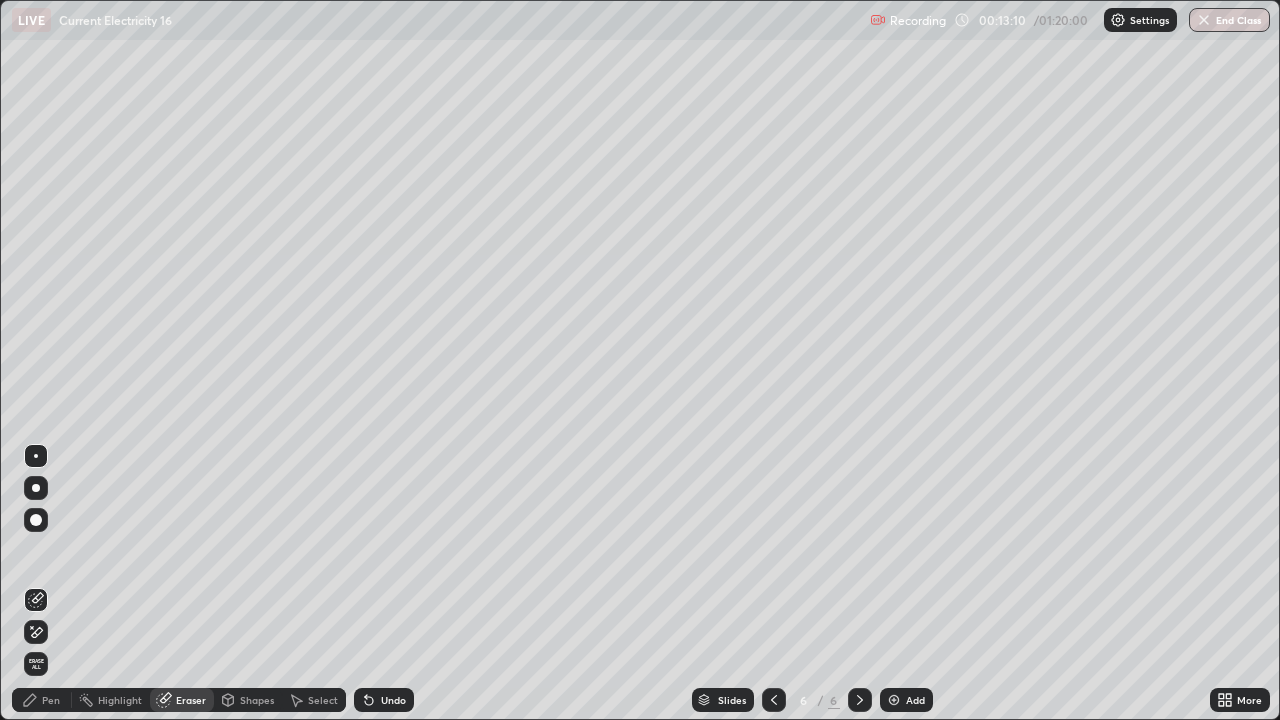 click on "Pen" at bounding box center (42, 700) 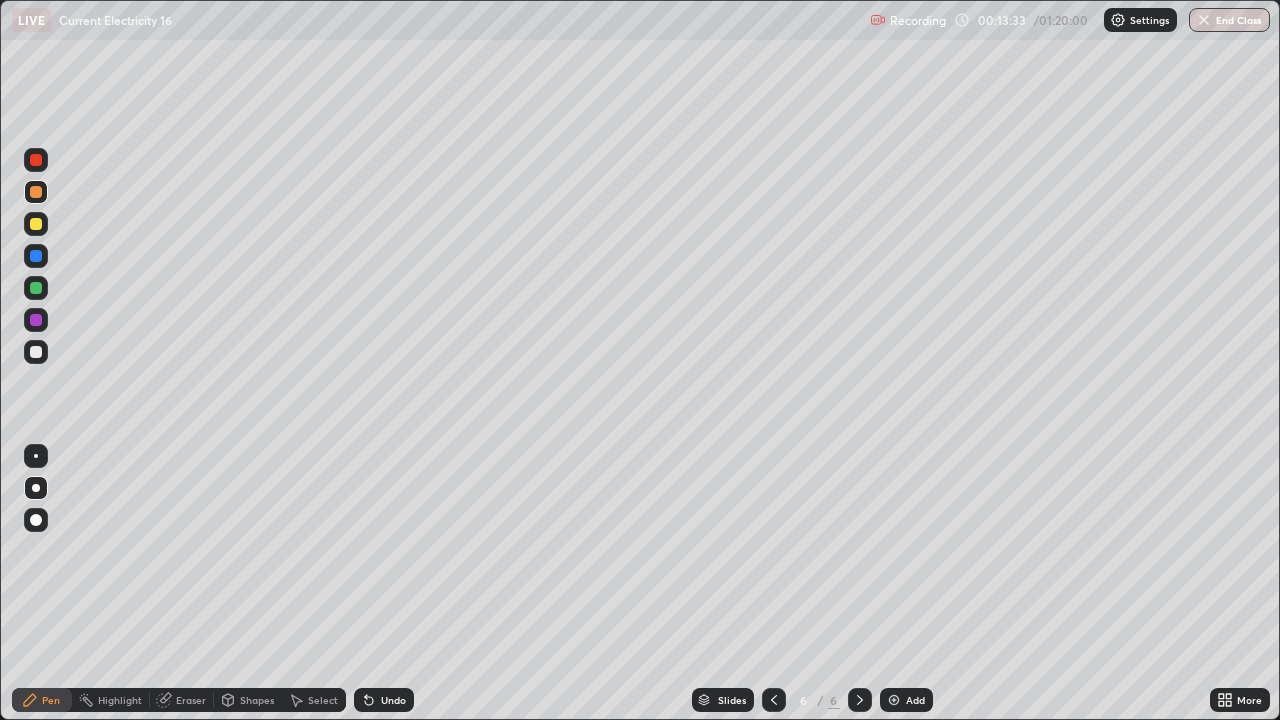click on "Eraser" at bounding box center [182, 700] 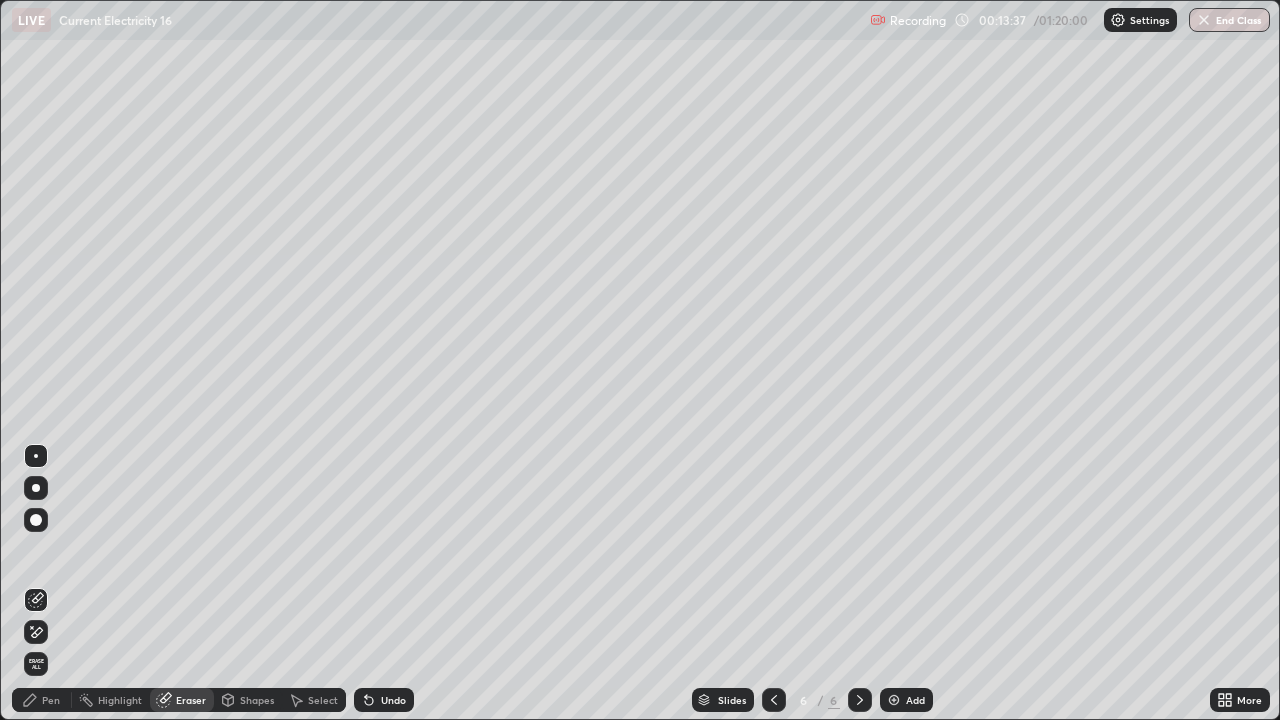 click 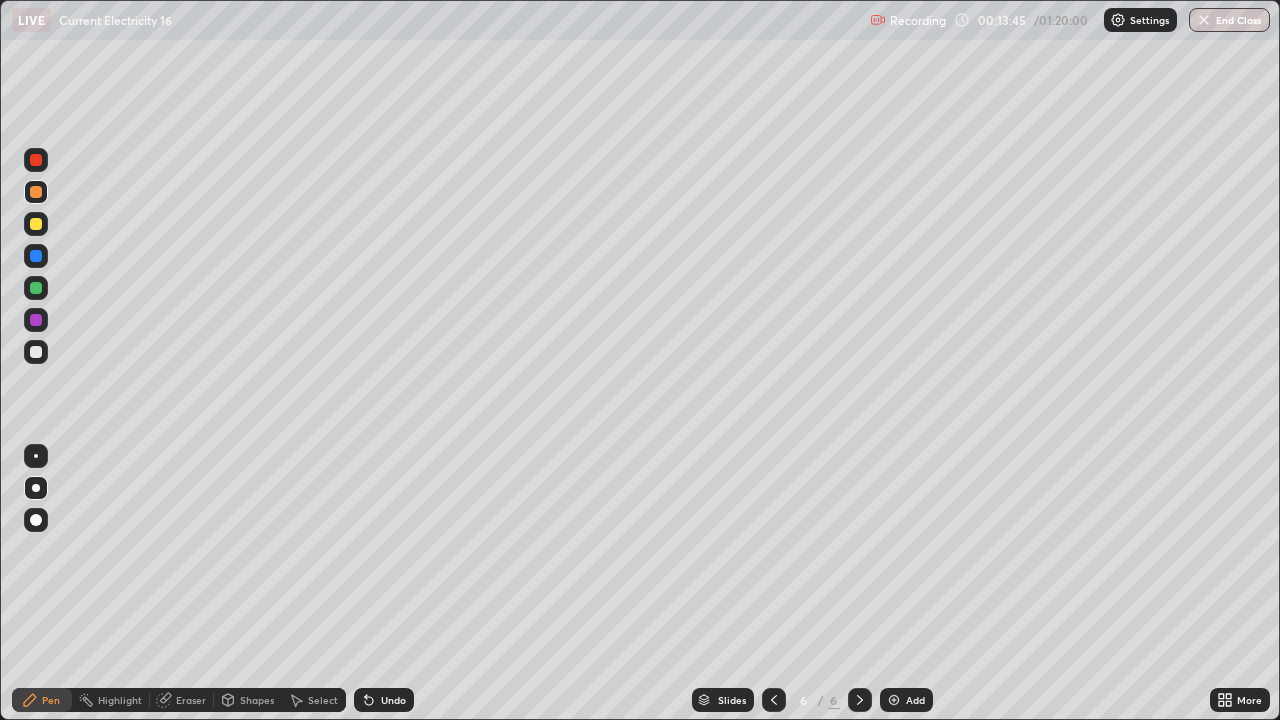 click on "Eraser" at bounding box center [191, 700] 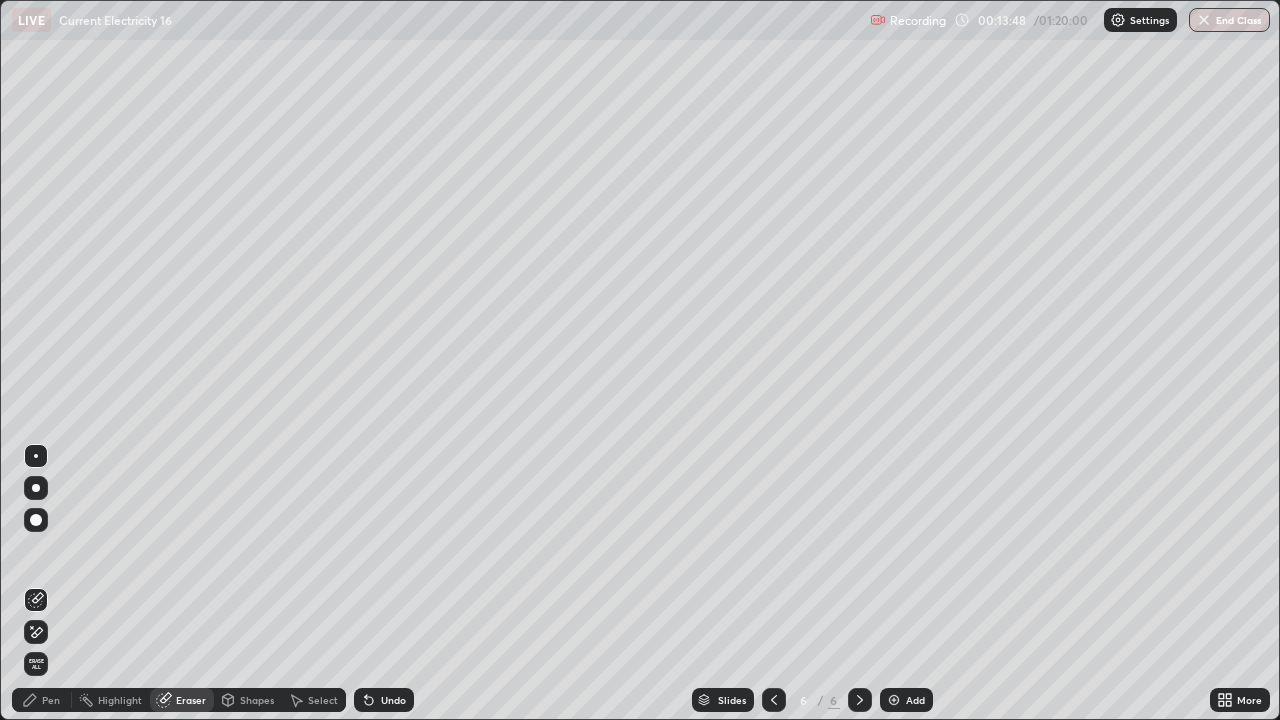 click 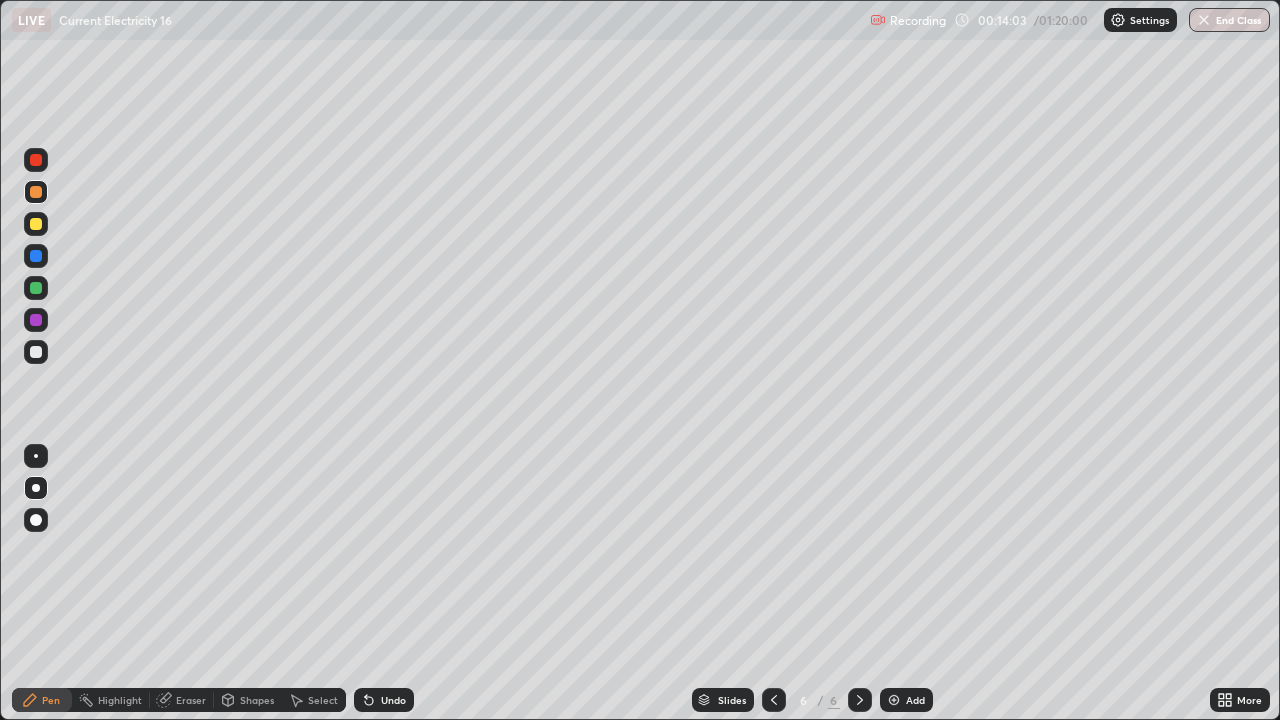 click on "Eraser" at bounding box center [191, 700] 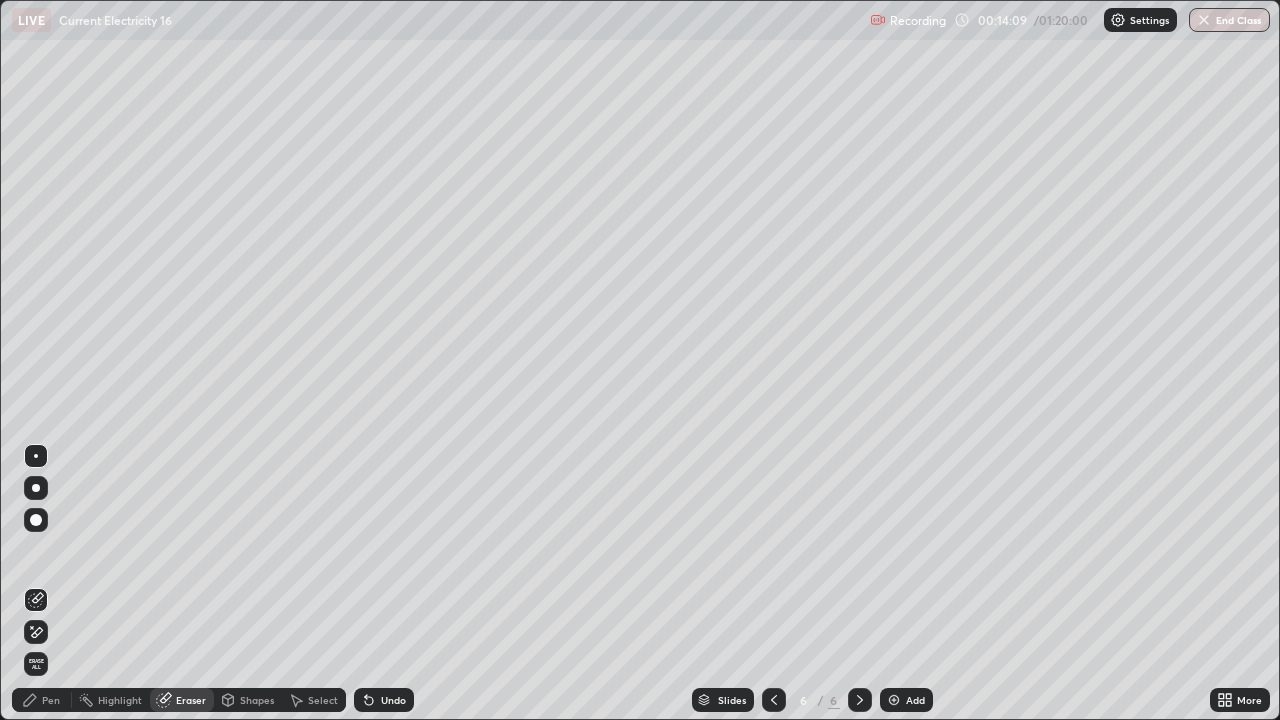 click on "Pen" at bounding box center (42, 700) 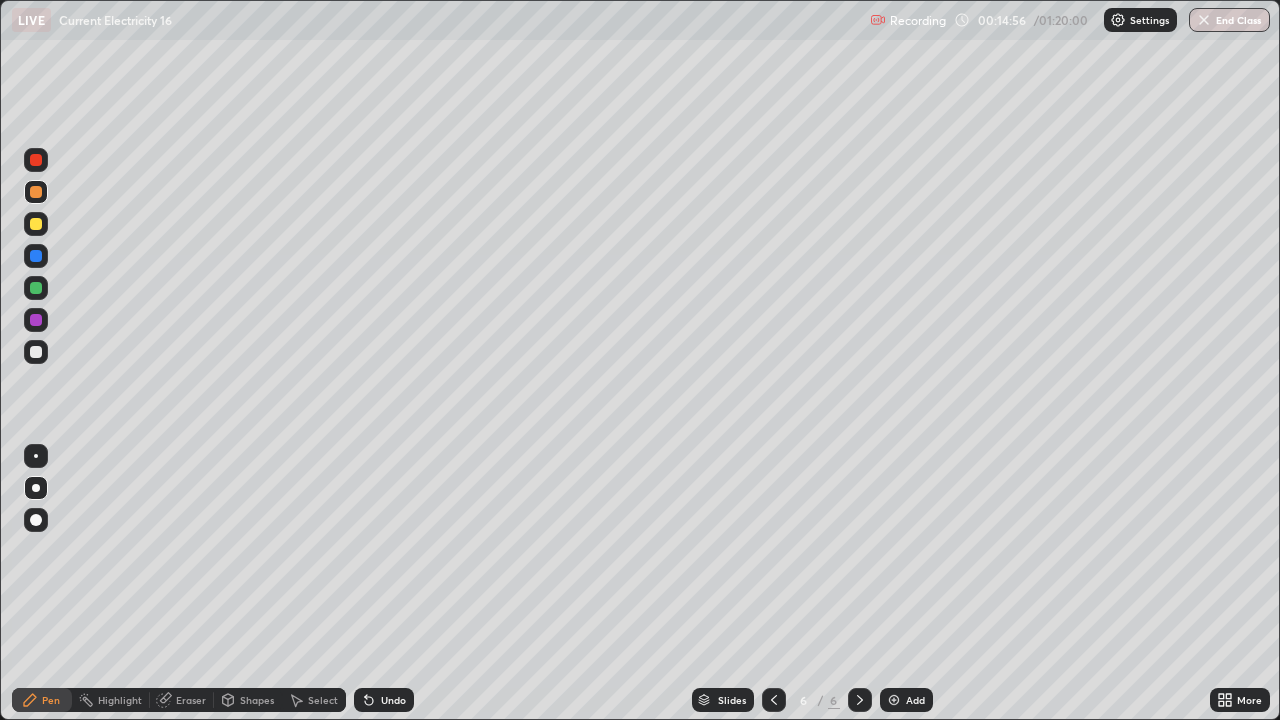 click on "Add" at bounding box center (906, 700) 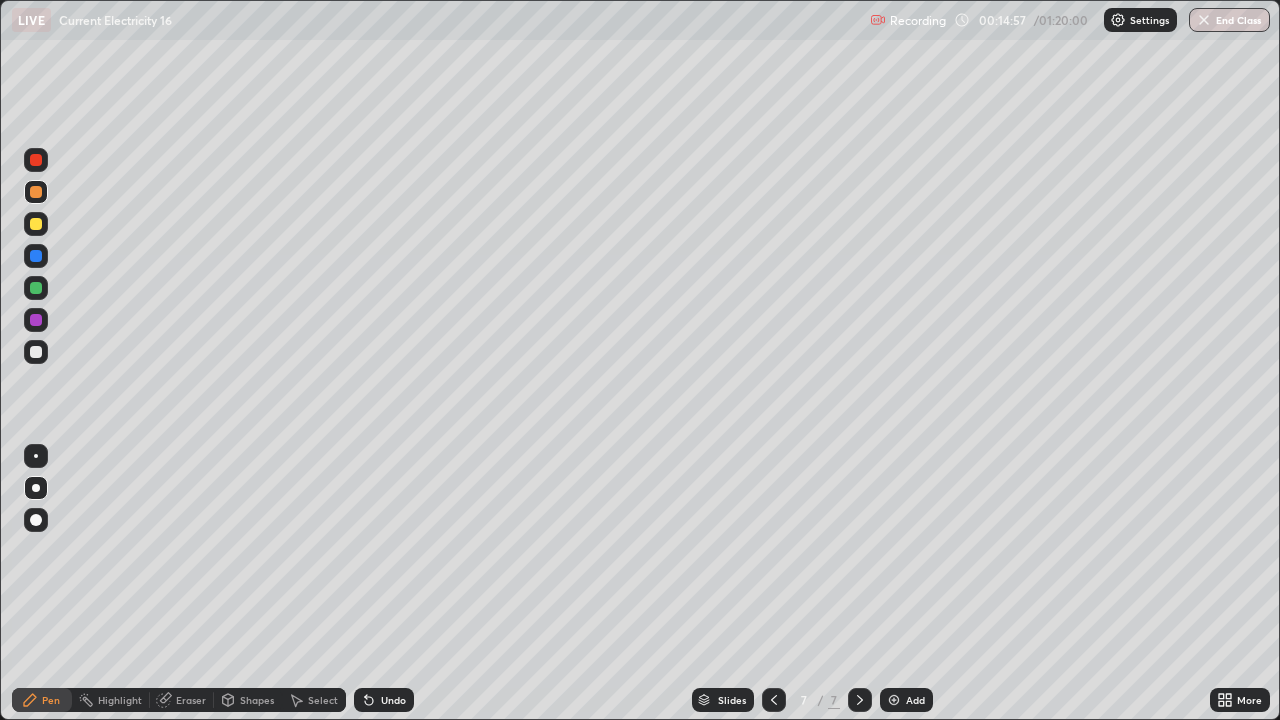 click on "Shapes" at bounding box center [257, 700] 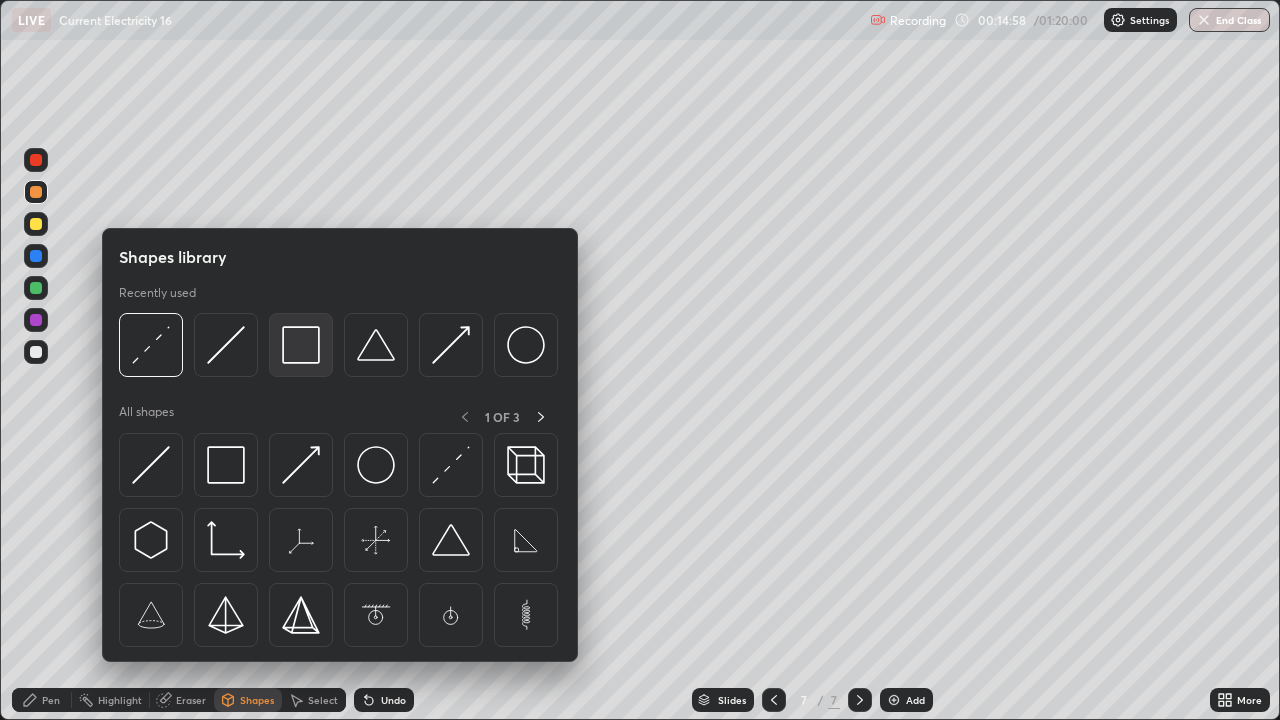 click at bounding box center (301, 345) 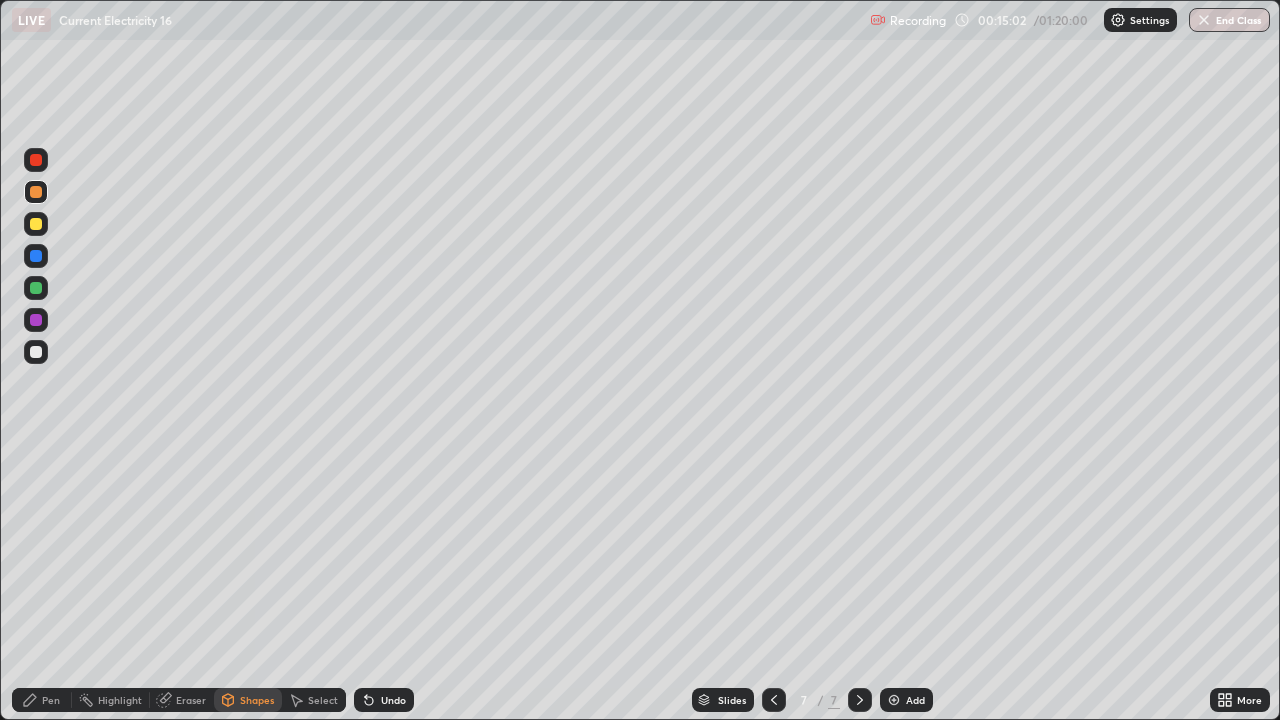 click on "Undo" at bounding box center (384, 700) 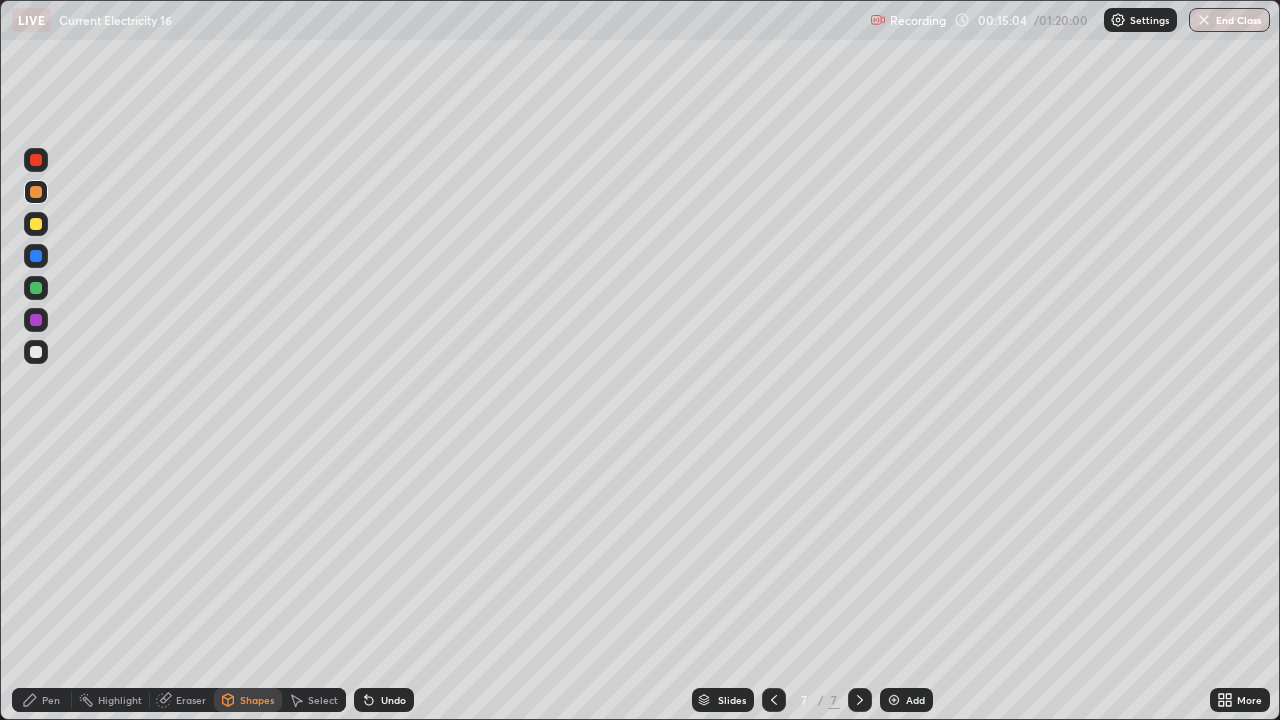 click on "Undo" at bounding box center [393, 700] 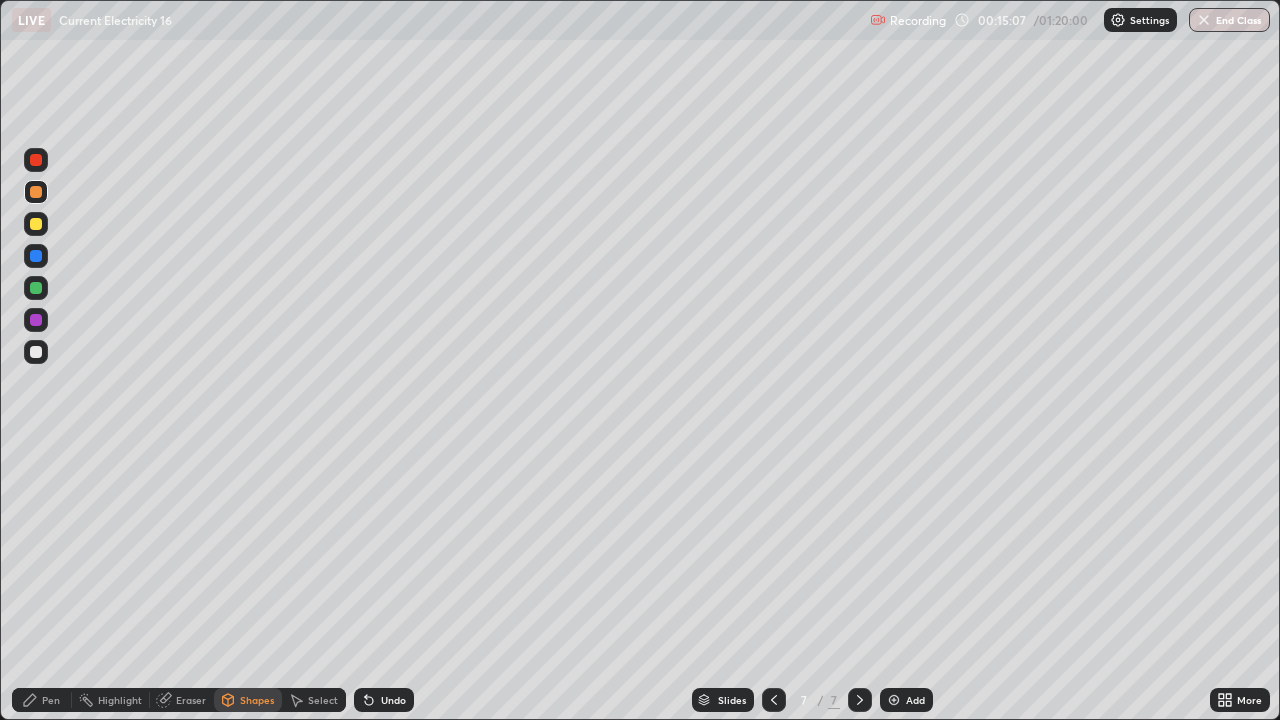 click at bounding box center [36, 352] 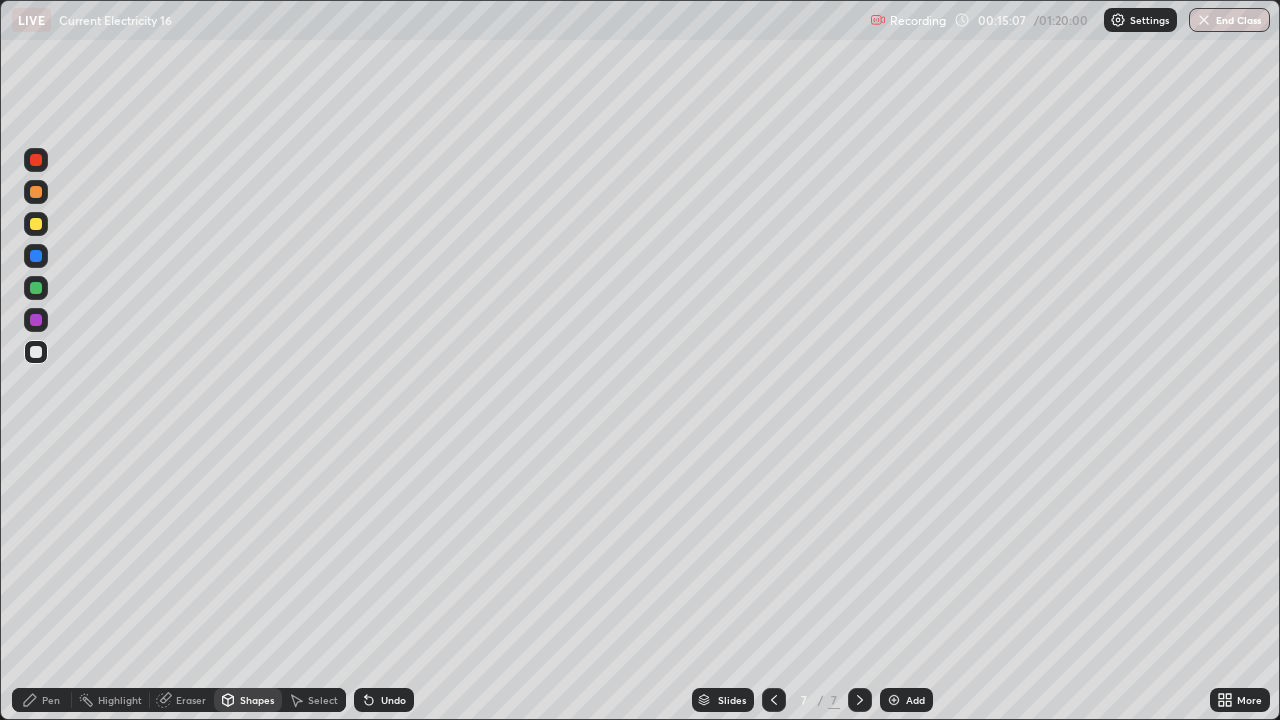click at bounding box center (36, 352) 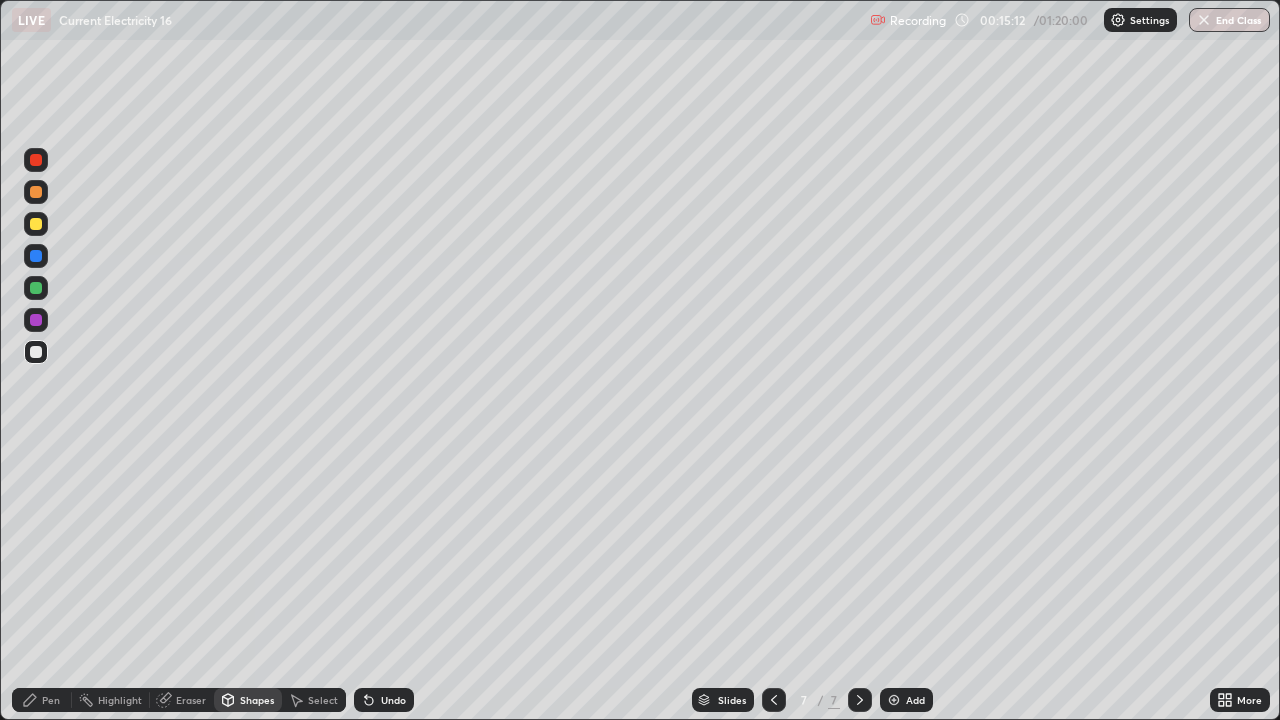 click 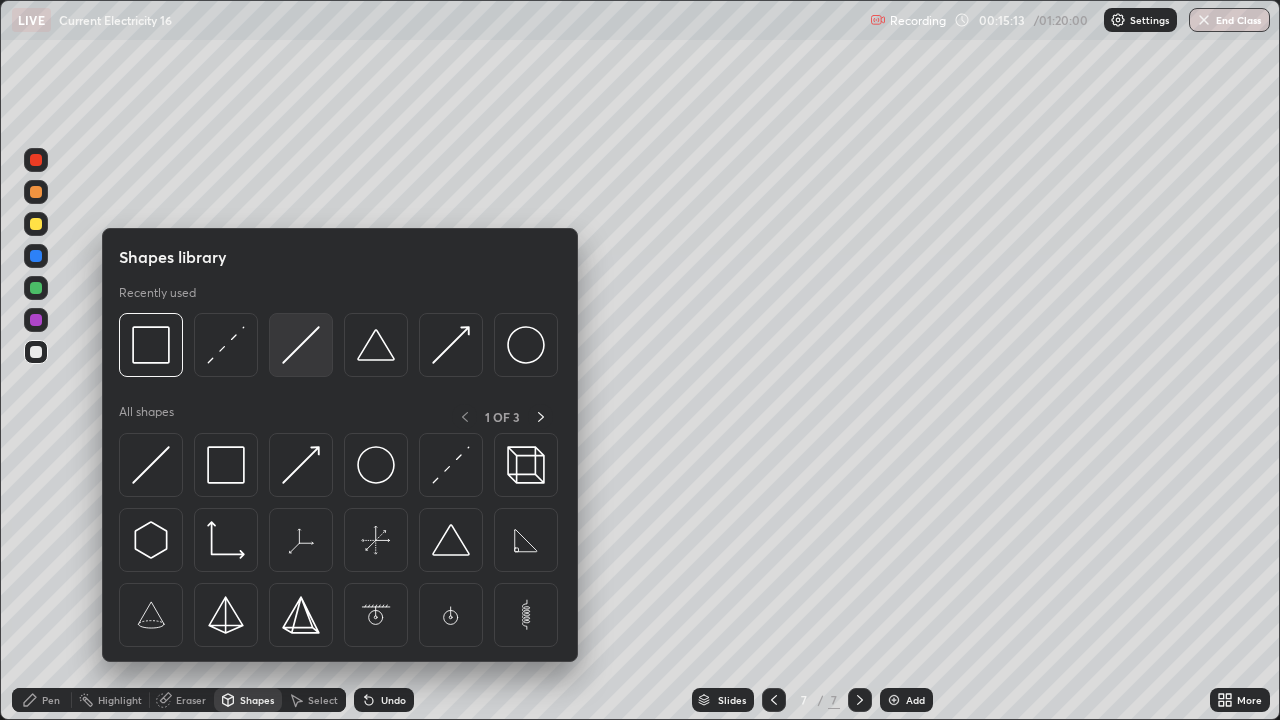 click at bounding box center [301, 345] 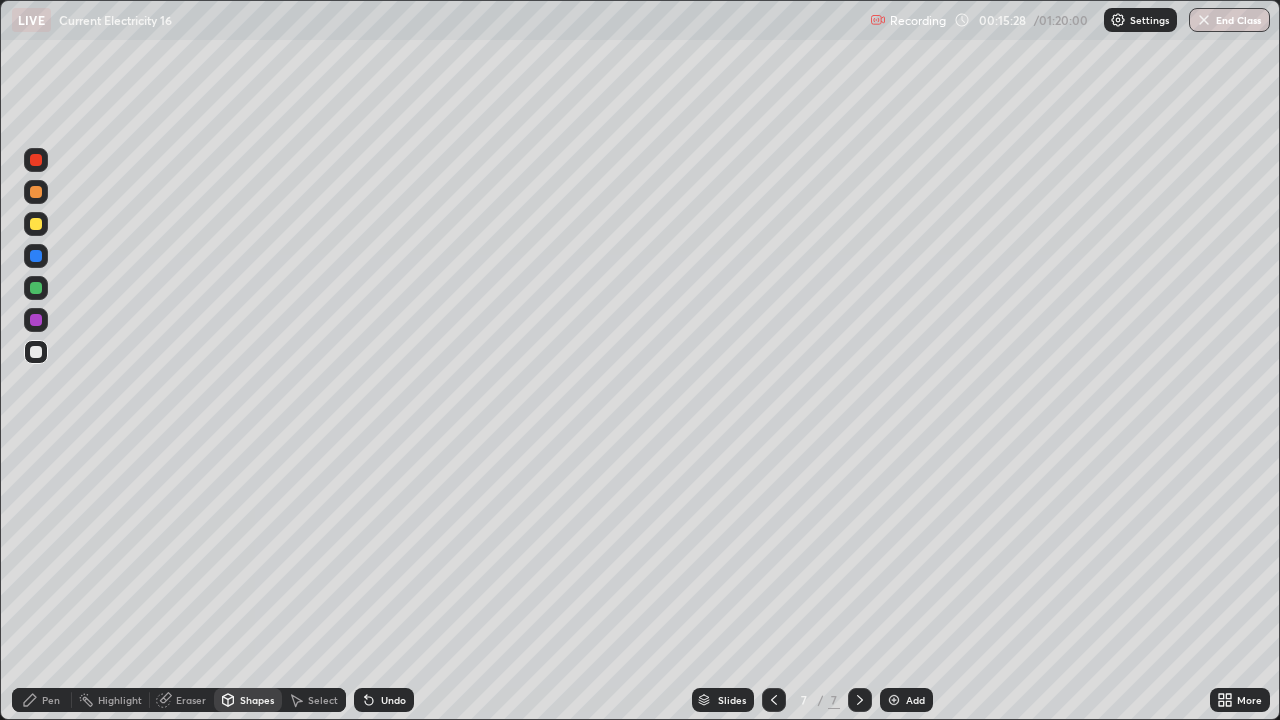 click on "Pen" at bounding box center [51, 700] 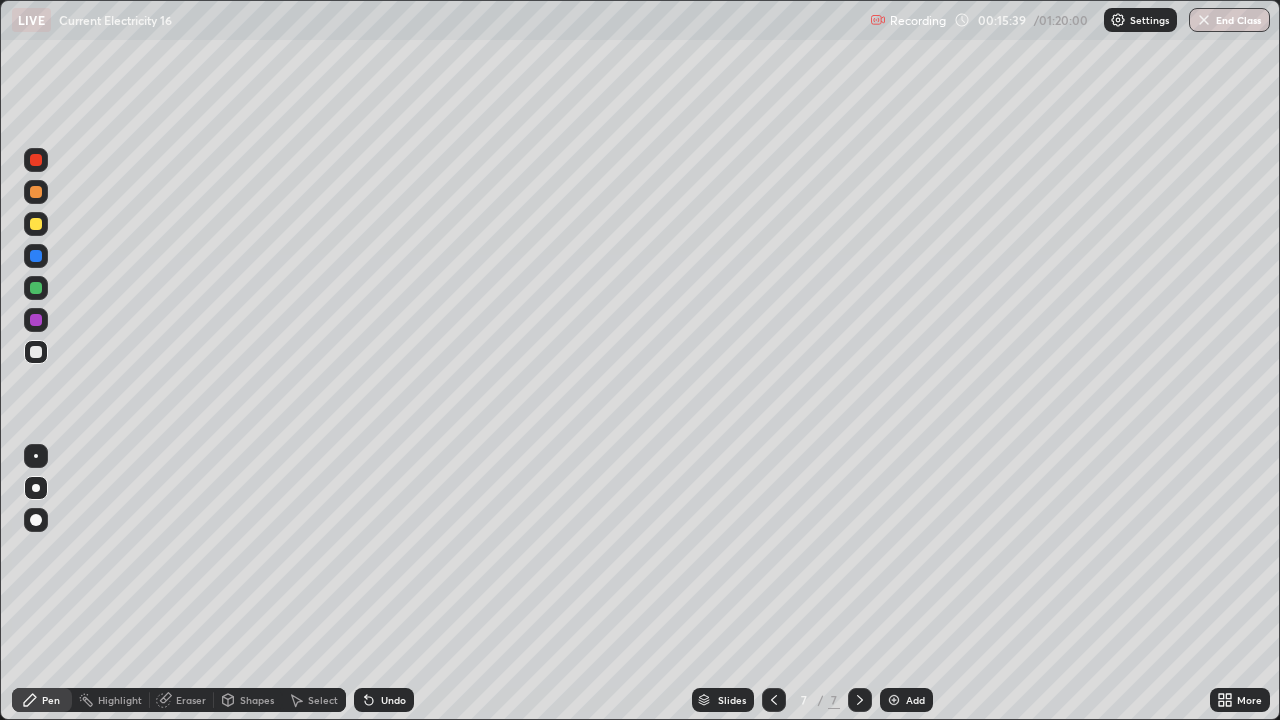 click at bounding box center (36, 224) 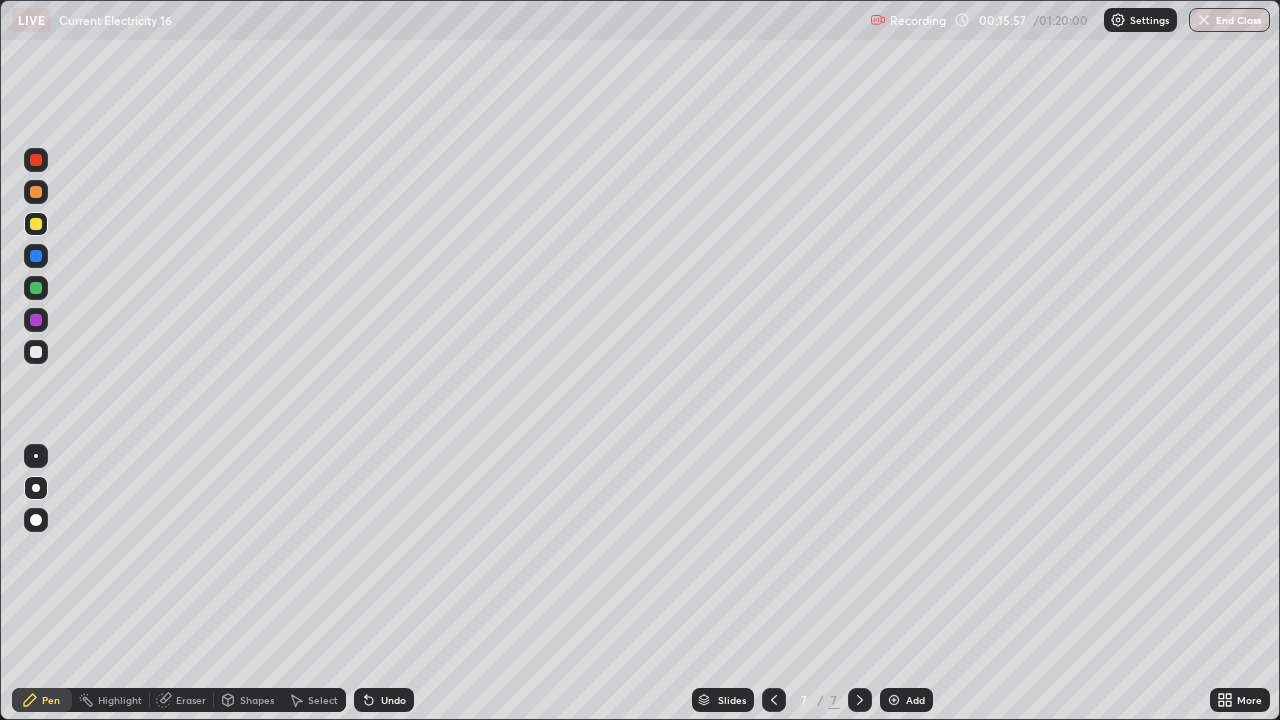 click on "Eraser" at bounding box center (191, 700) 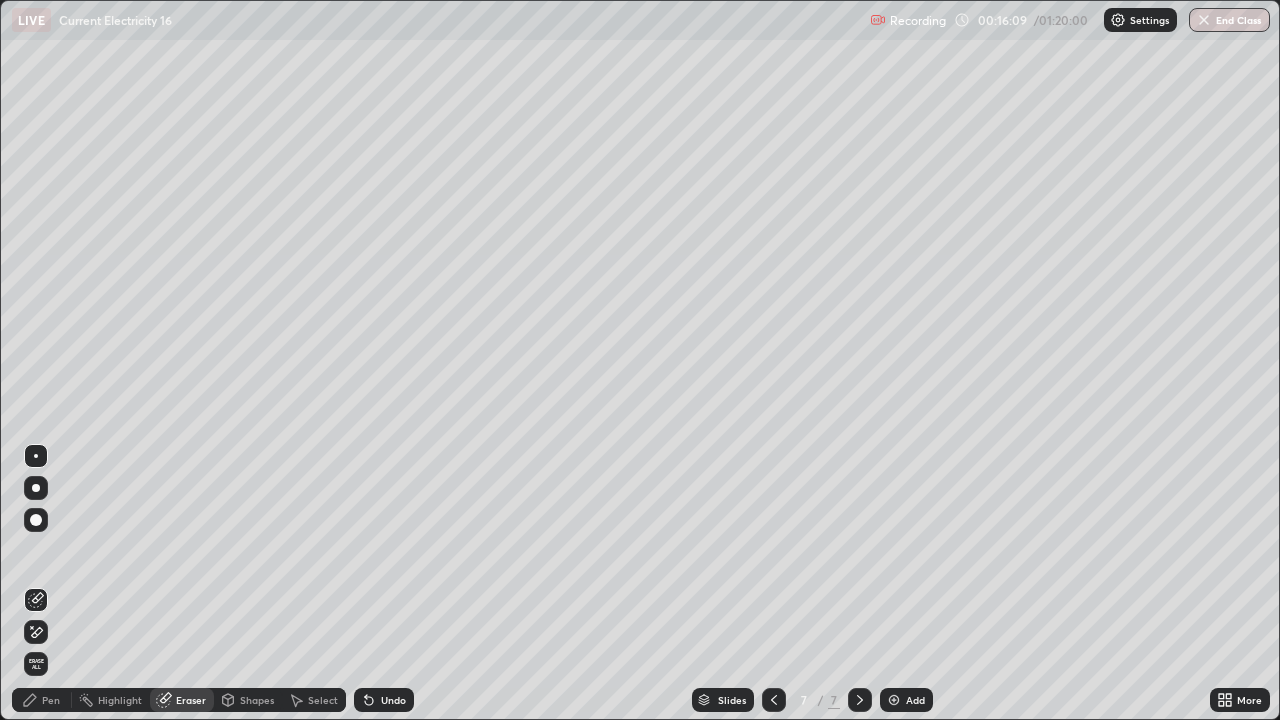 click on "Pen" at bounding box center [42, 700] 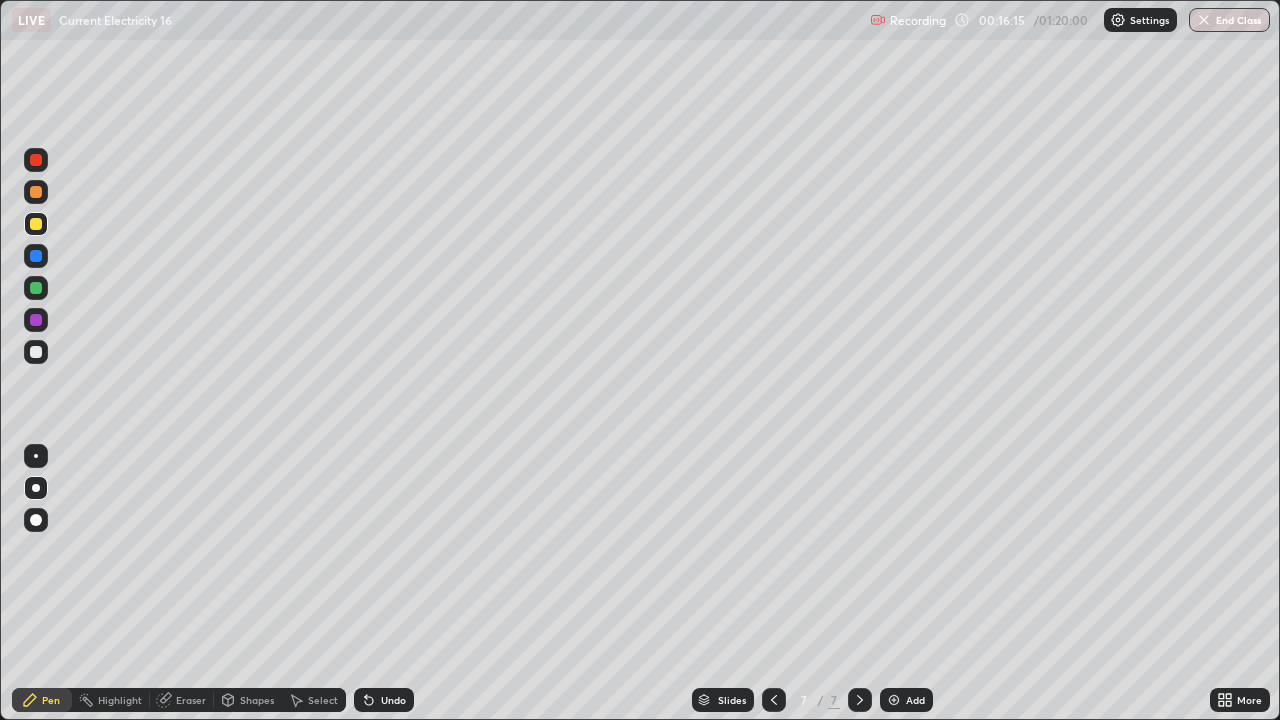 click on "Eraser" at bounding box center [191, 700] 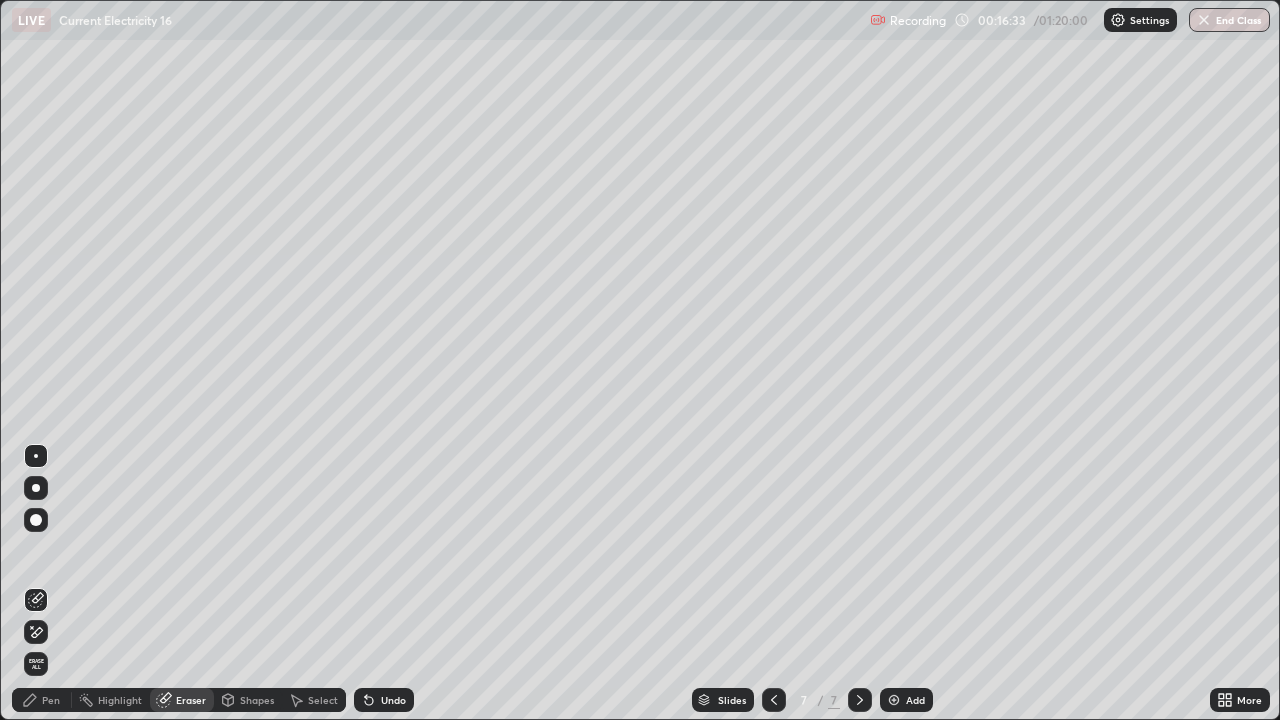 click 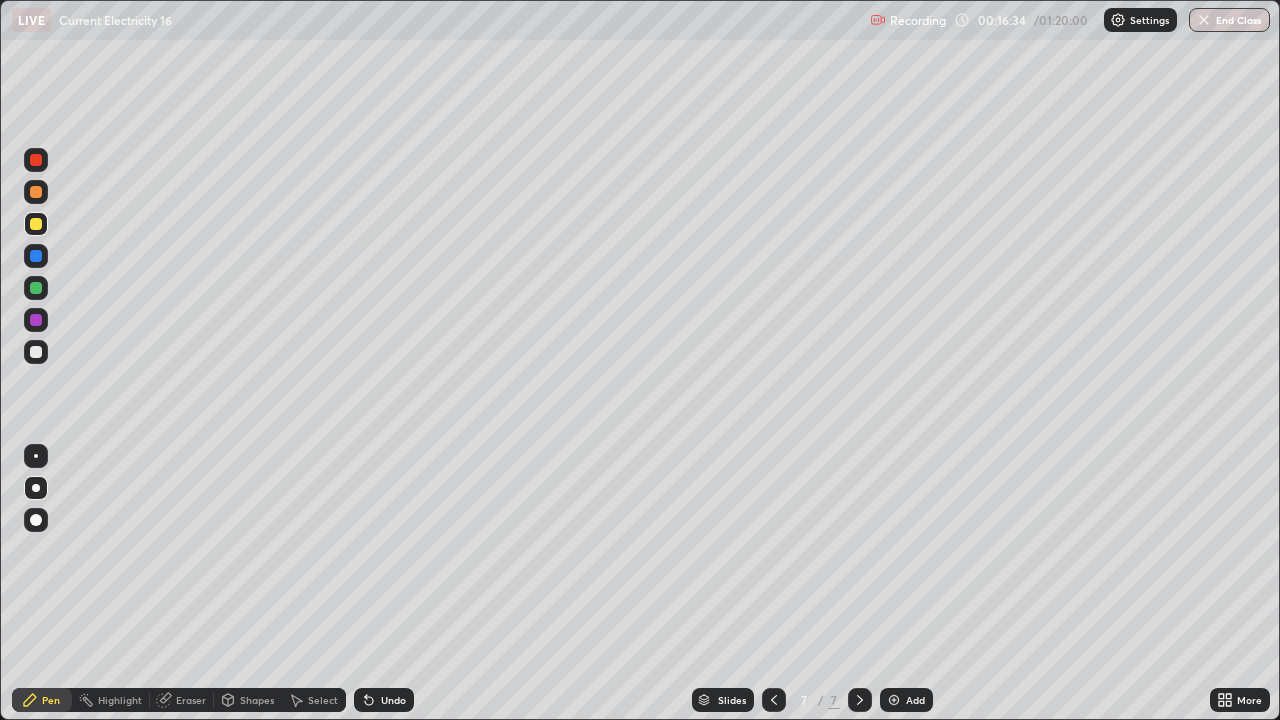 click at bounding box center [36, 288] 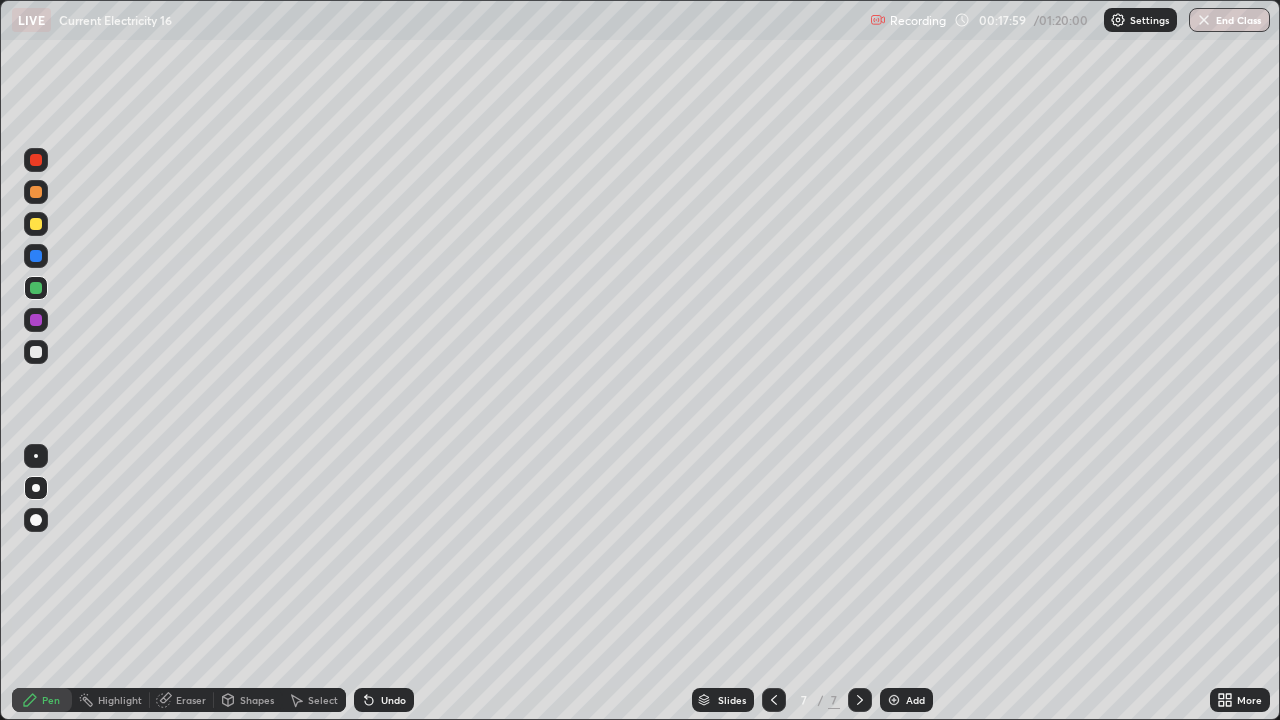 click on "Add" at bounding box center (906, 700) 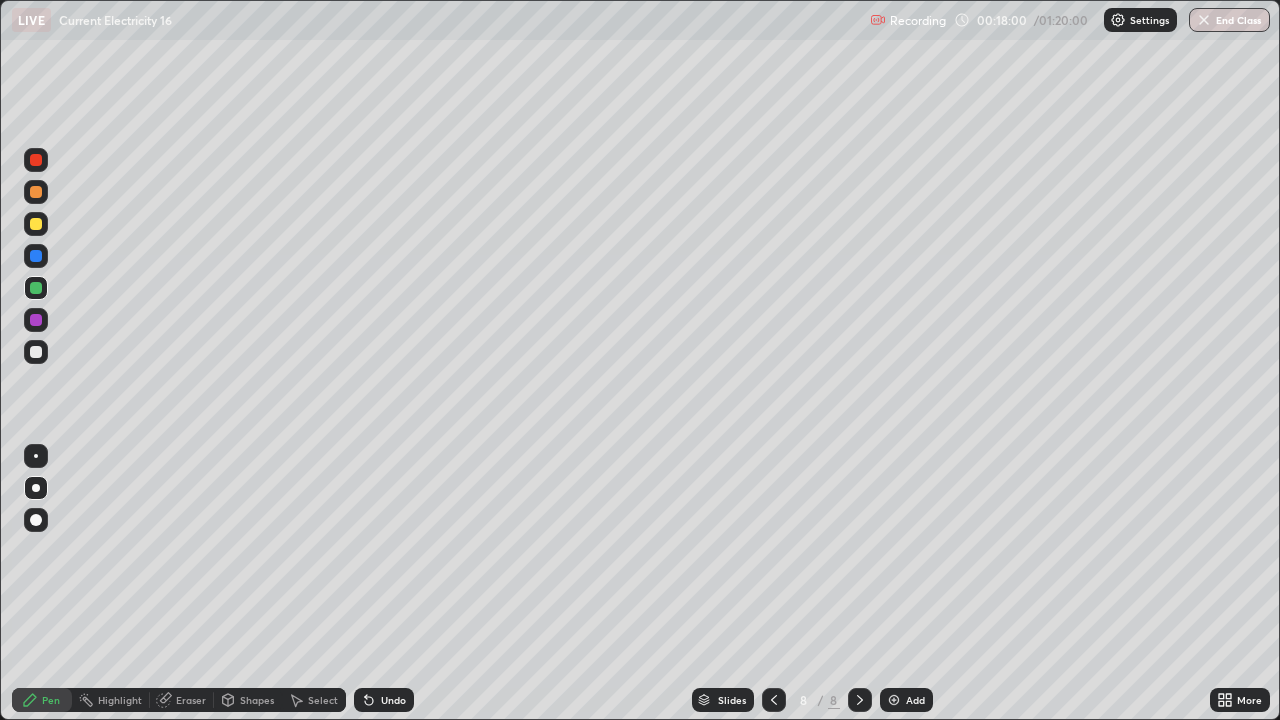 click on "Shapes" at bounding box center (257, 700) 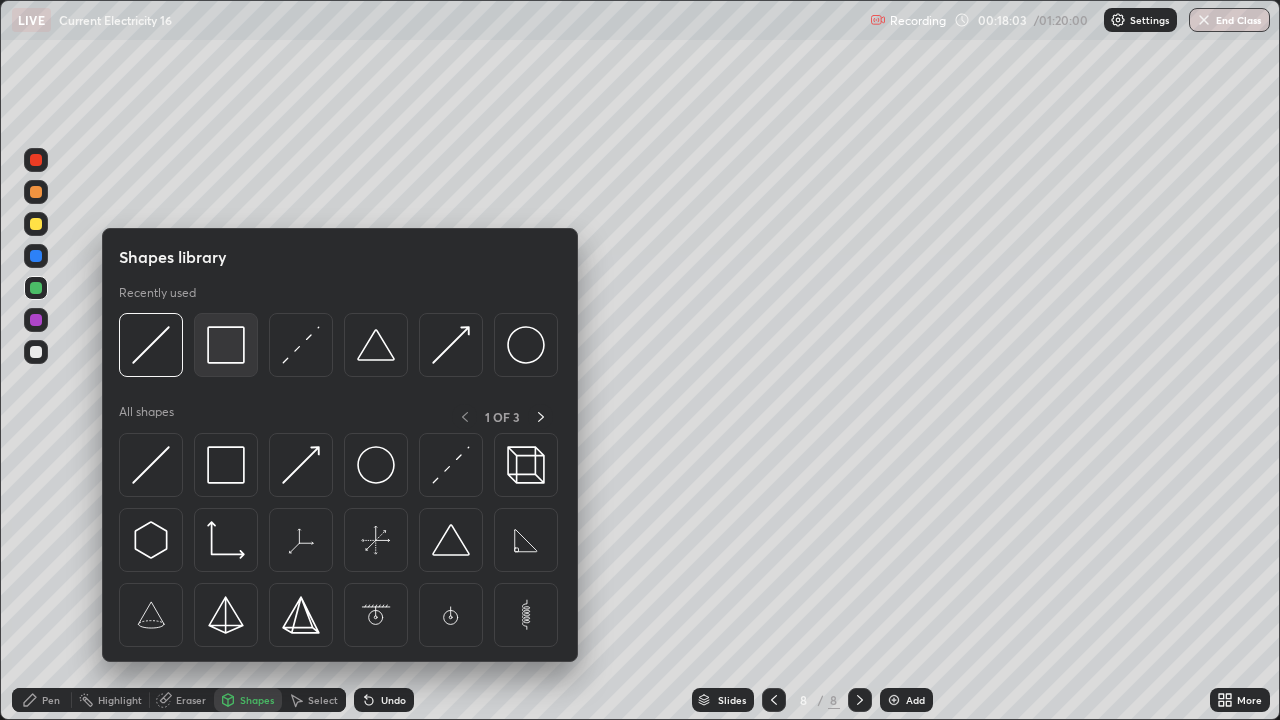 click at bounding box center (226, 345) 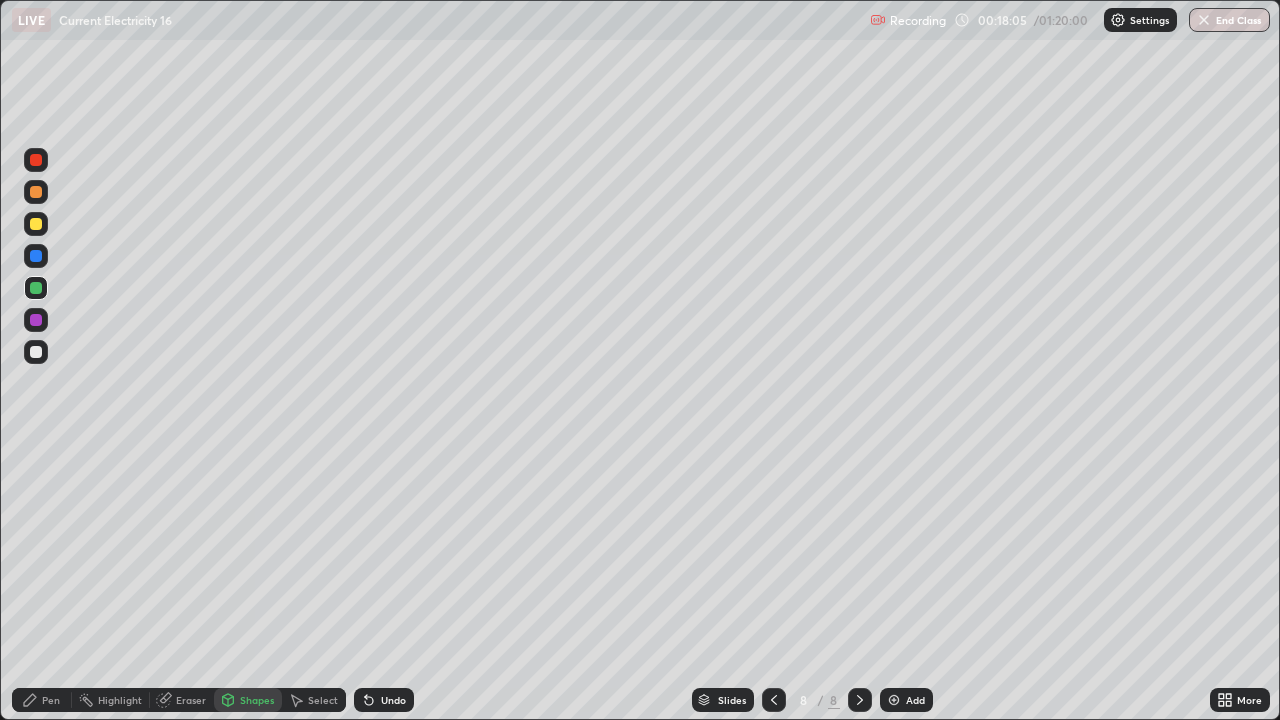 click on "Undo" at bounding box center (393, 700) 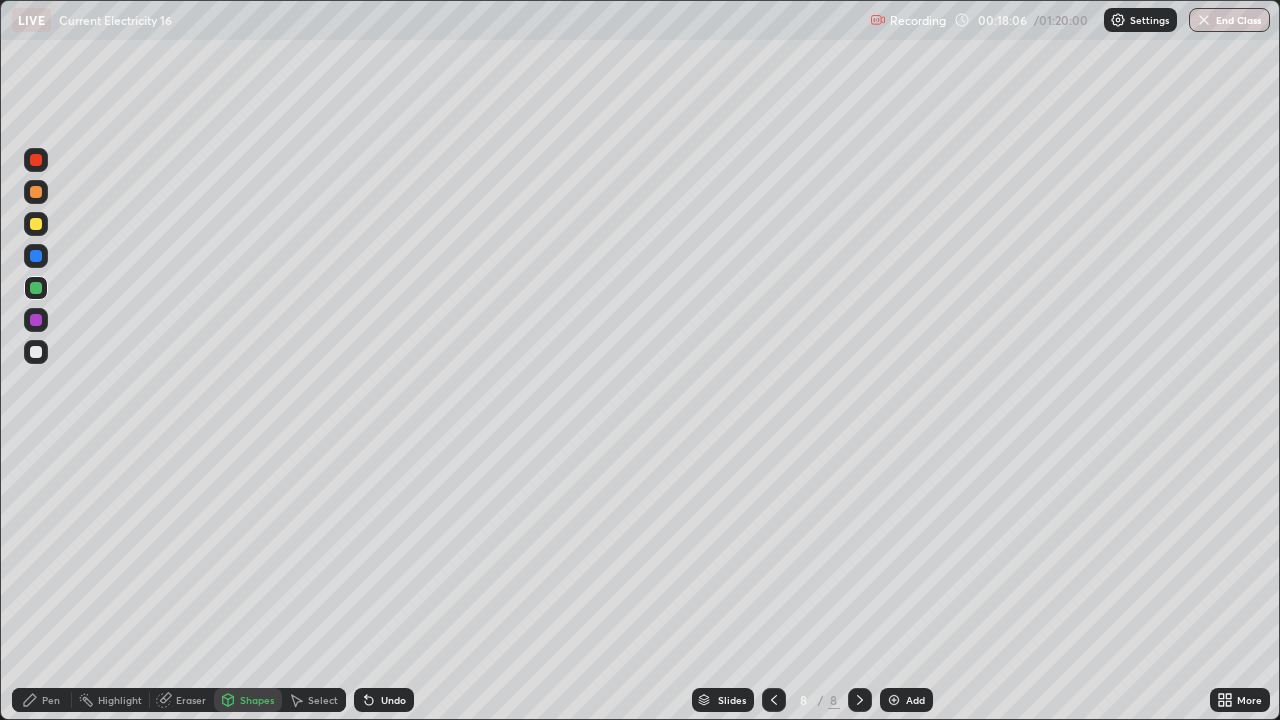 click at bounding box center (36, 352) 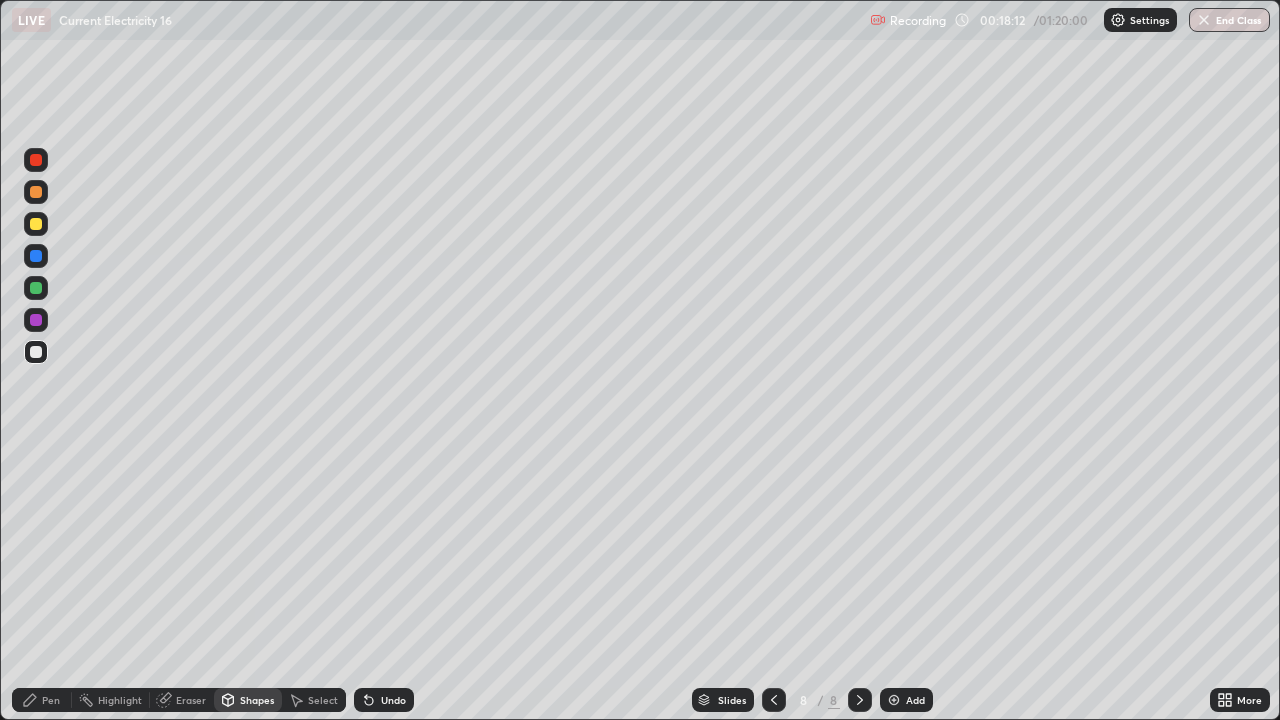 click on "Eraser" at bounding box center [191, 700] 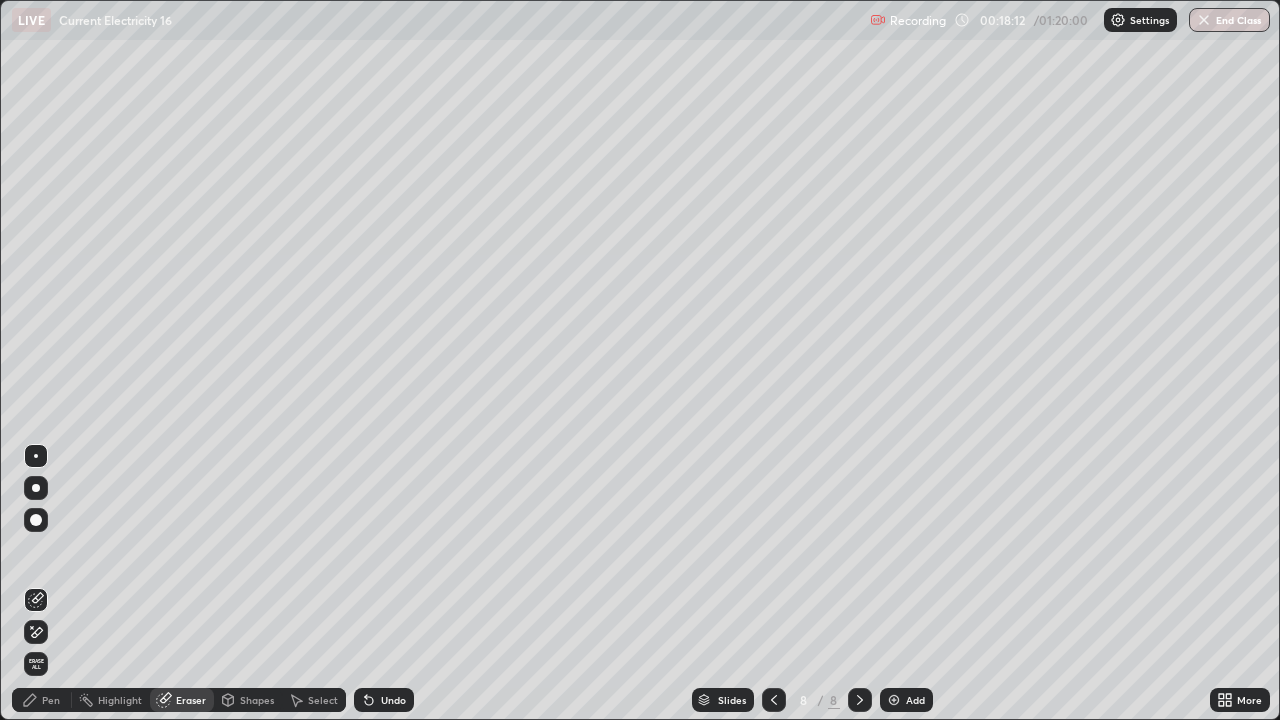 click on "Pen" at bounding box center (51, 700) 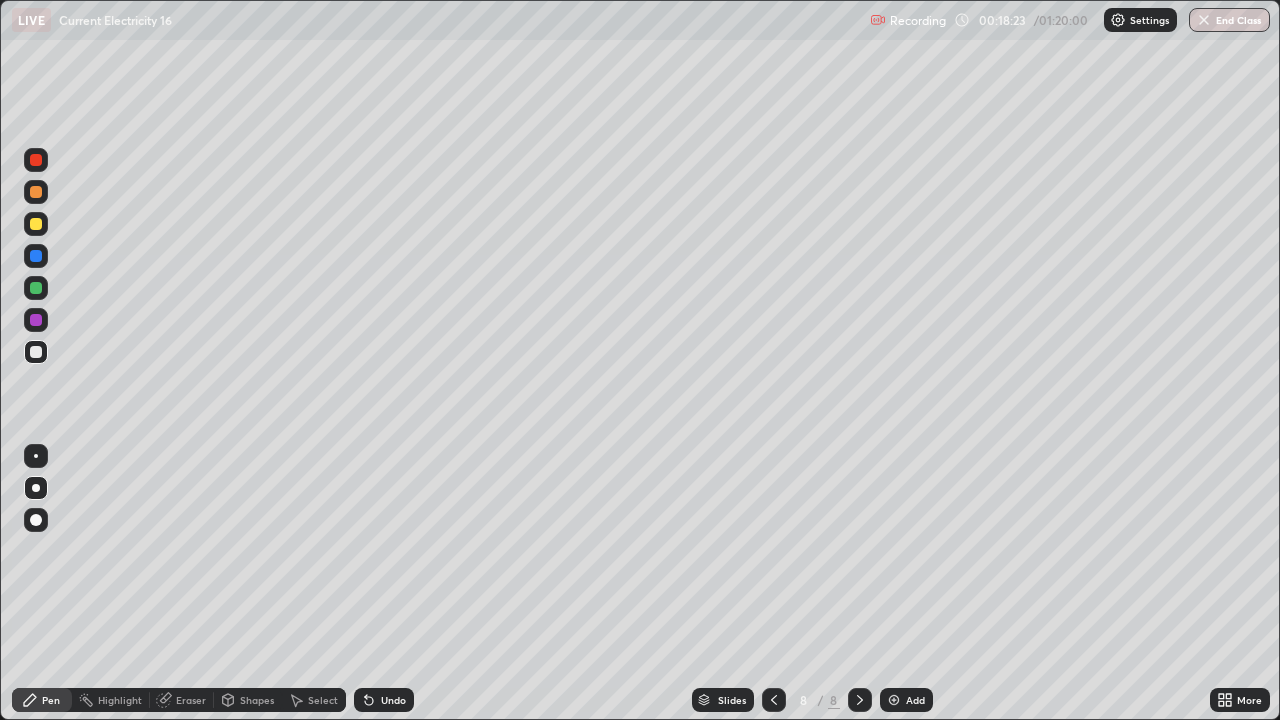 click on "Undo" at bounding box center [393, 700] 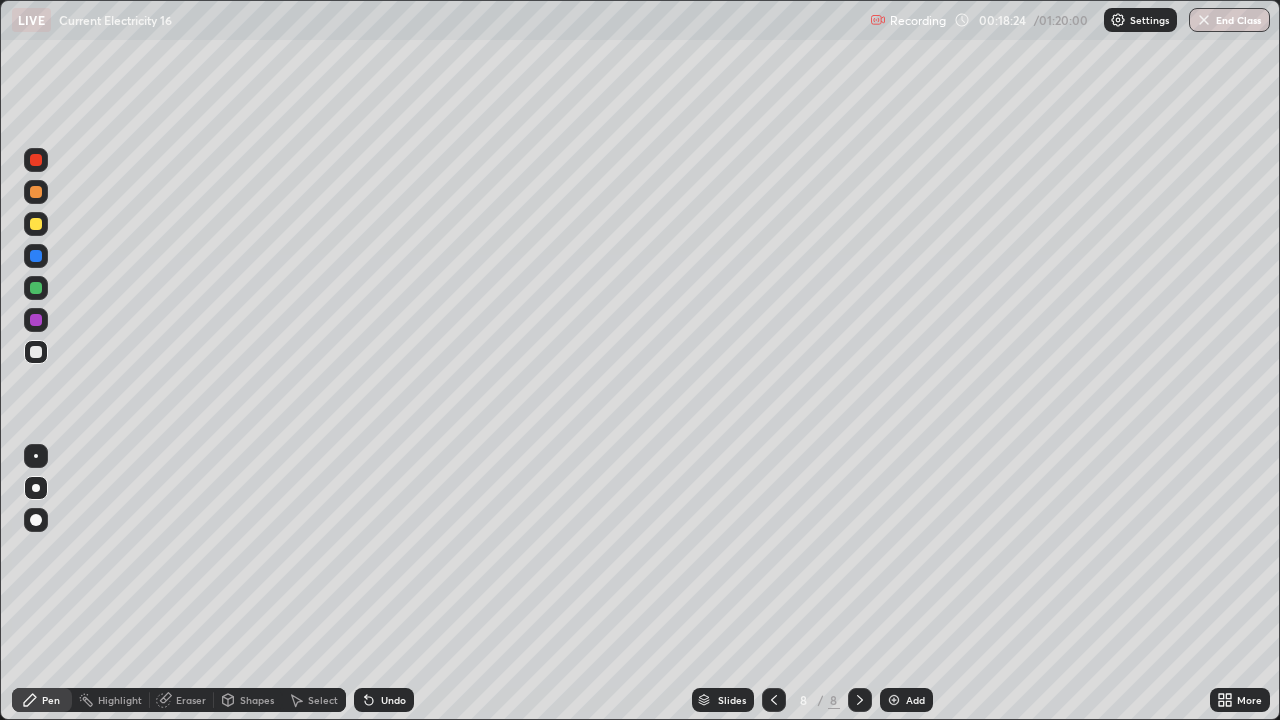 click 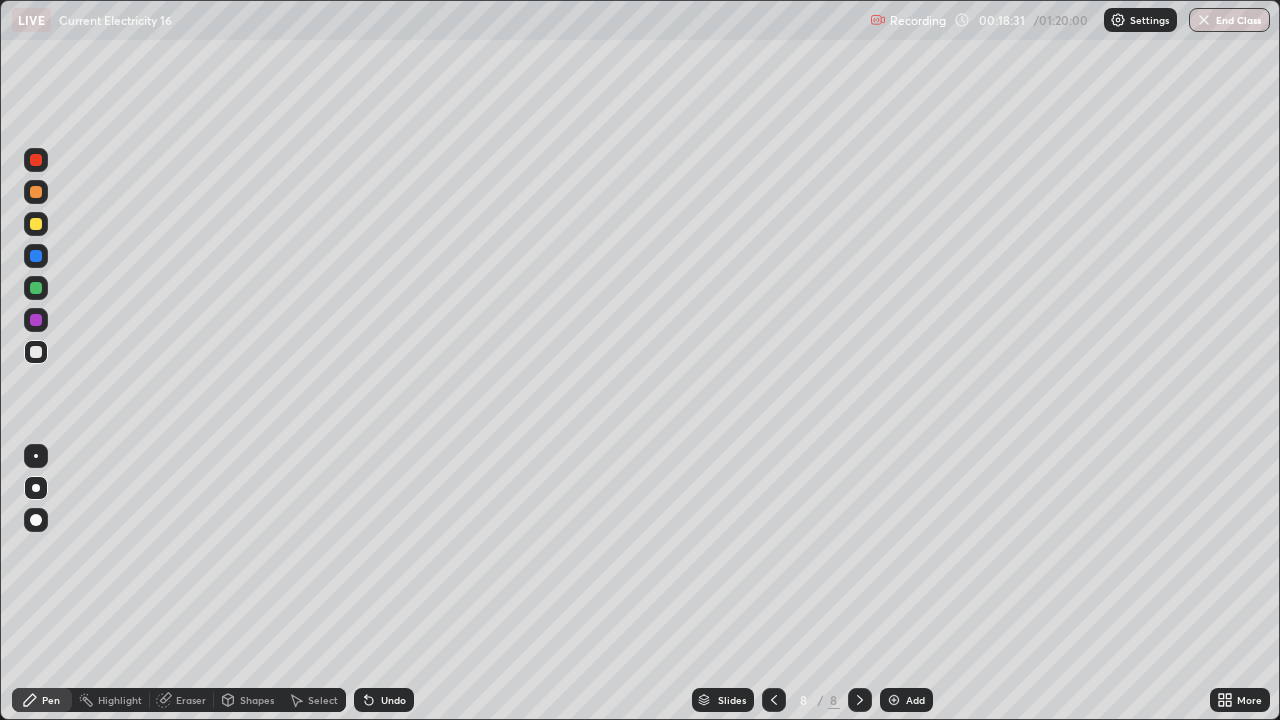 click on "Eraser" at bounding box center (182, 700) 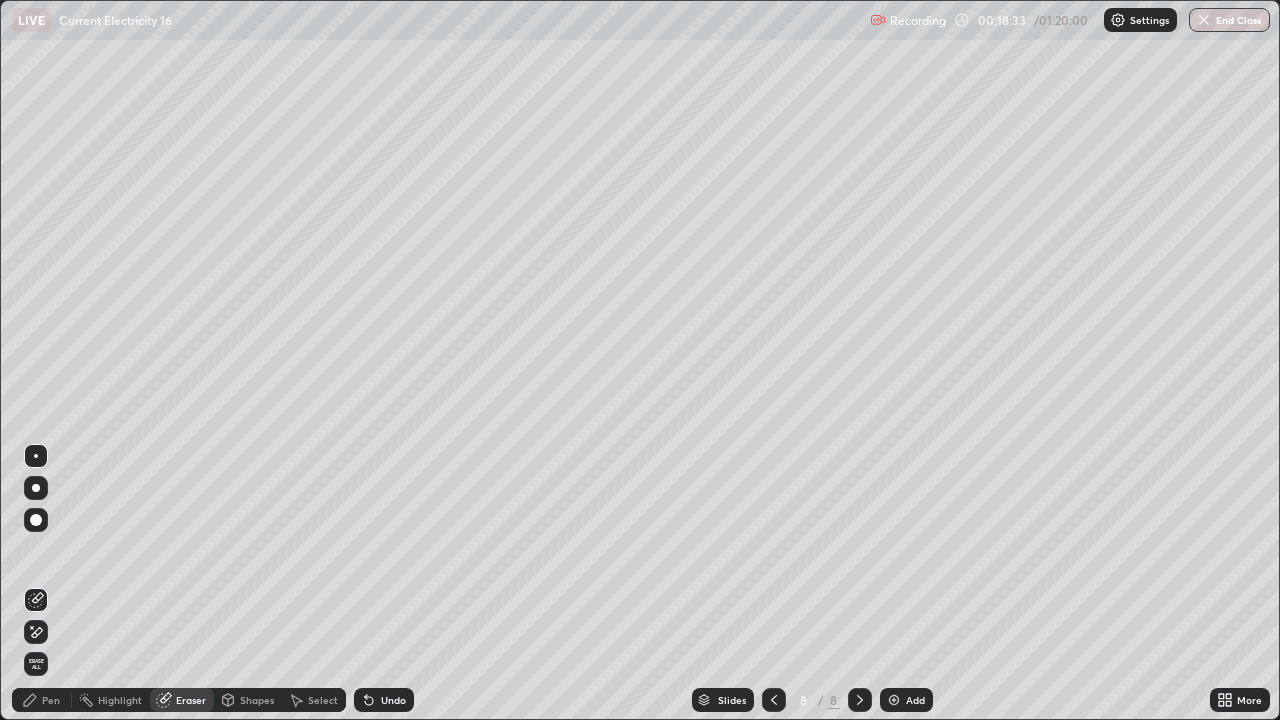 click on "Pen" at bounding box center [42, 700] 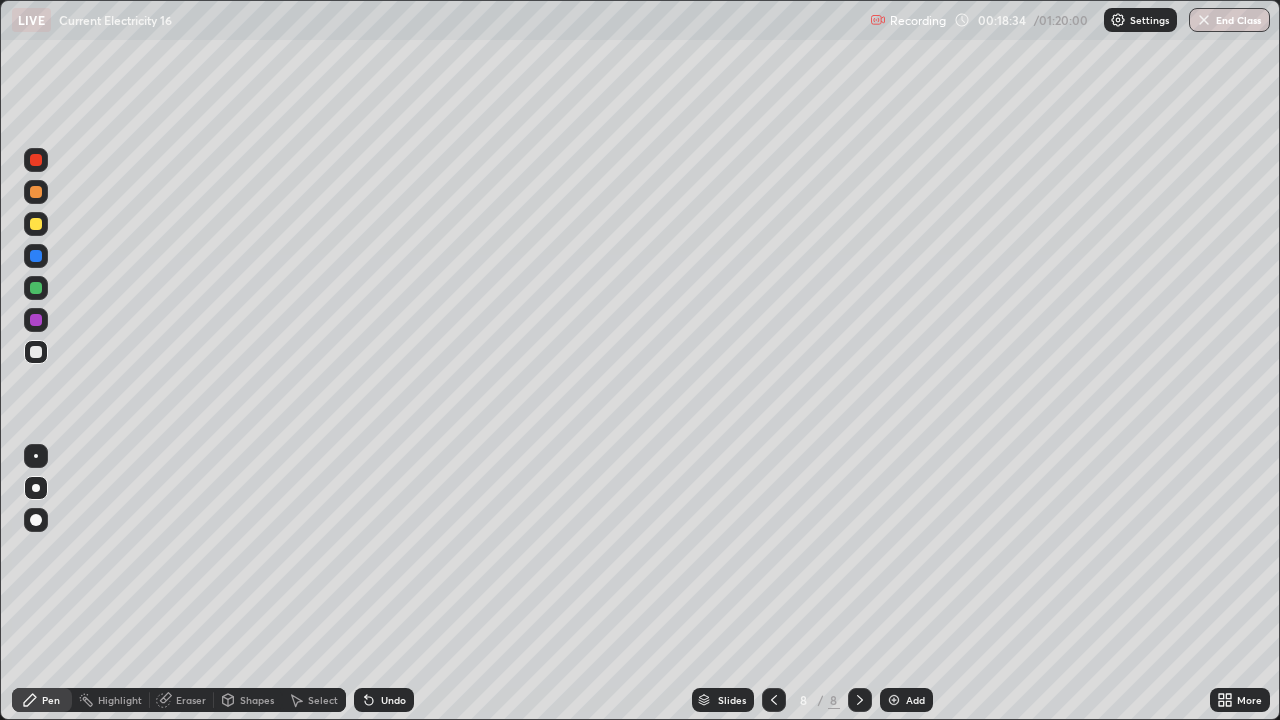 click at bounding box center (36, 288) 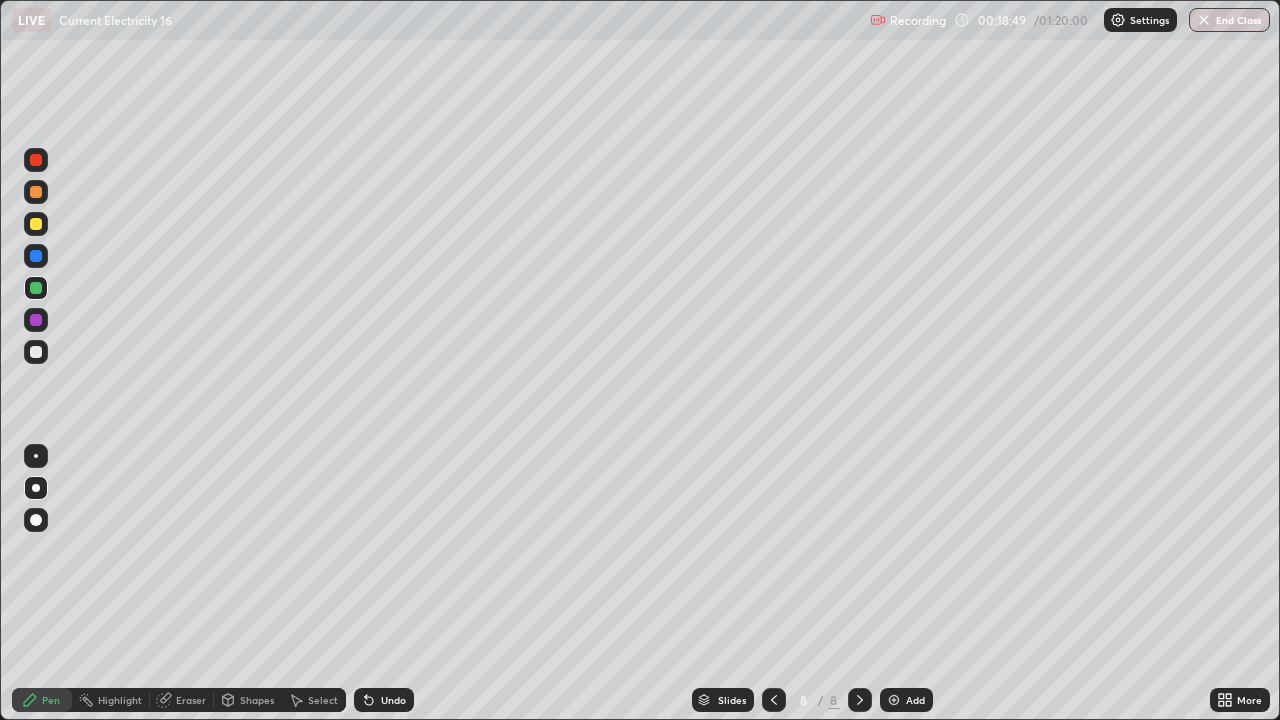 click on "Undo" at bounding box center [393, 700] 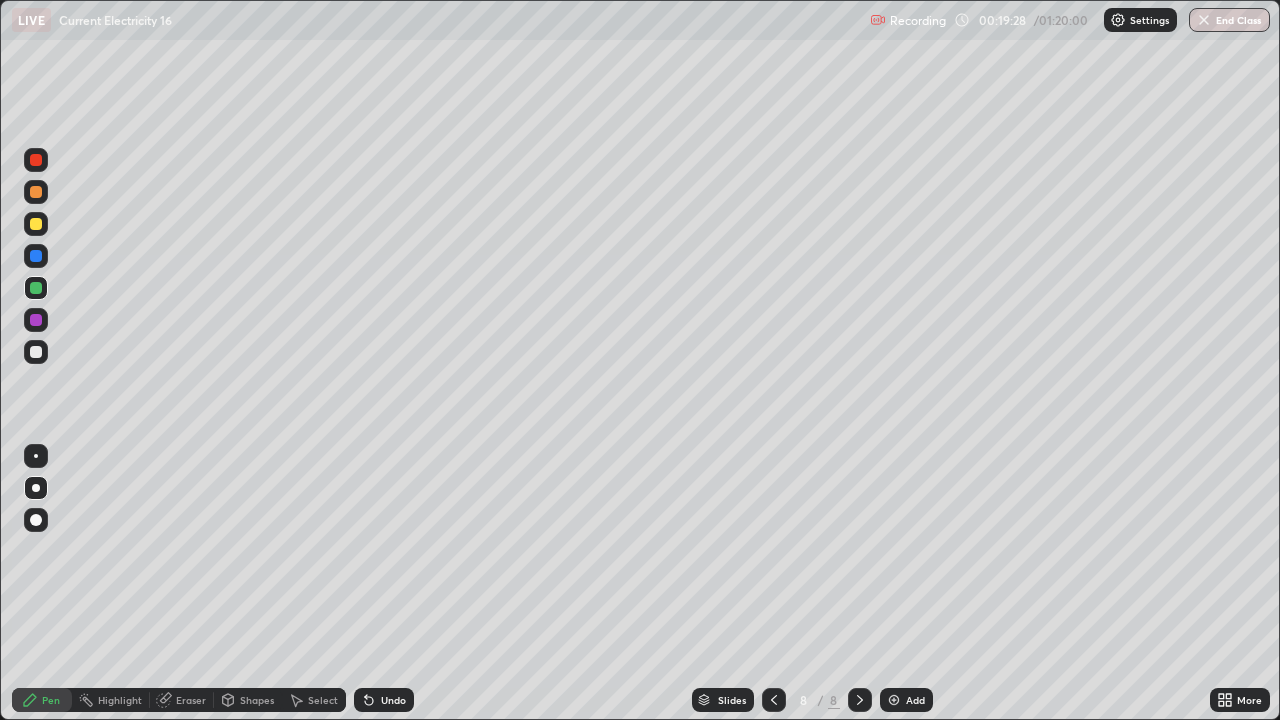 click at bounding box center (36, 224) 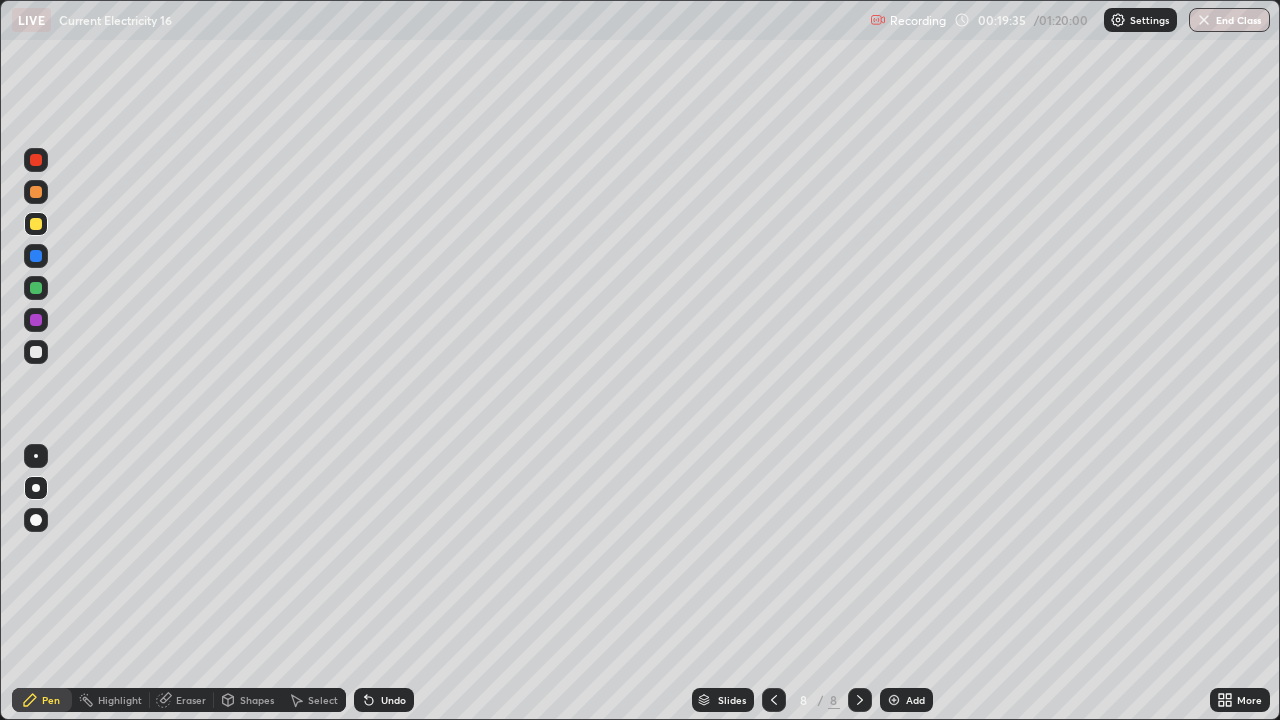 click on "Eraser" at bounding box center (191, 700) 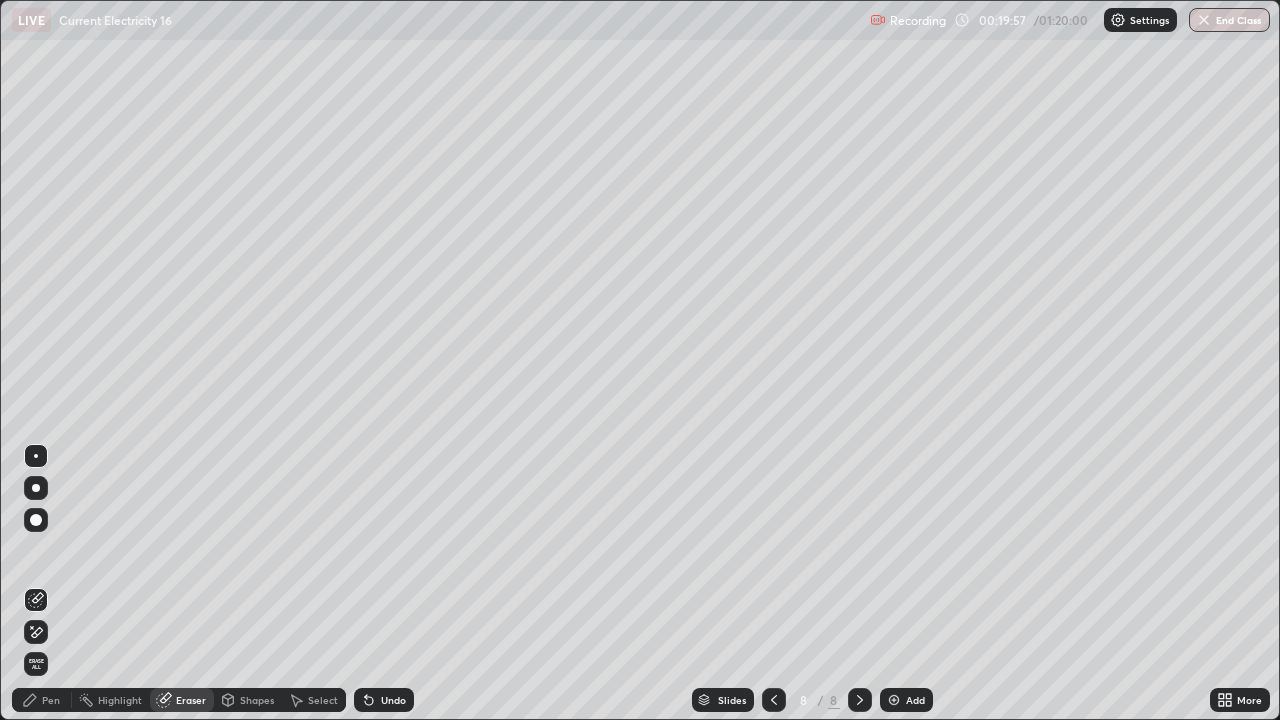 click on "Pen" at bounding box center [51, 700] 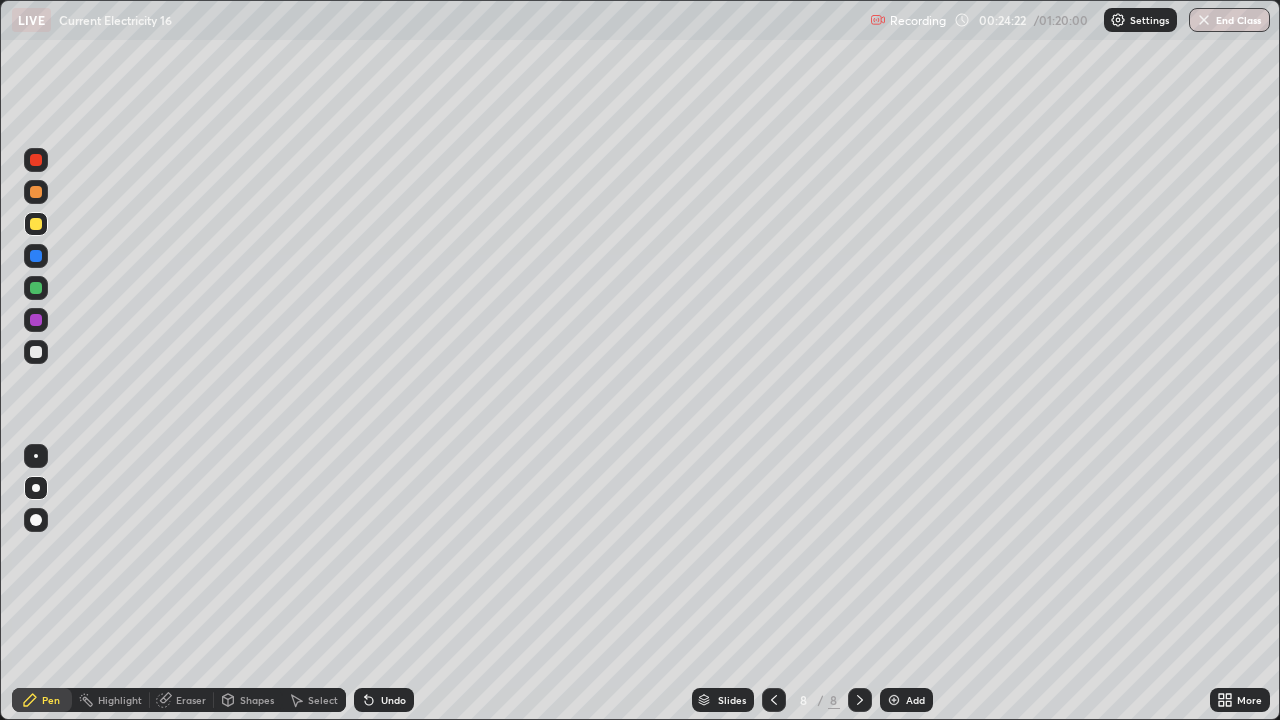 click on "Add" at bounding box center [906, 700] 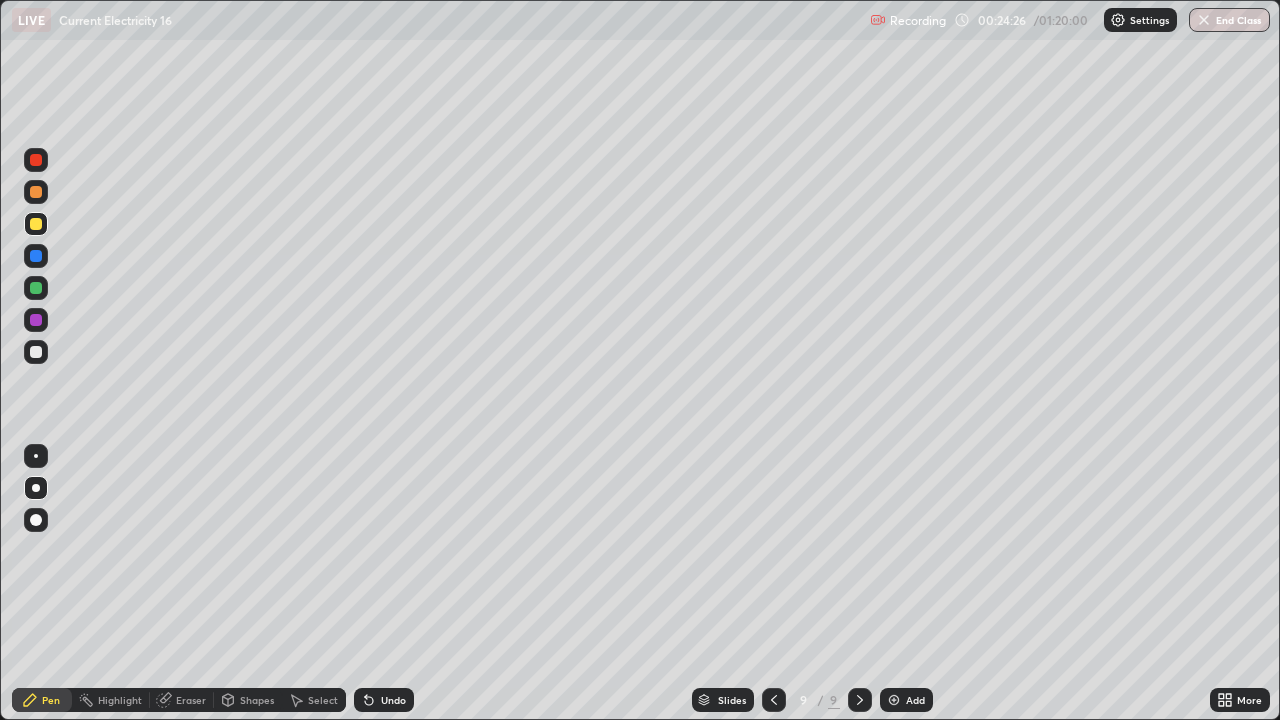 click on "Shapes" at bounding box center (257, 700) 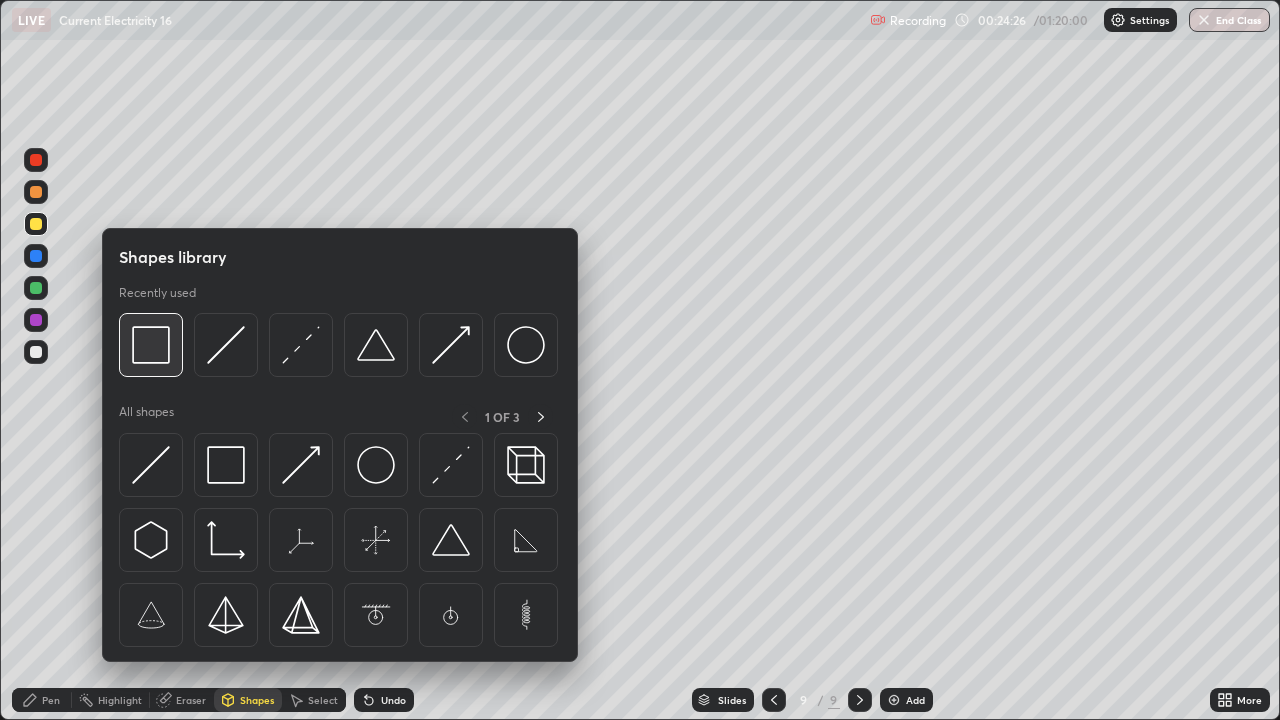 click at bounding box center [151, 345] 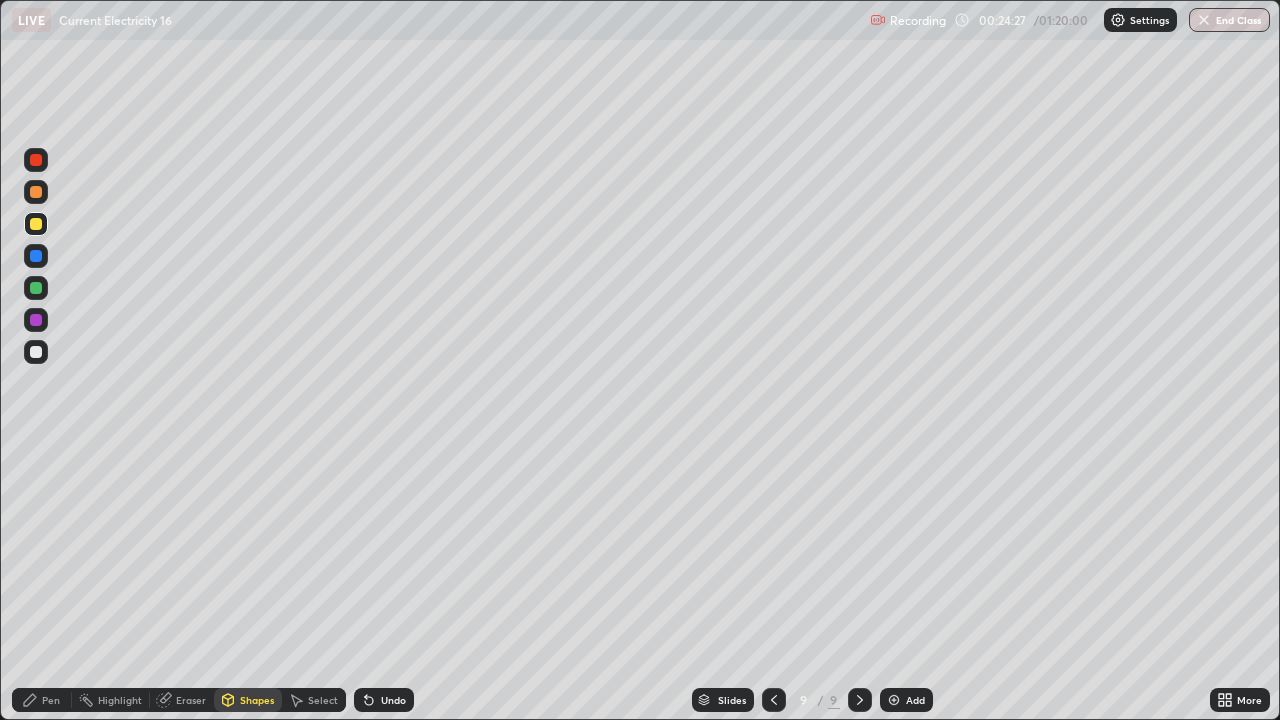 click at bounding box center (36, 352) 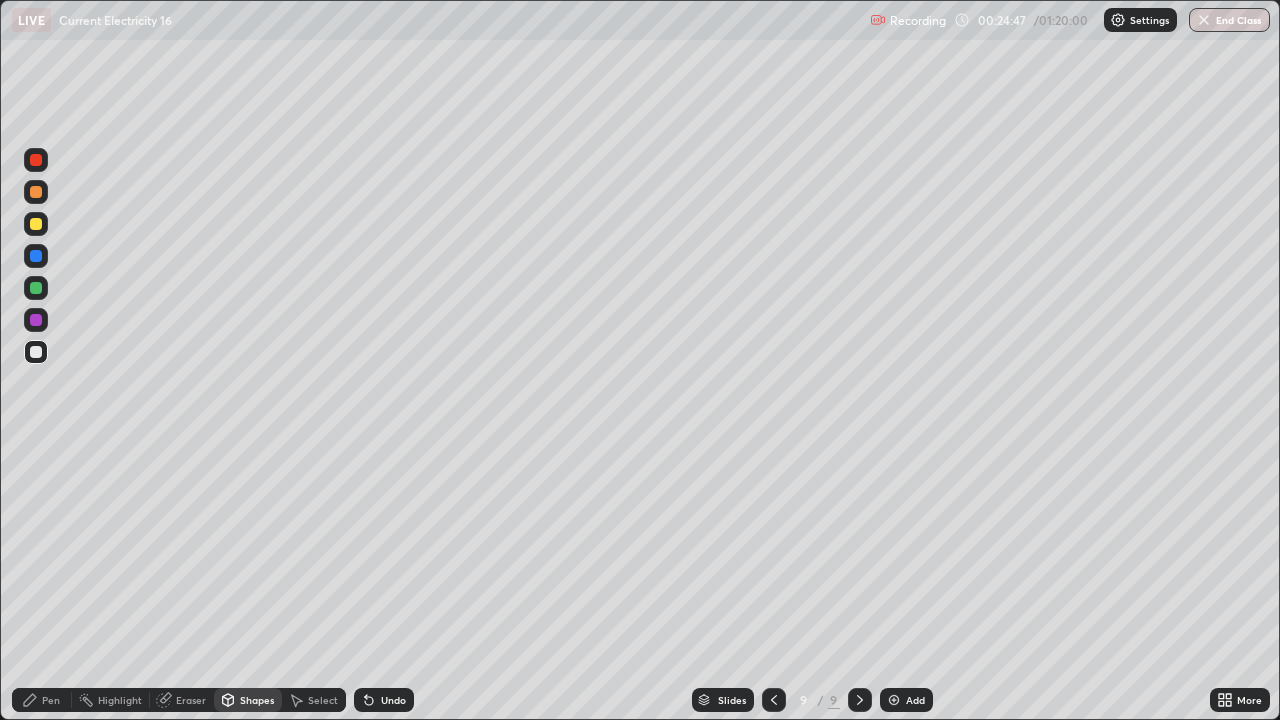 click on "Eraser" at bounding box center [191, 700] 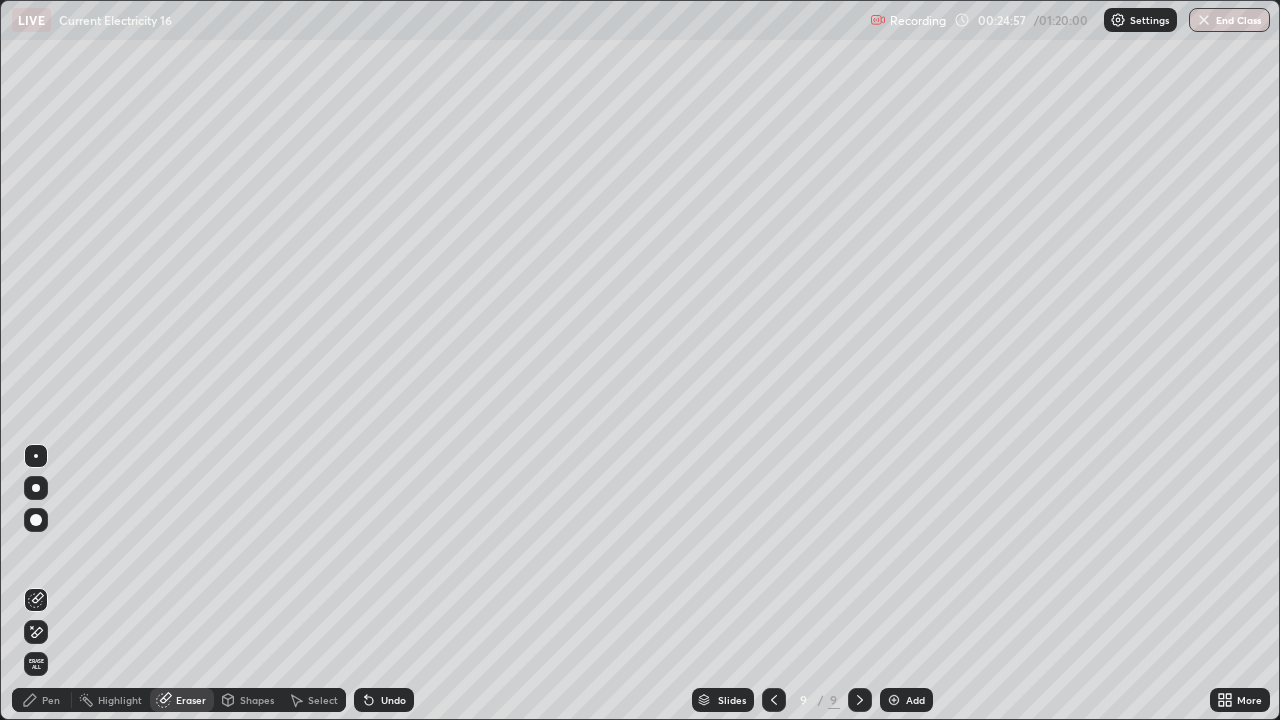 click on "Pen" at bounding box center [42, 700] 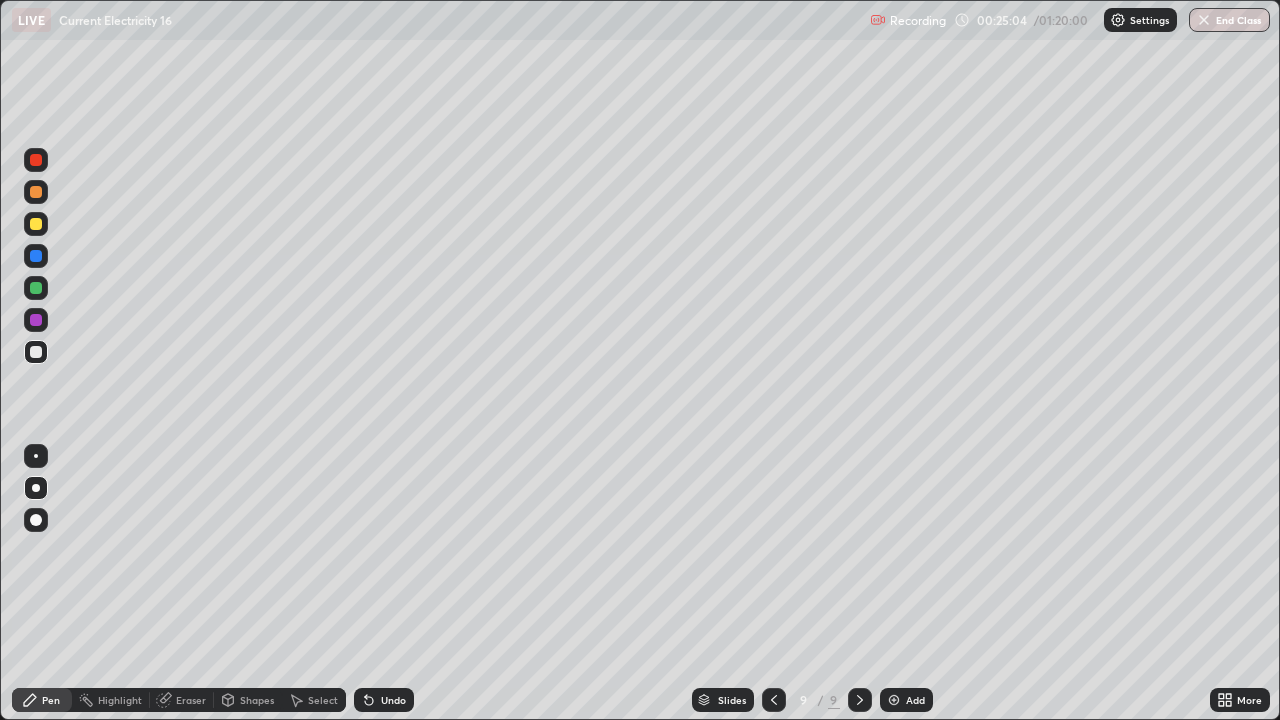 click 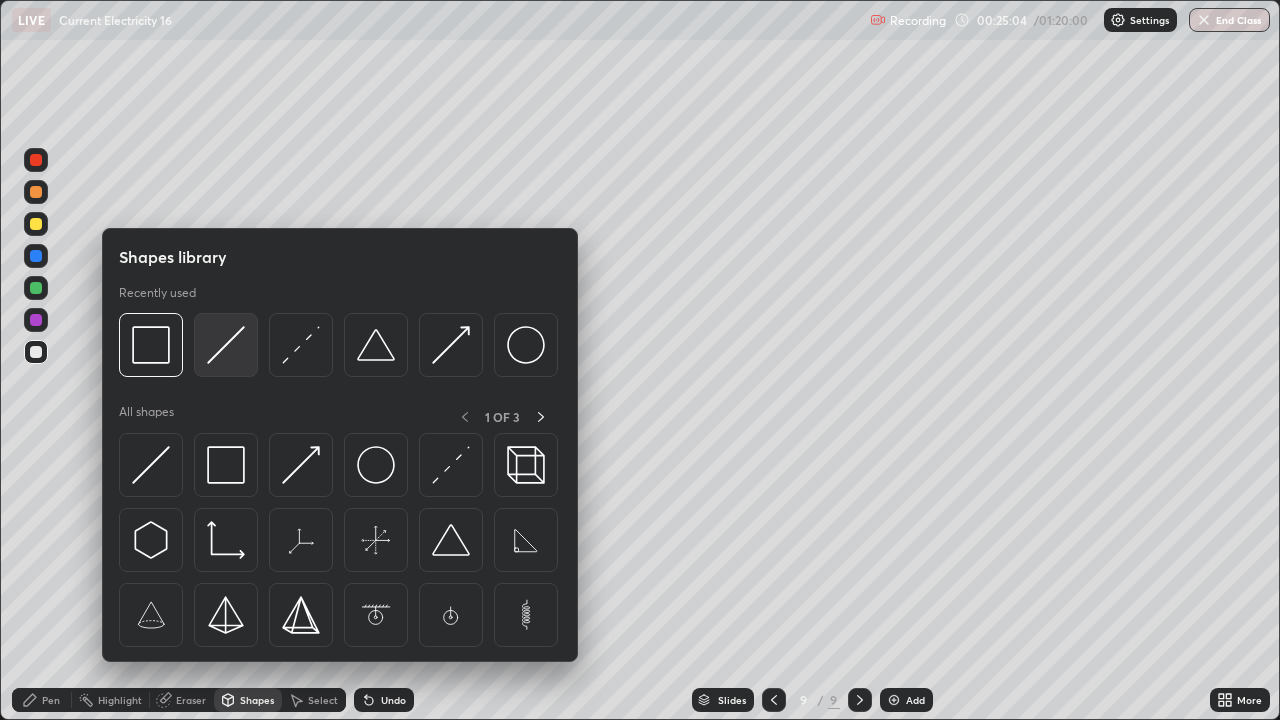 click at bounding box center (226, 345) 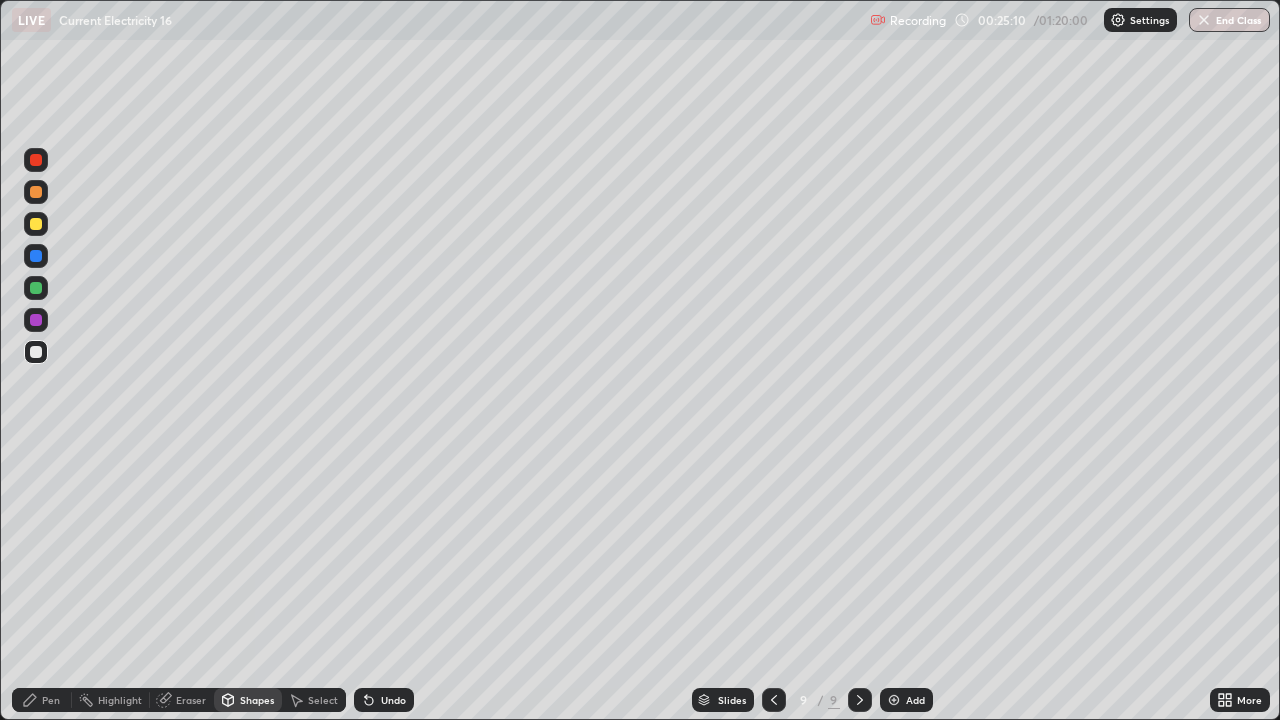click on "Pen" at bounding box center [51, 700] 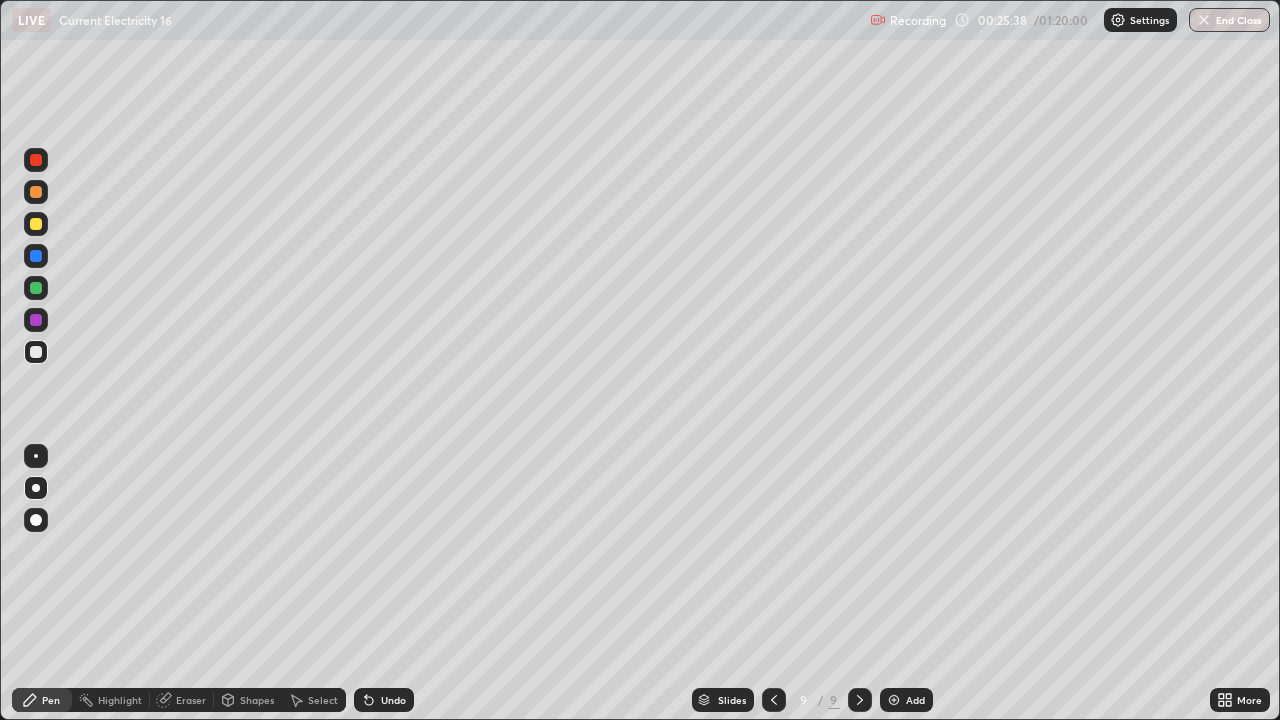 click at bounding box center [36, 224] 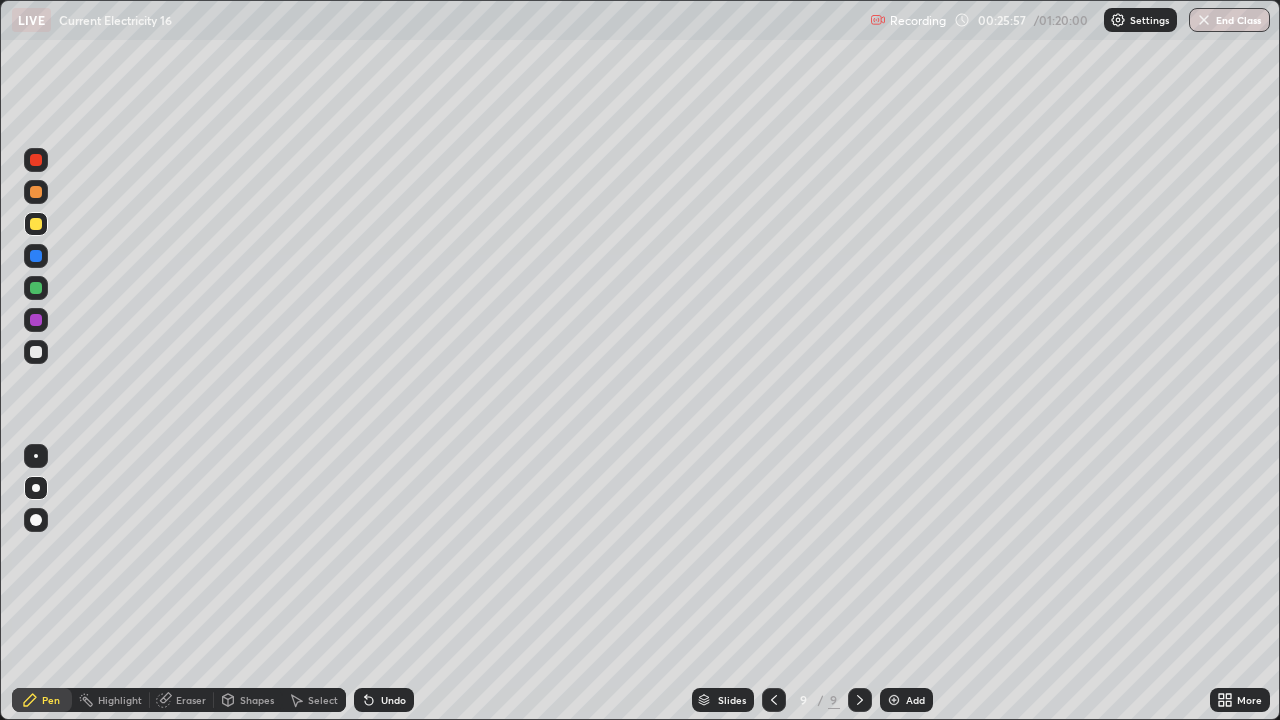 click on "Undo" at bounding box center [393, 700] 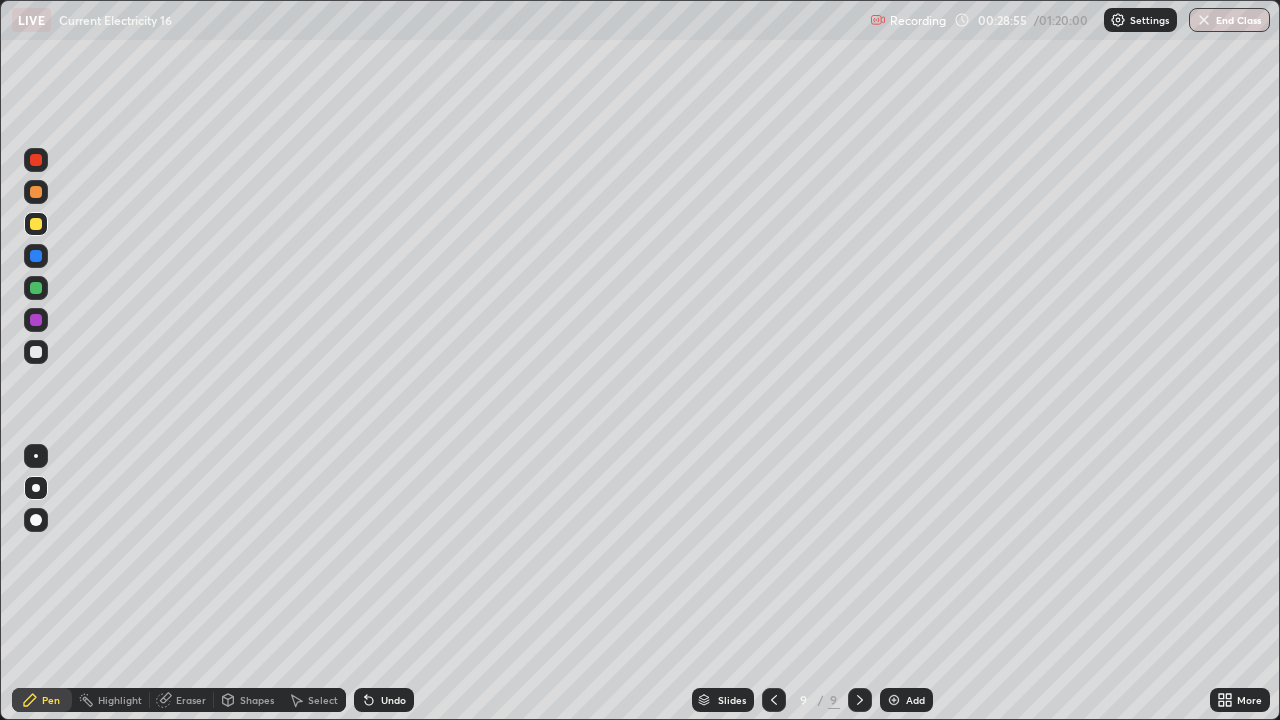 click on "Undo" at bounding box center [393, 700] 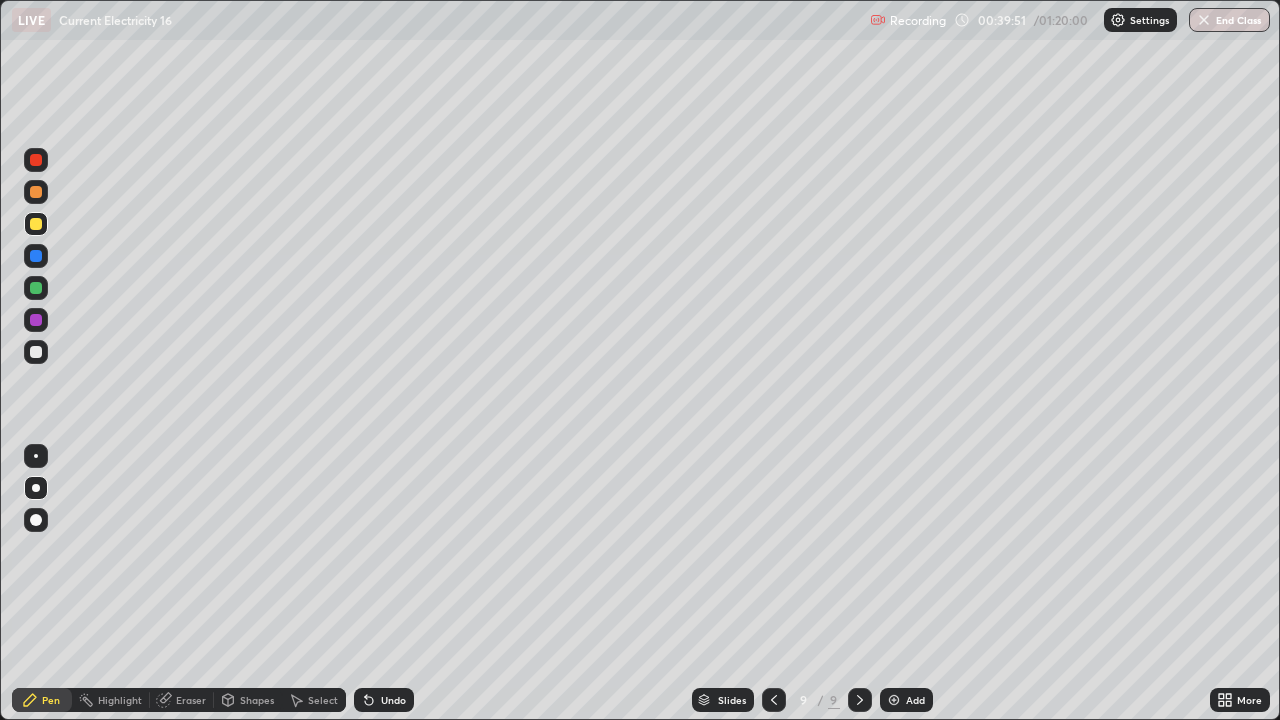 click at bounding box center [894, 700] 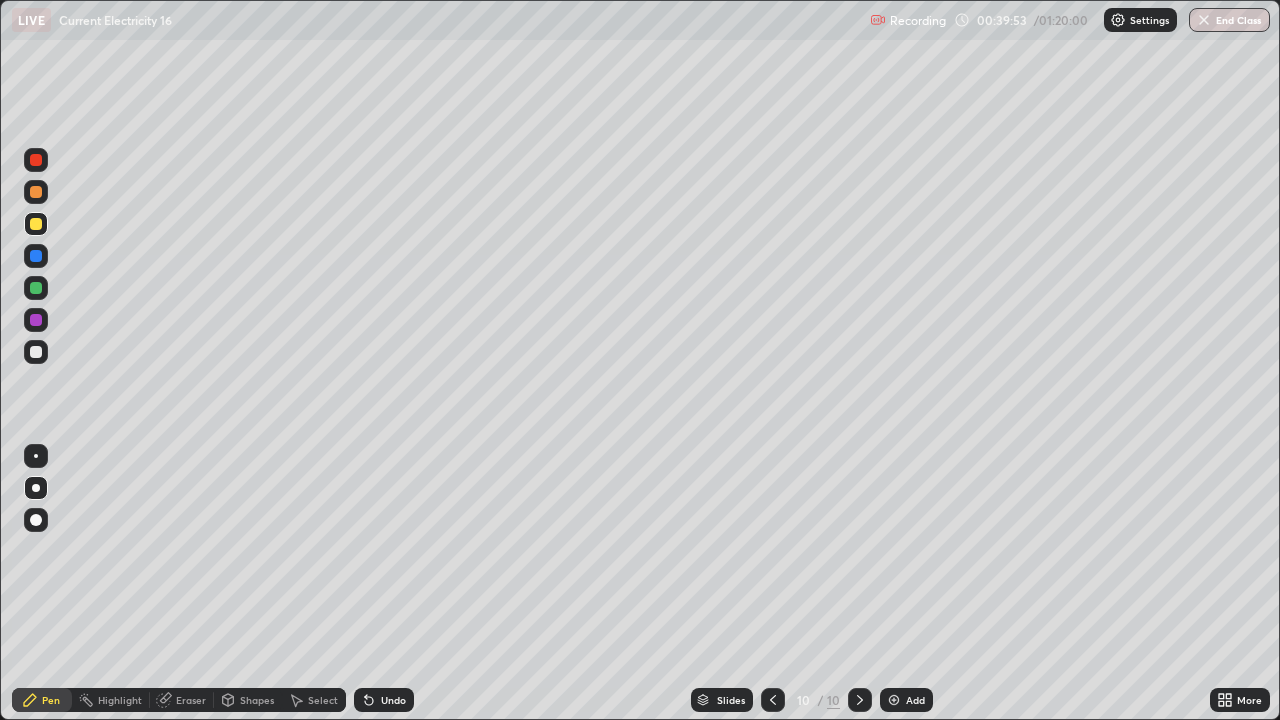 click on "Shapes" at bounding box center [248, 700] 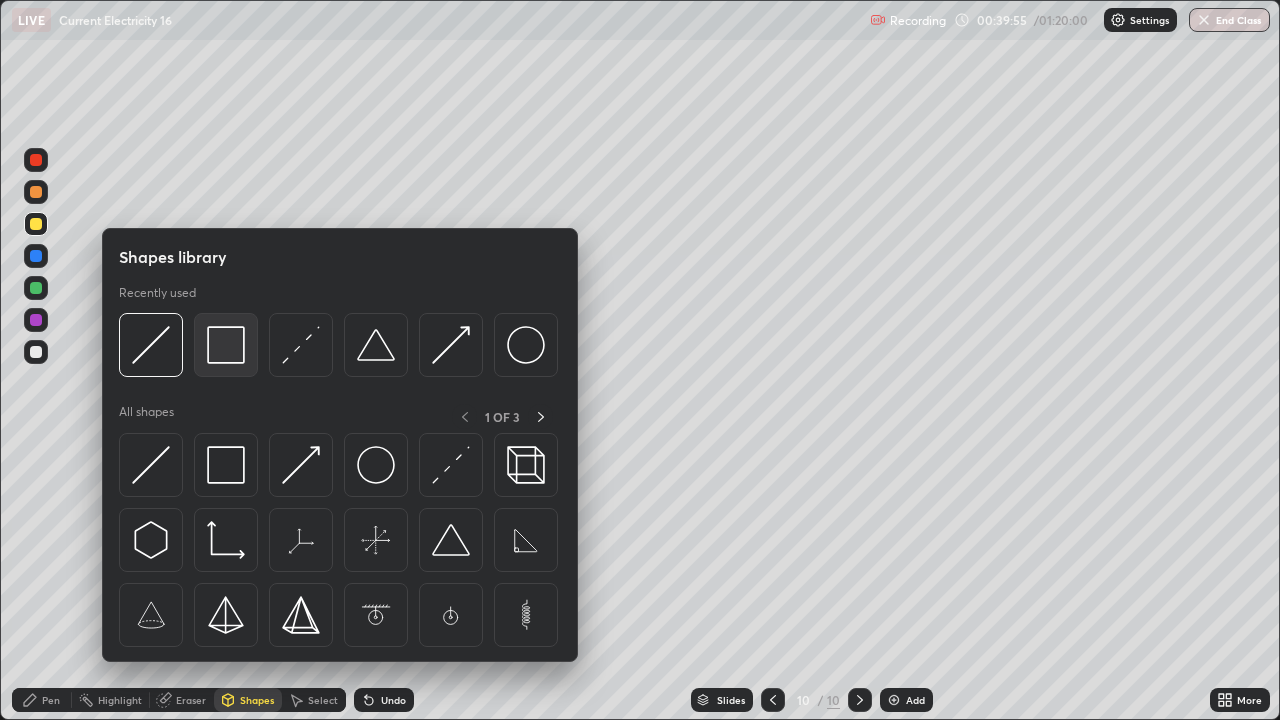 click at bounding box center [226, 345] 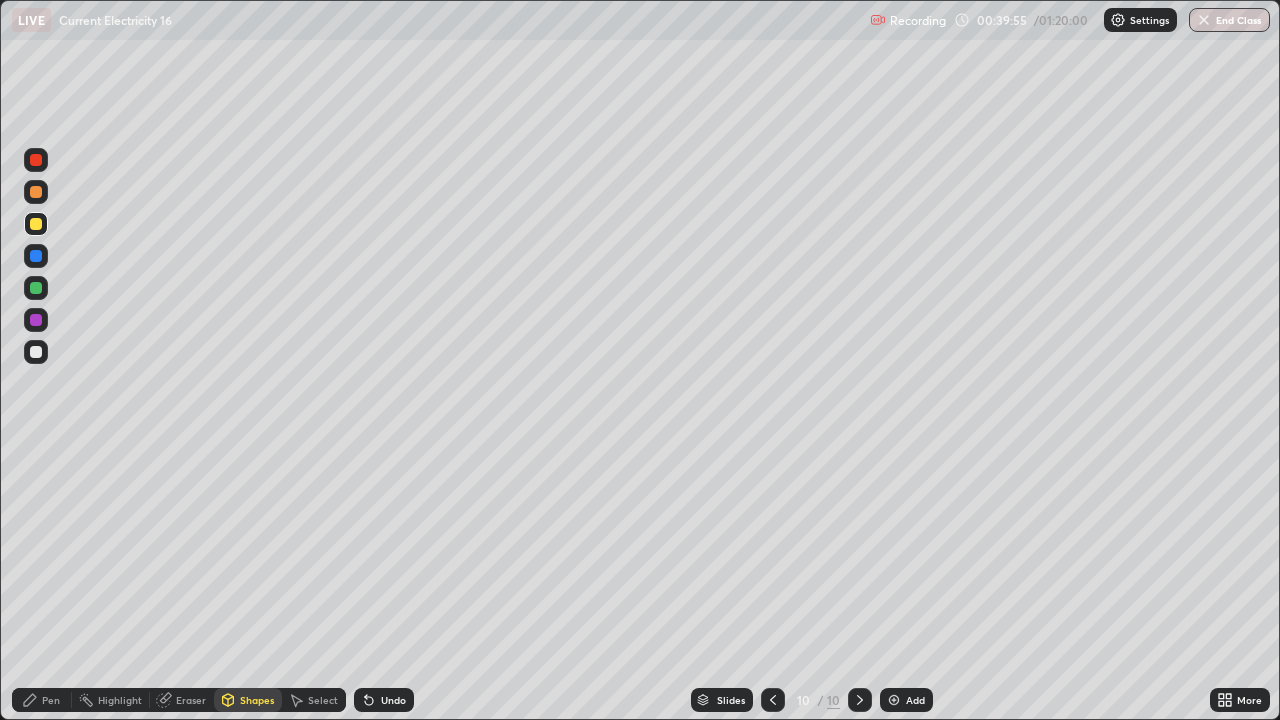 click at bounding box center (36, 352) 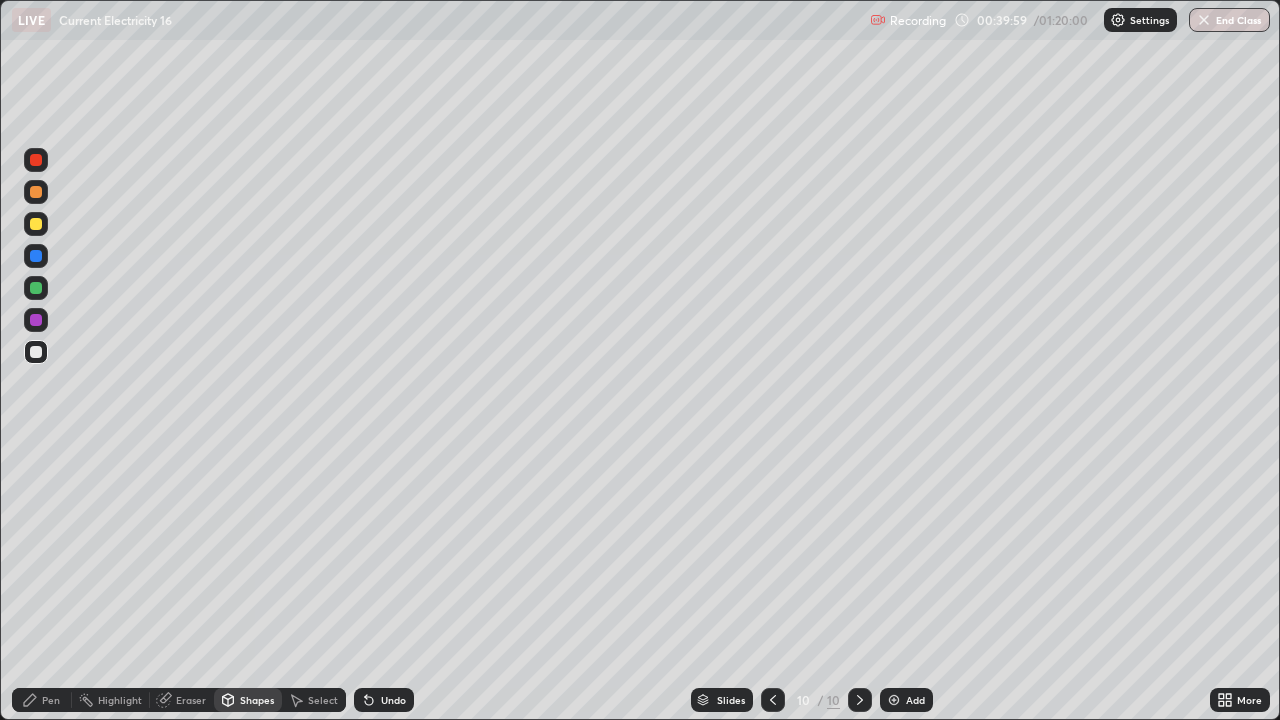 click on "Eraser" at bounding box center [182, 700] 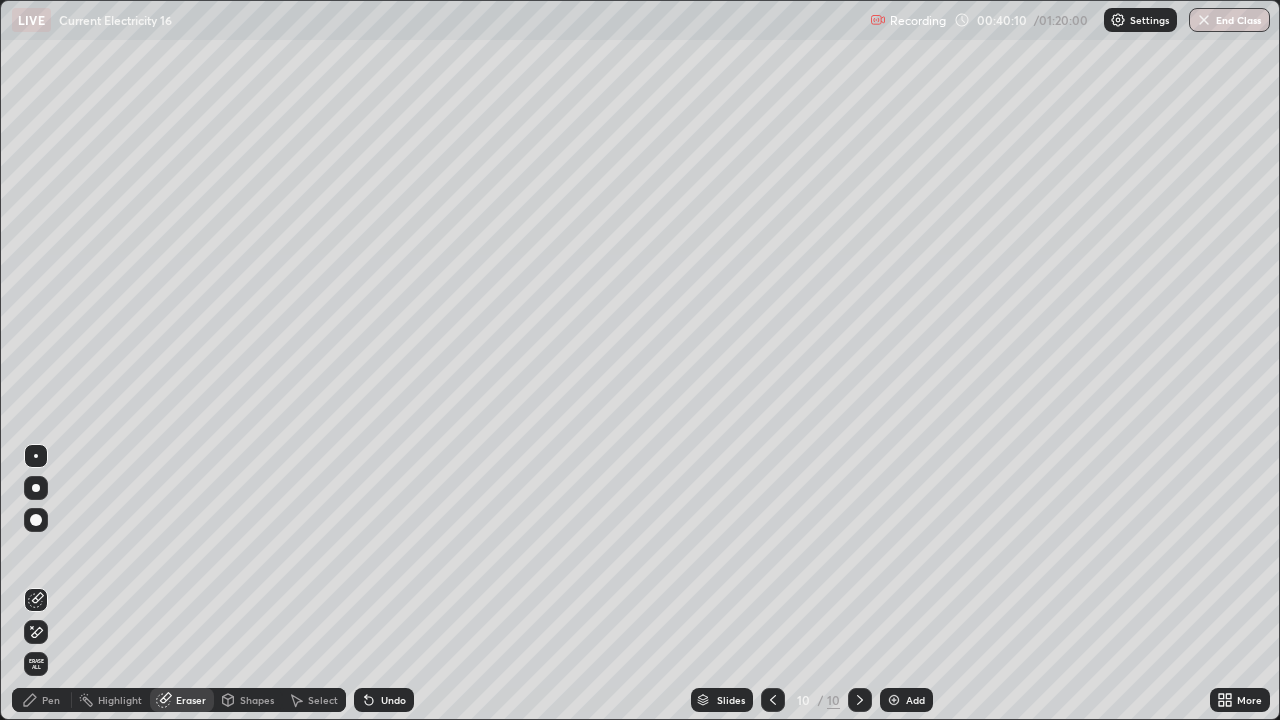 click on "Shapes" at bounding box center [248, 700] 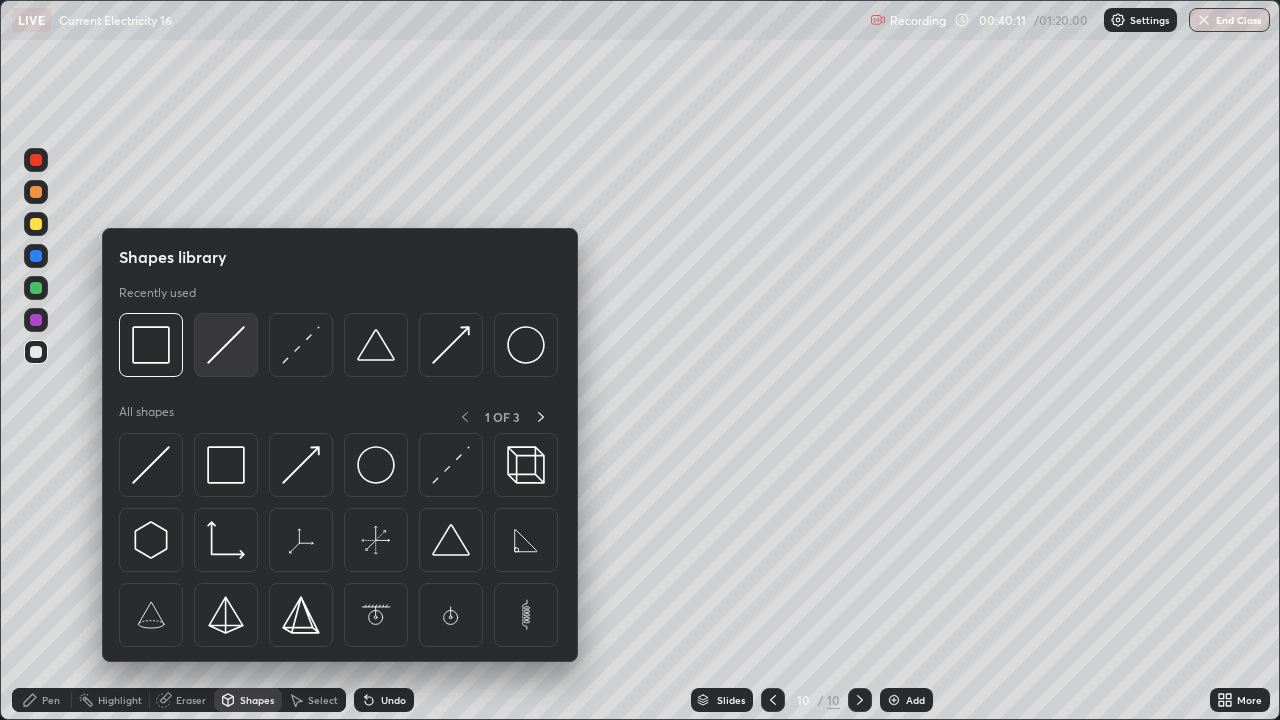 click at bounding box center (226, 345) 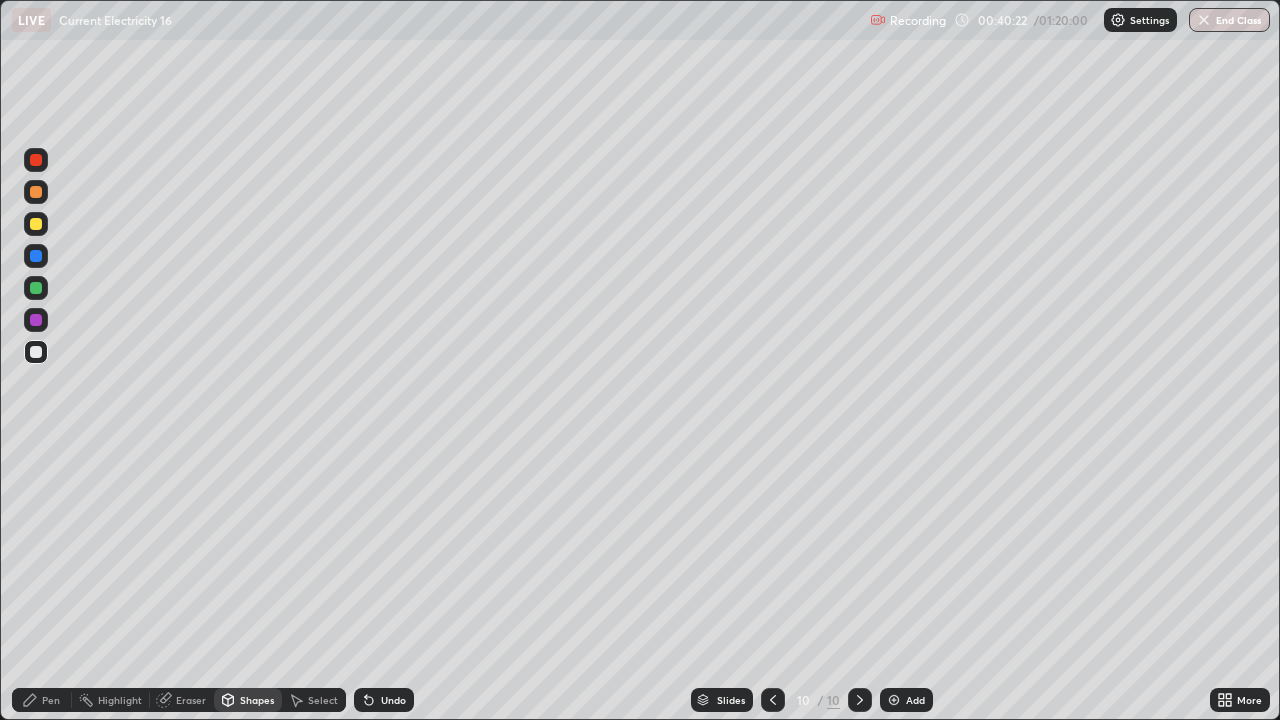 click on "Pen" at bounding box center (51, 700) 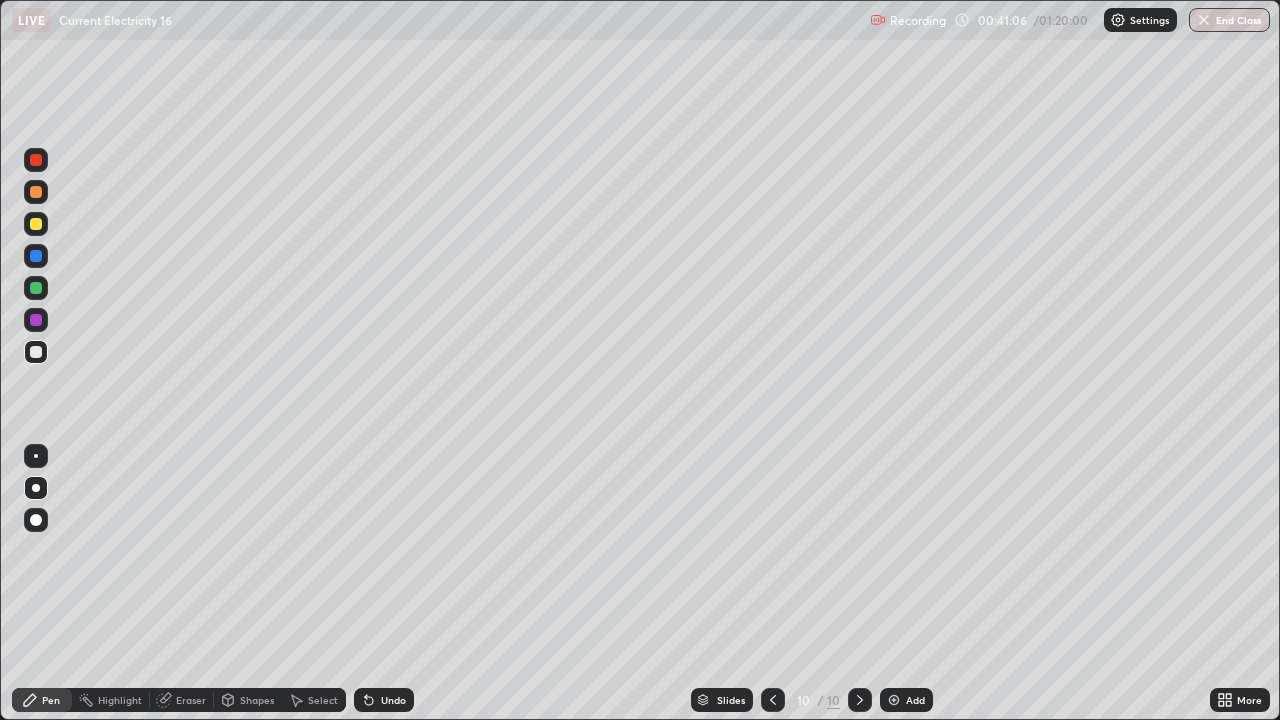 click on "Undo" at bounding box center [393, 700] 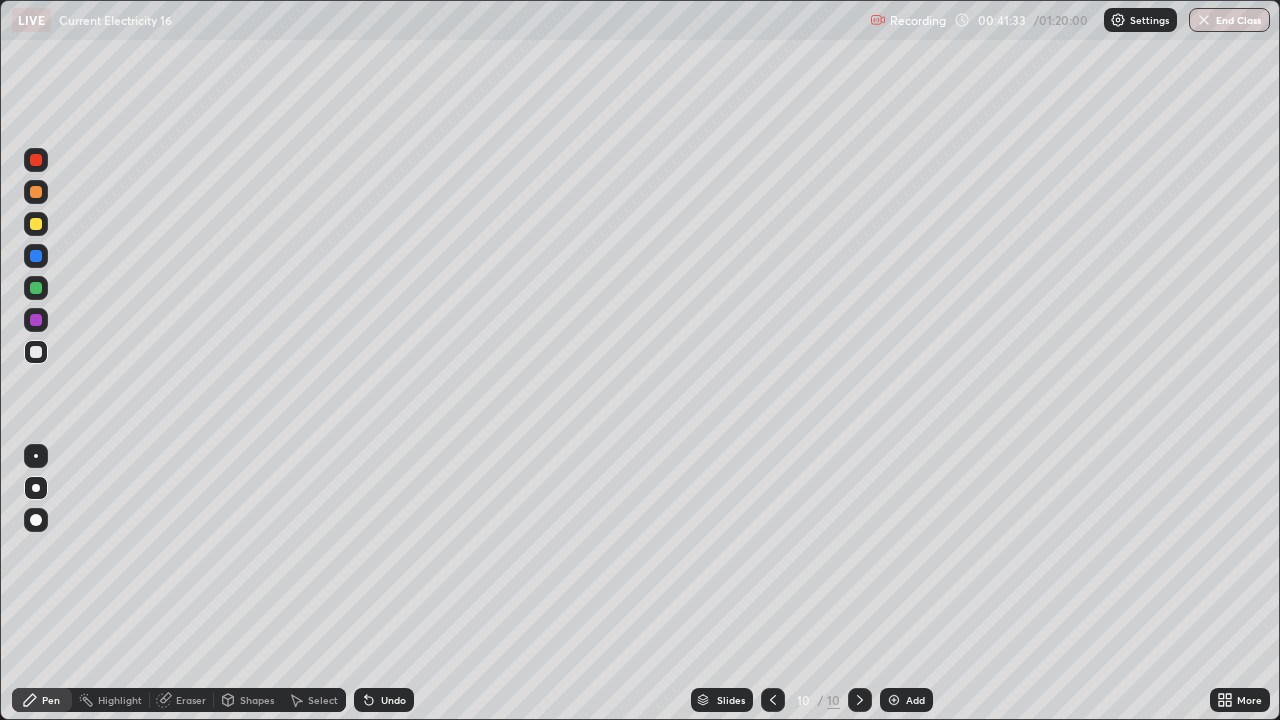 click at bounding box center (36, 224) 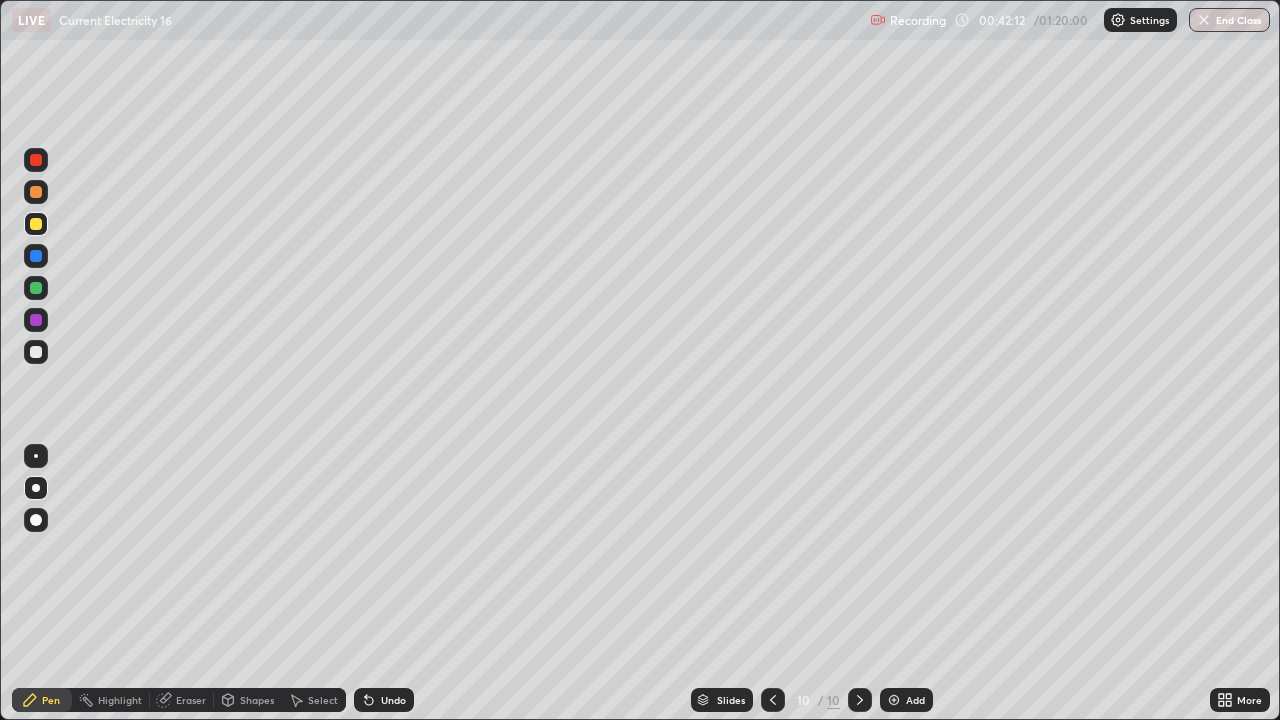 click on "Undo" at bounding box center (384, 700) 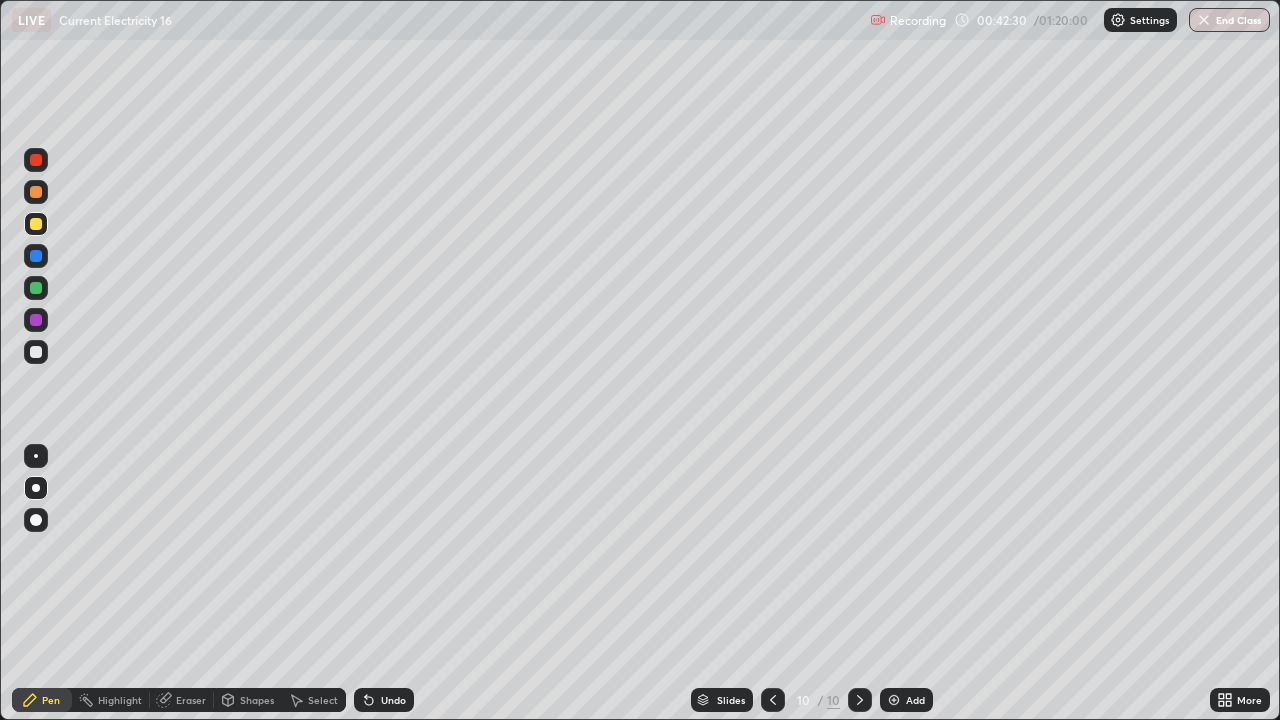 click at bounding box center (36, 352) 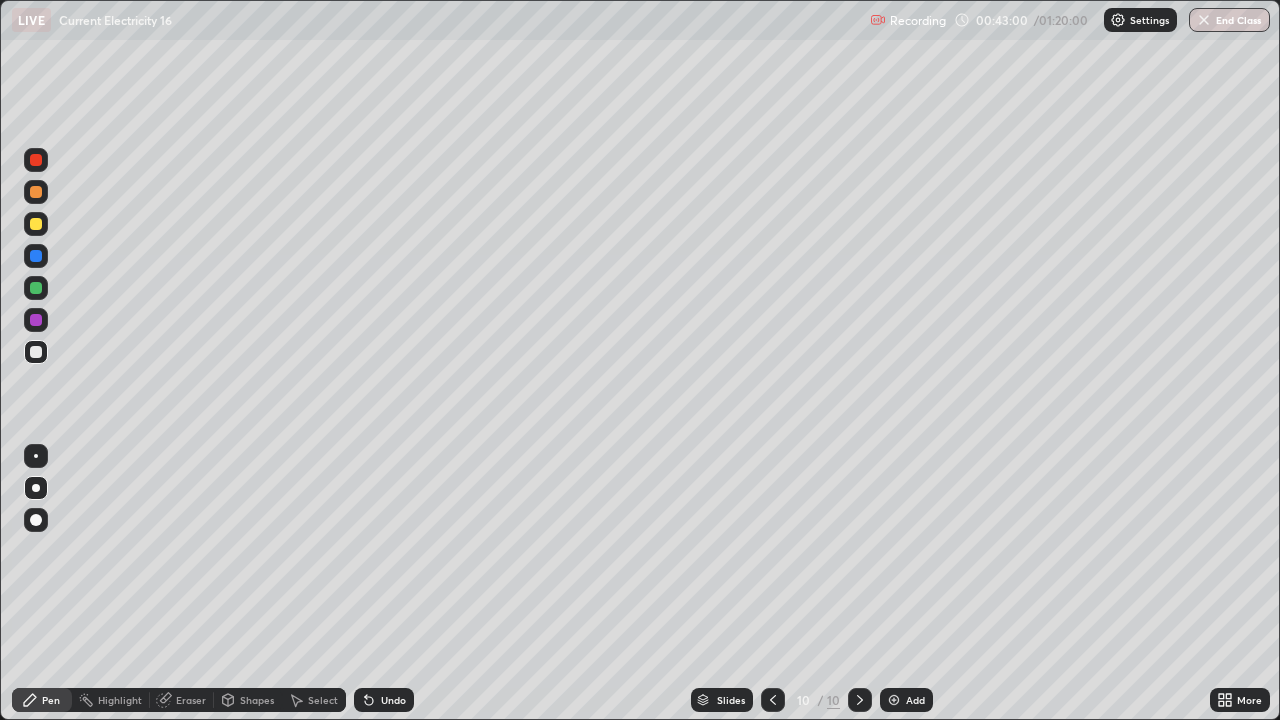 click on "Eraser" at bounding box center (182, 700) 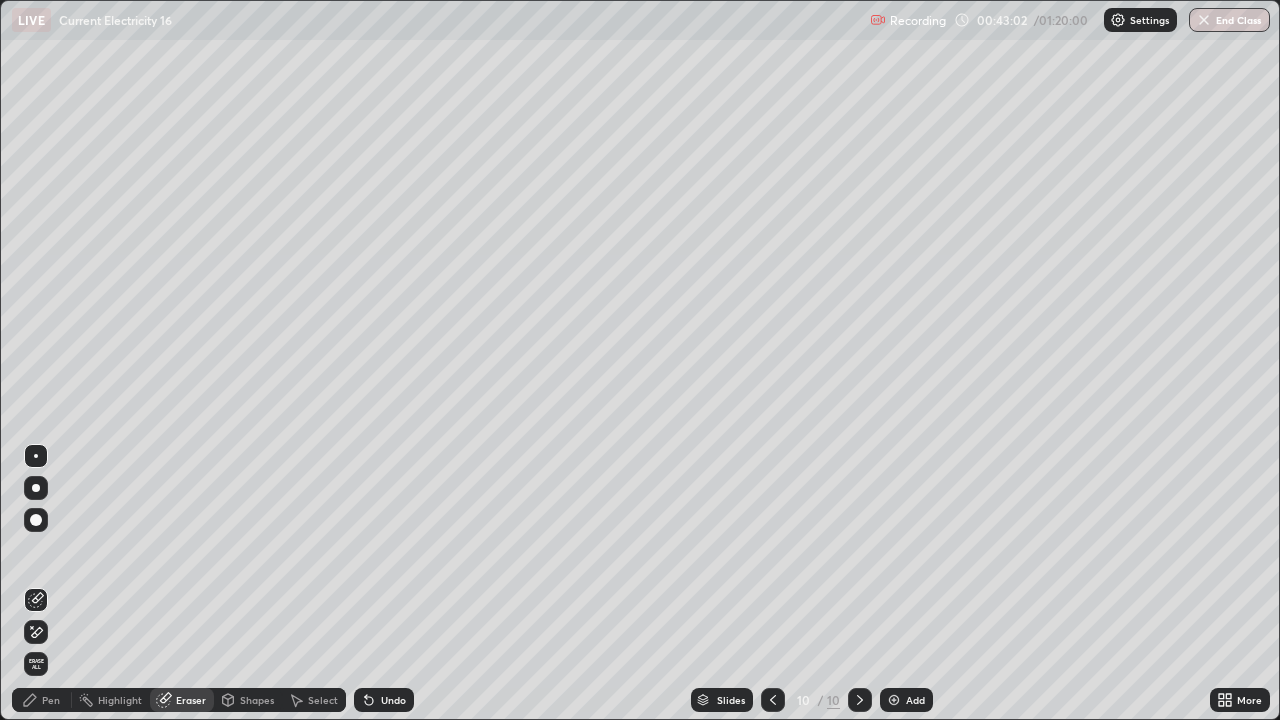 click on "Pen" at bounding box center [51, 700] 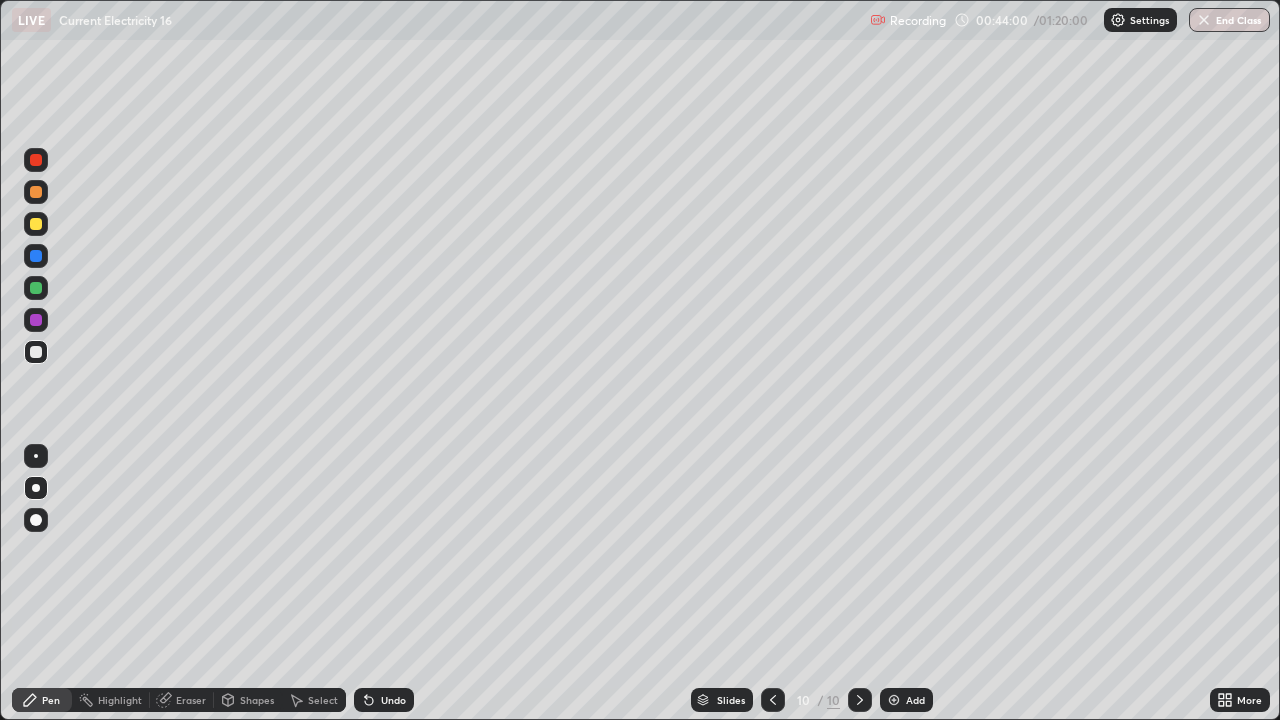 click at bounding box center (36, 224) 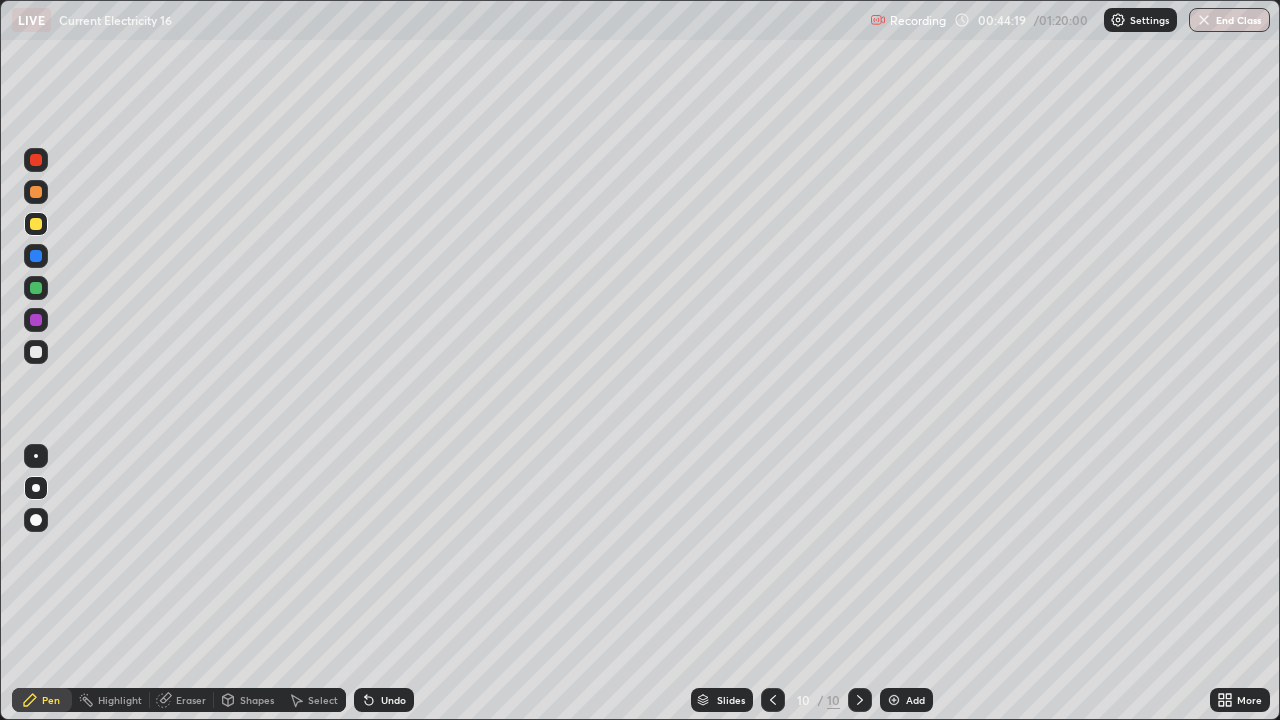click on "Undo" at bounding box center (384, 700) 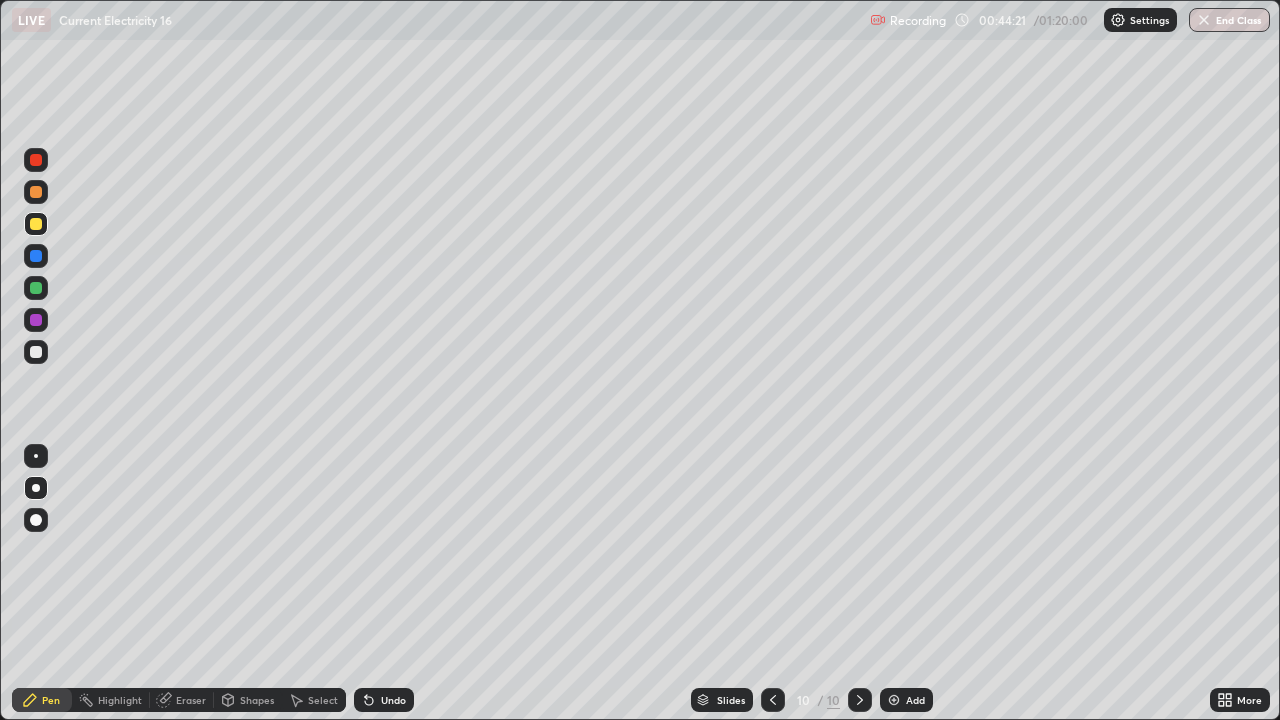 click at bounding box center (36, 352) 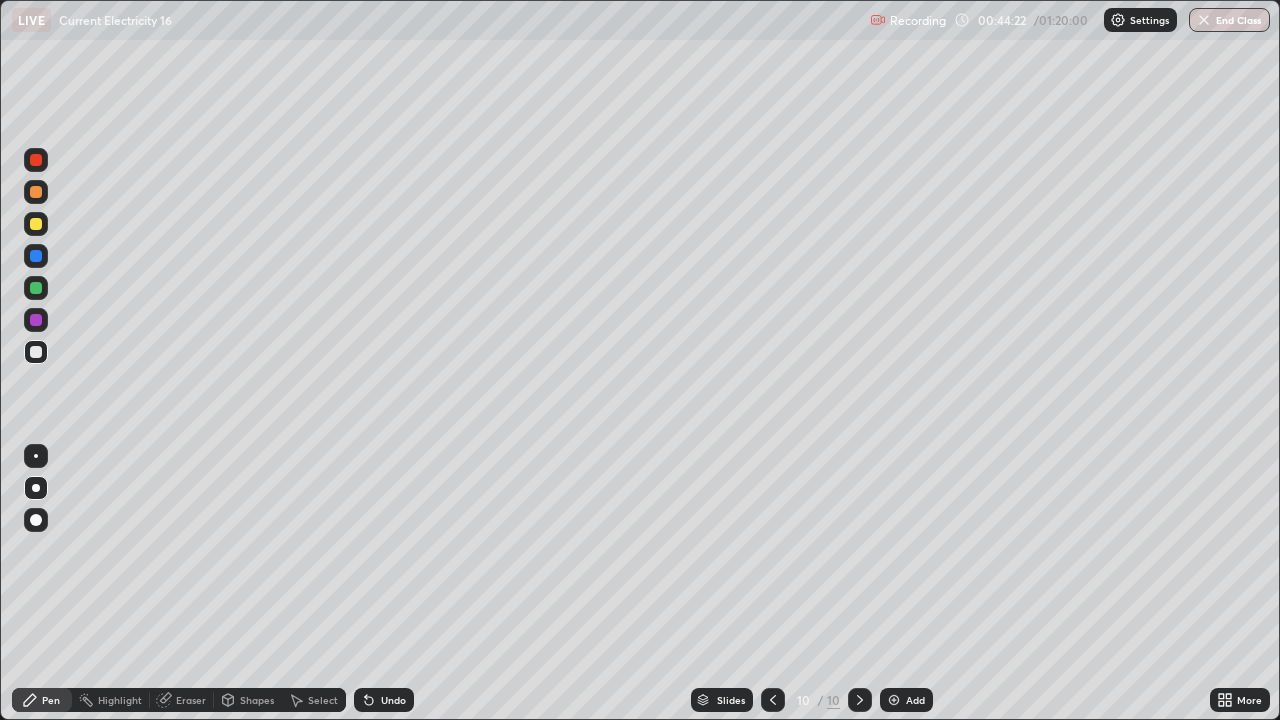 click at bounding box center [36, 352] 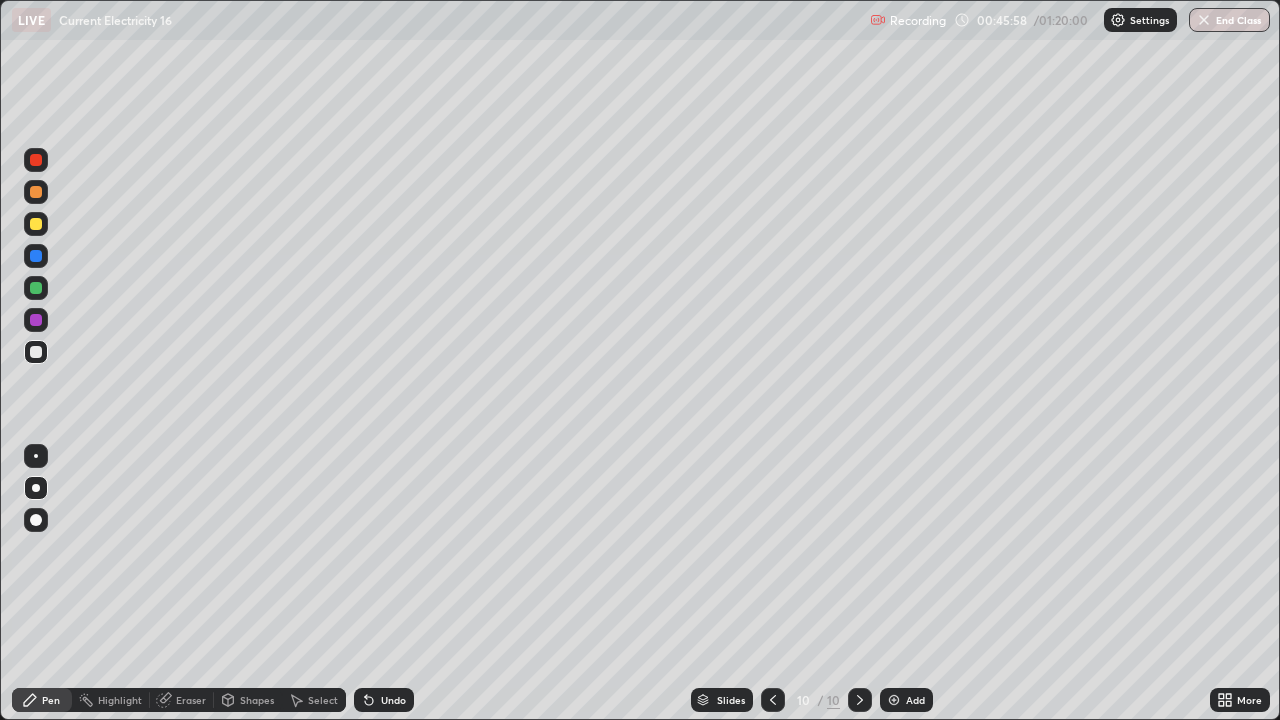click on "Add" at bounding box center [906, 700] 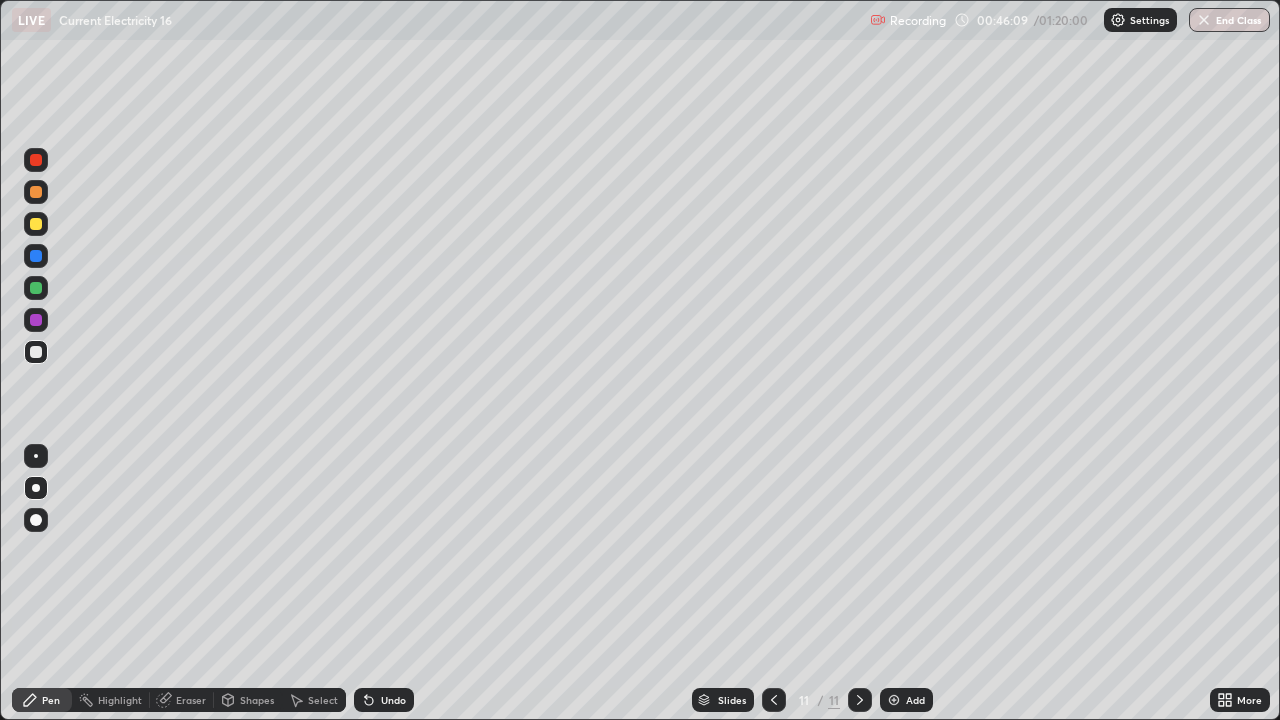 click 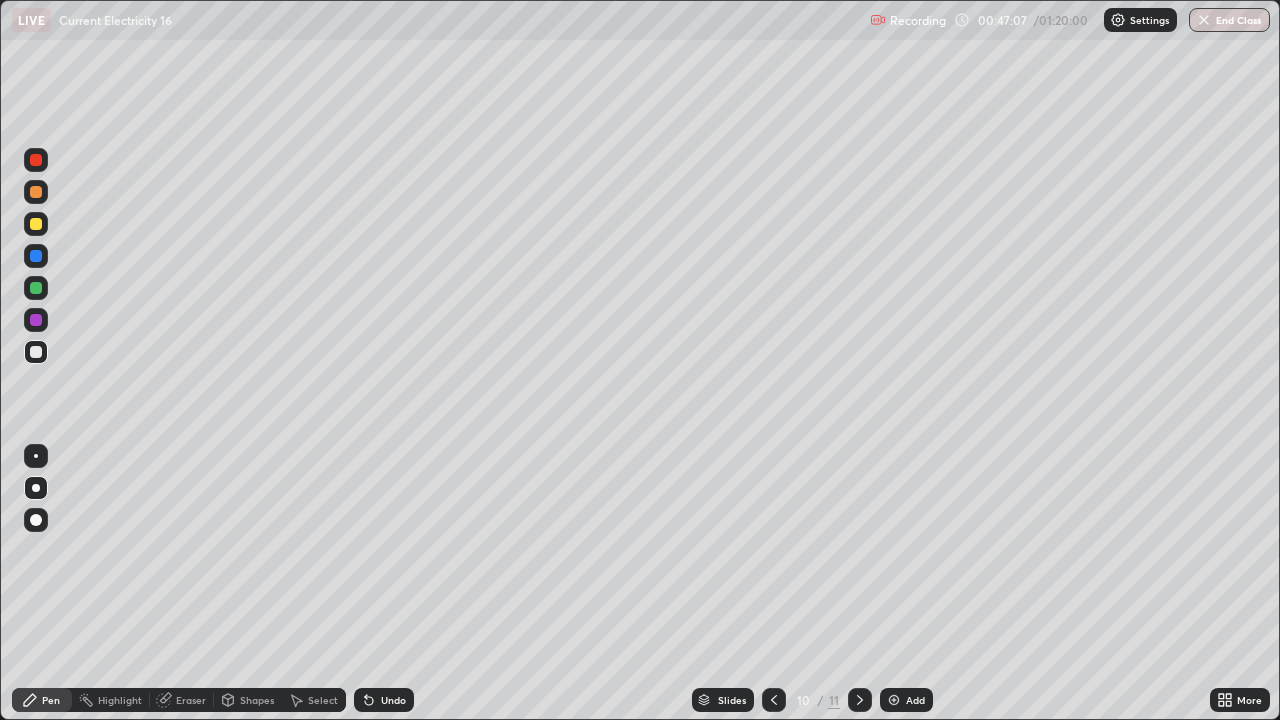 click on "Add" at bounding box center (915, 700) 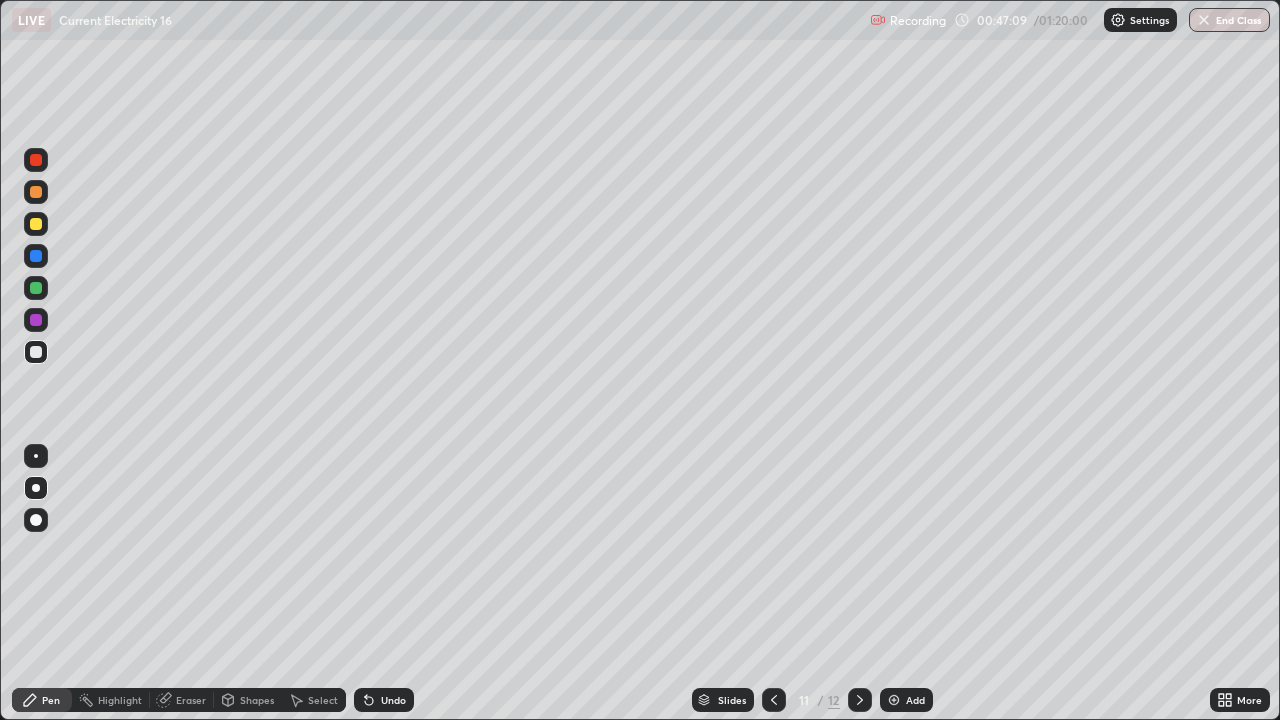 click on "Shapes" at bounding box center [257, 700] 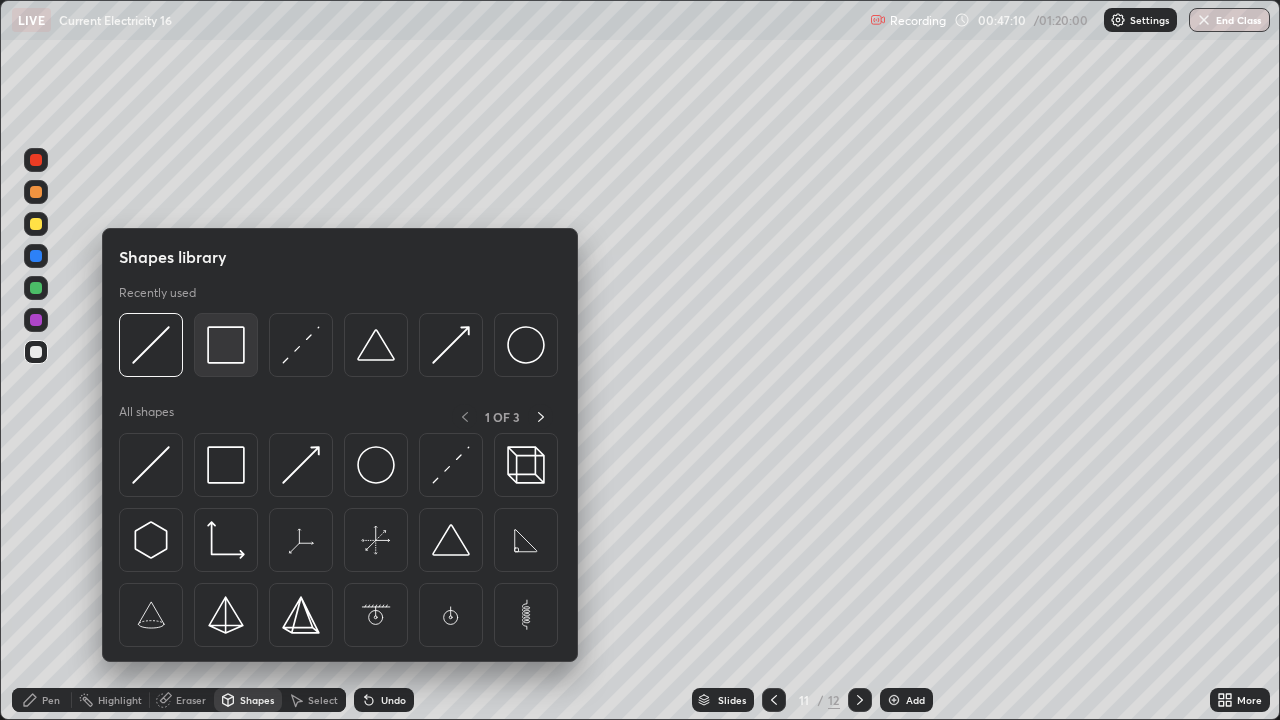 click at bounding box center (226, 345) 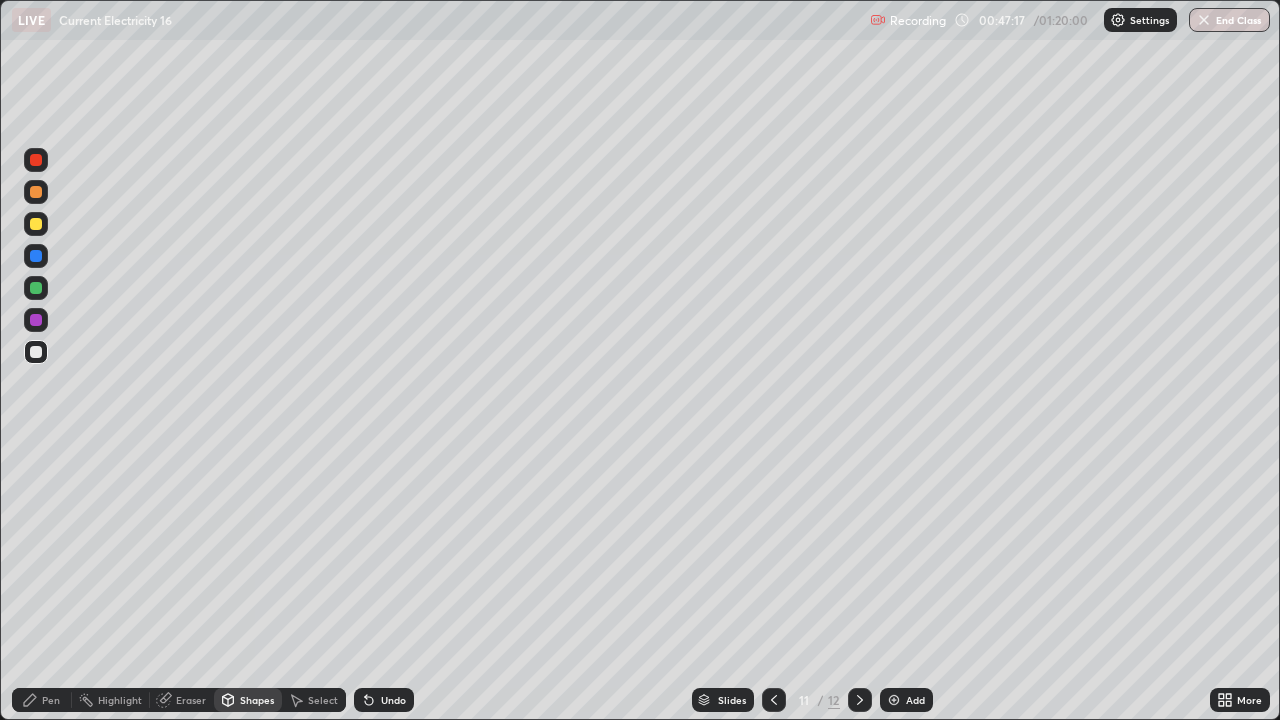 click on "Eraser" at bounding box center (191, 700) 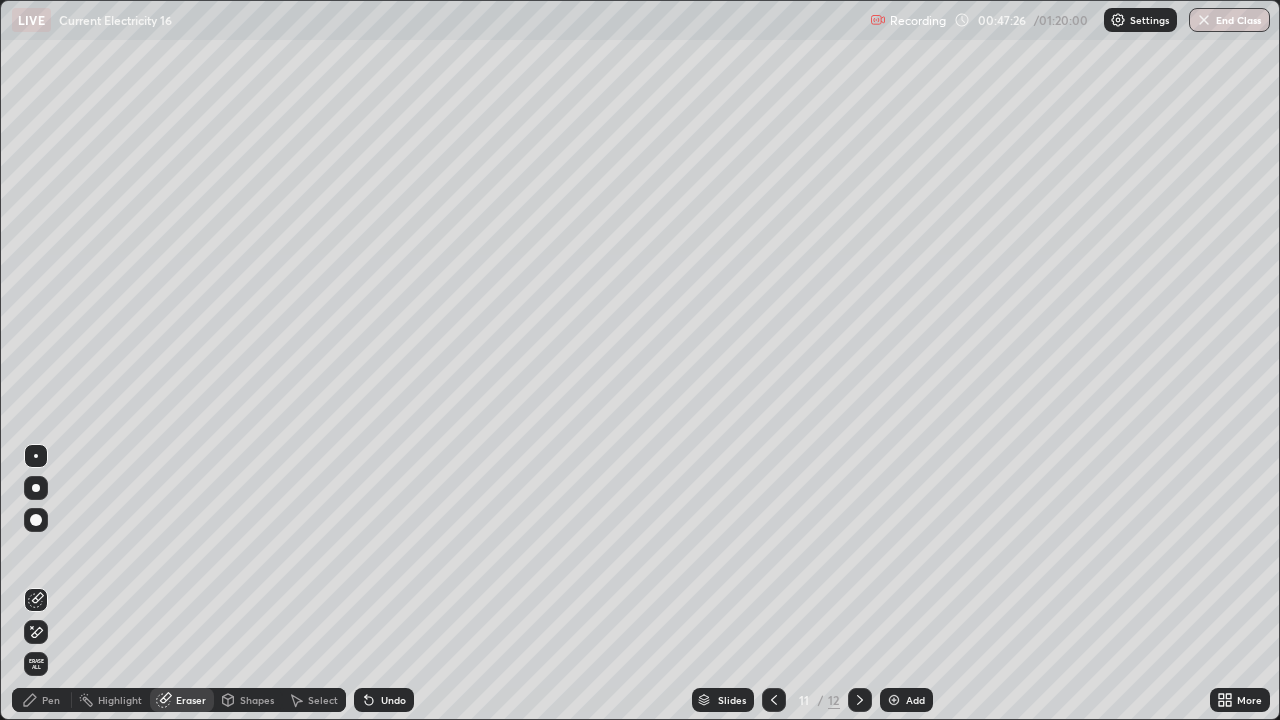 click on "Shapes" at bounding box center (257, 700) 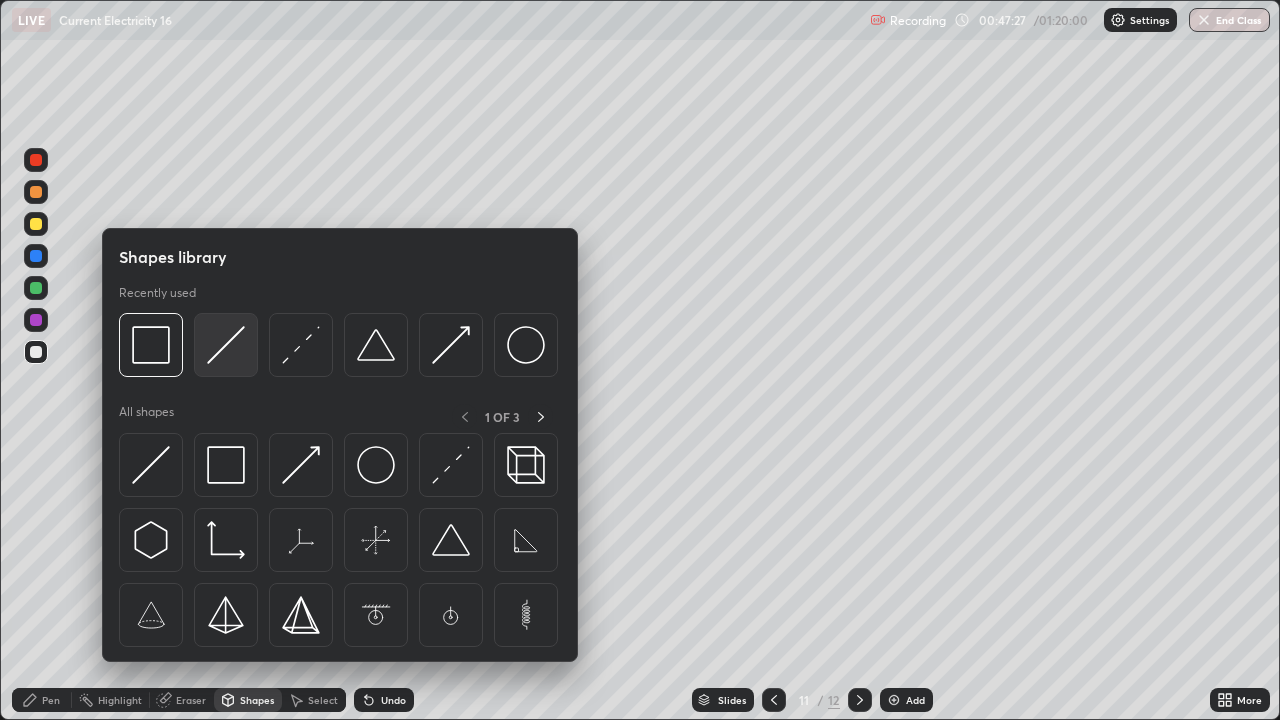click at bounding box center (226, 345) 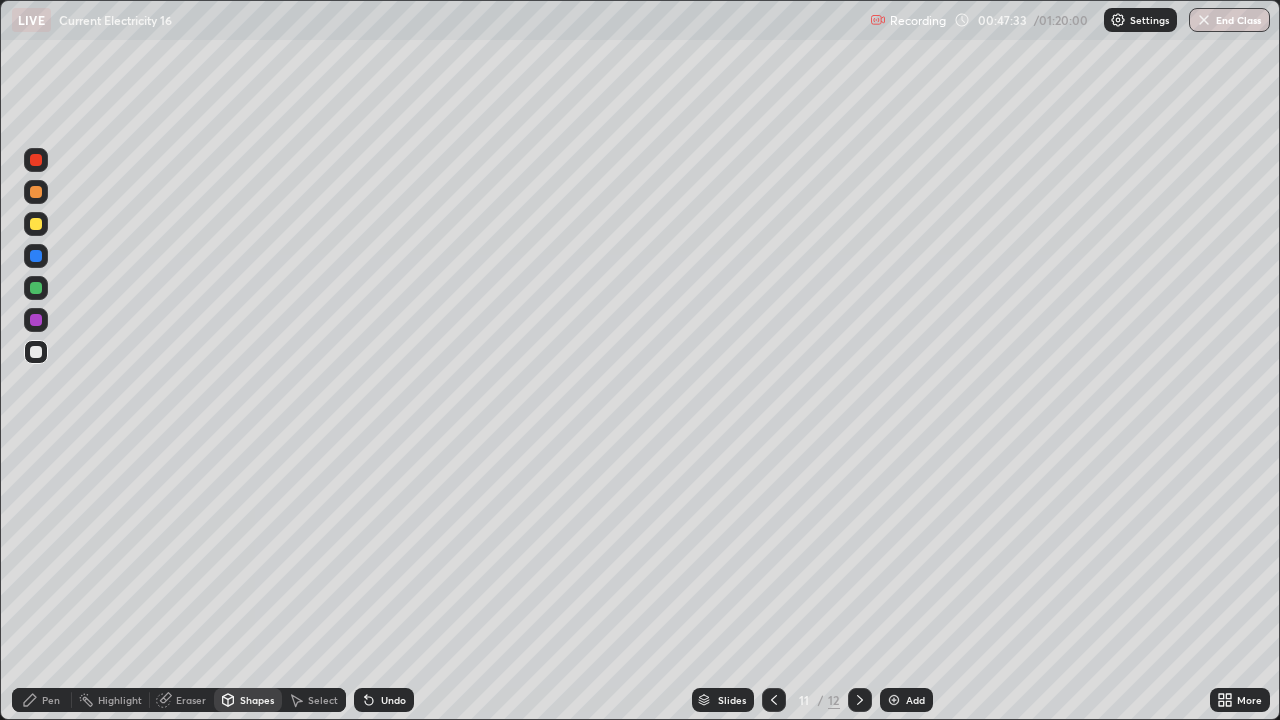 click on "Pen" at bounding box center [51, 700] 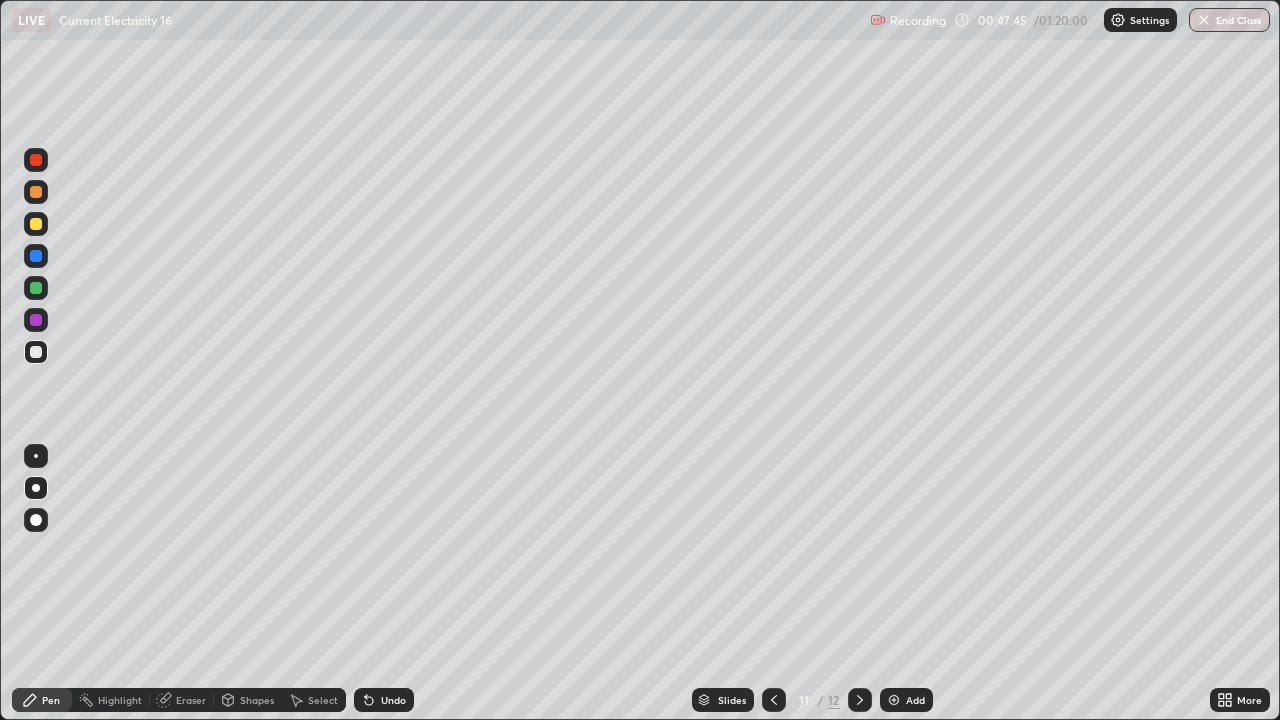 click on "Shapes" at bounding box center [257, 700] 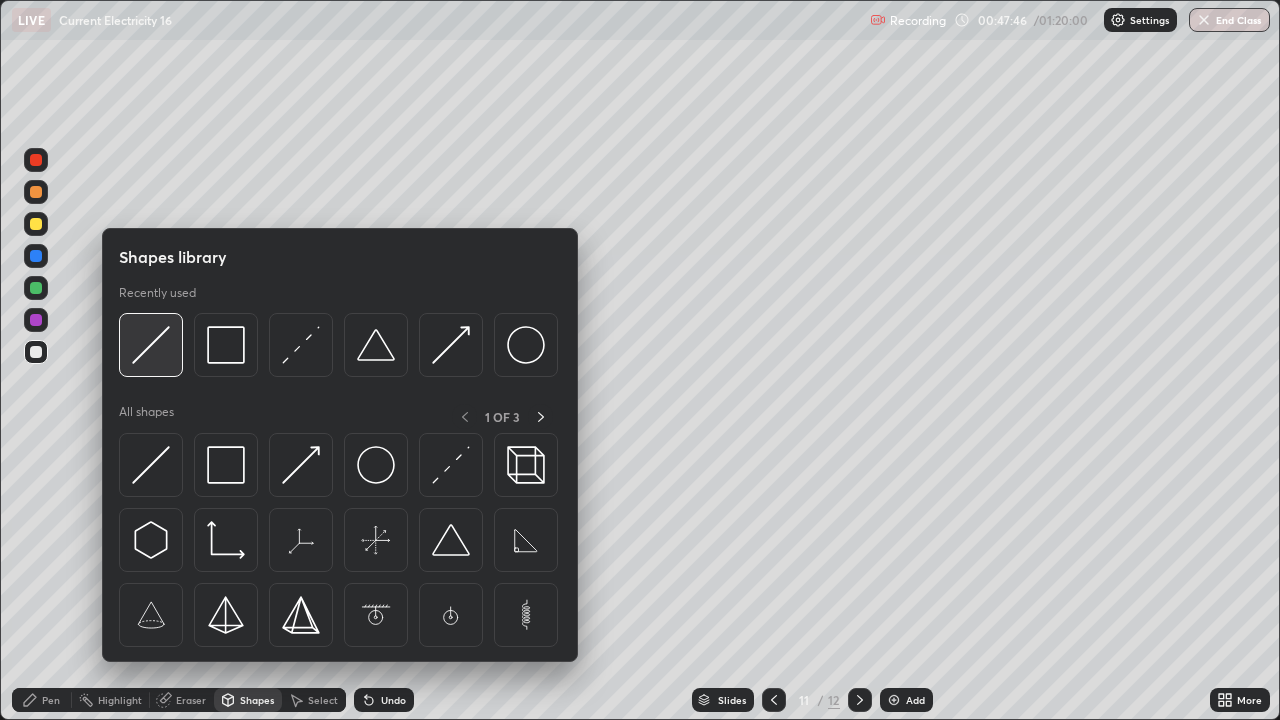 click at bounding box center (151, 345) 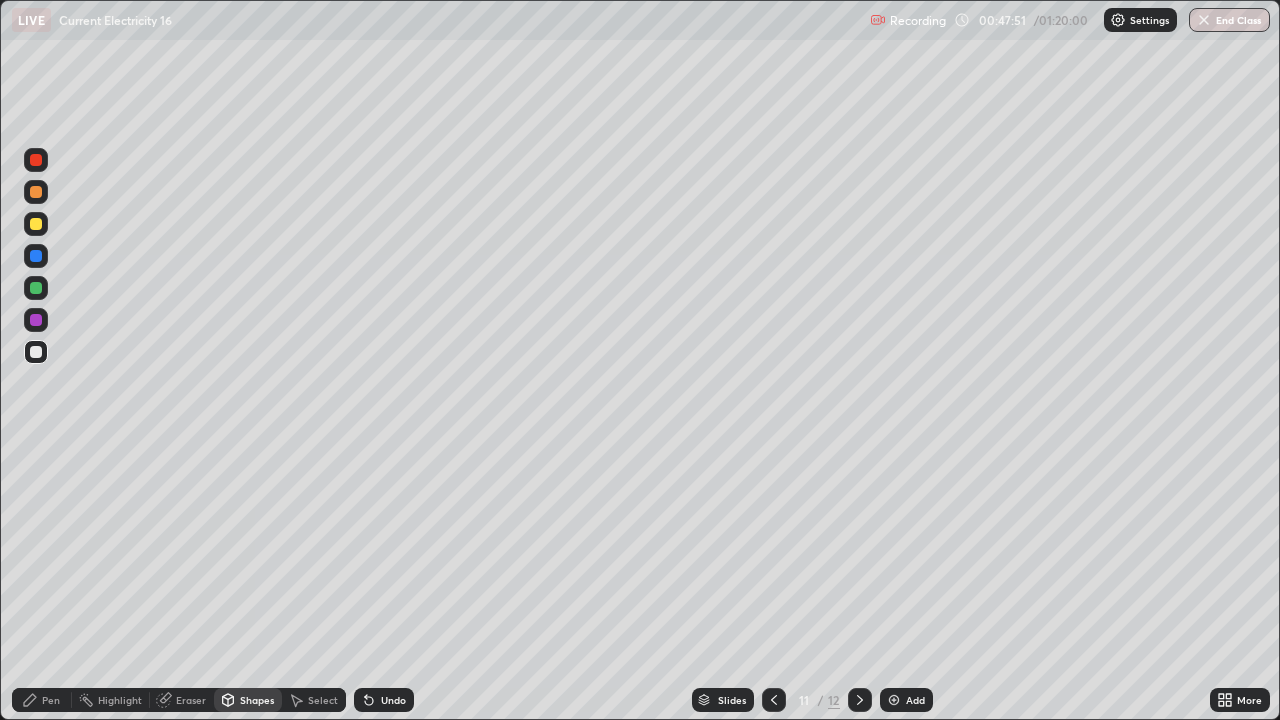 click on "Pen" at bounding box center (42, 700) 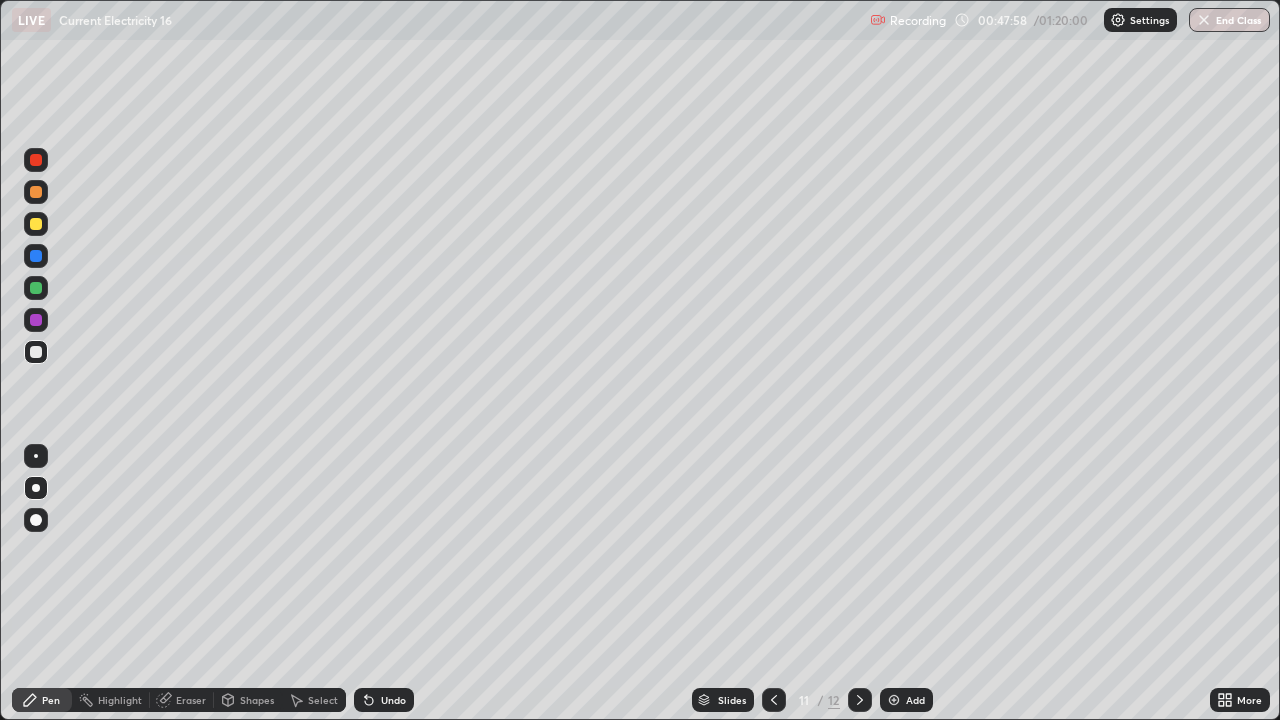 click 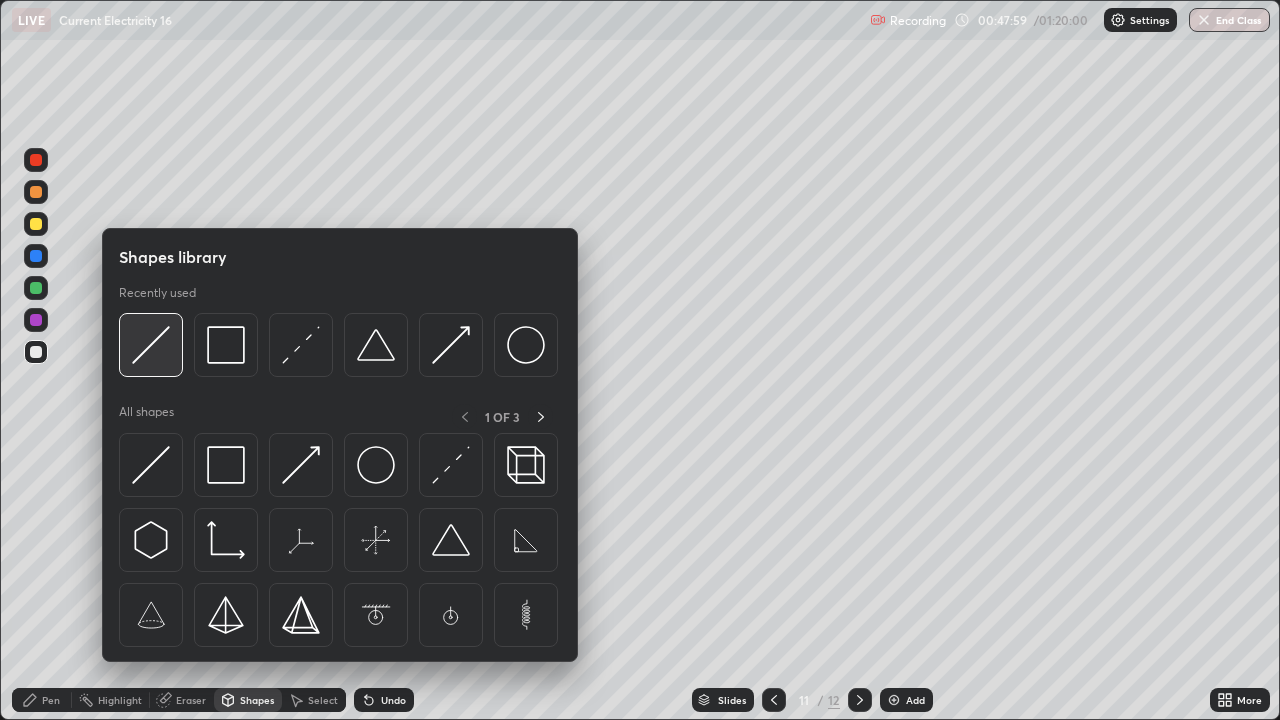 click at bounding box center [151, 345] 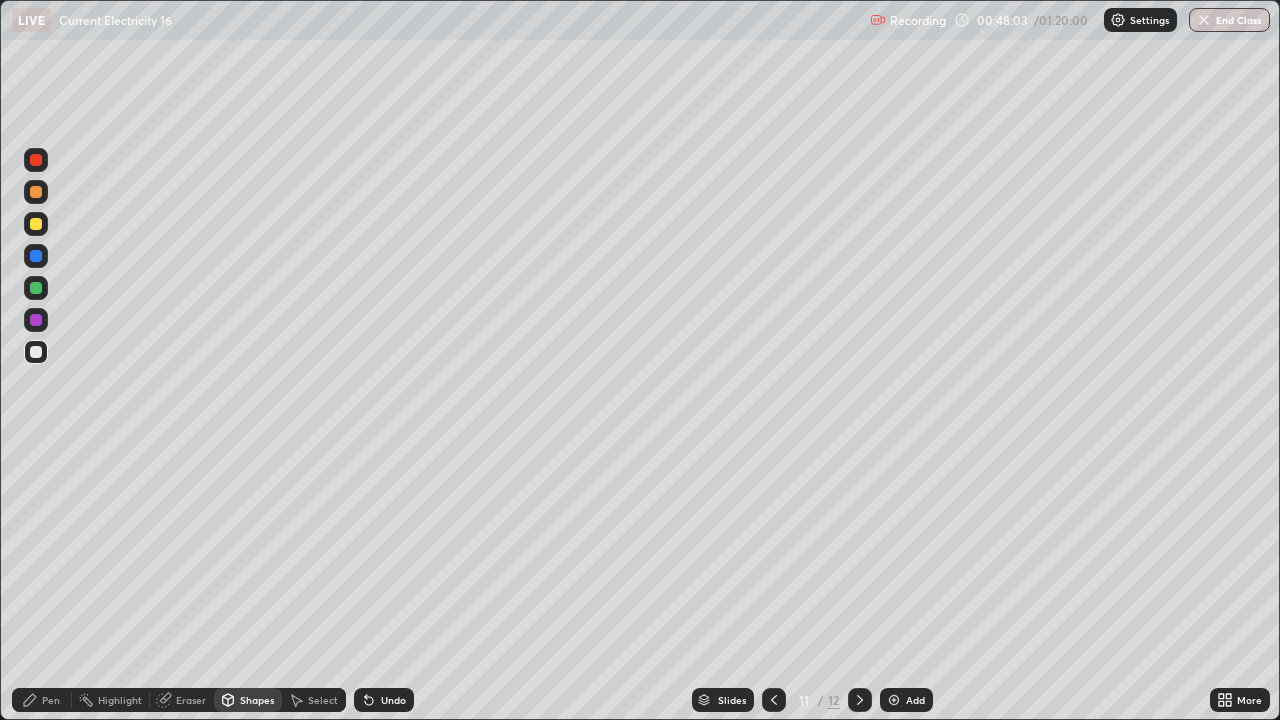 click on "Pen" at bounding box center (51, 700) 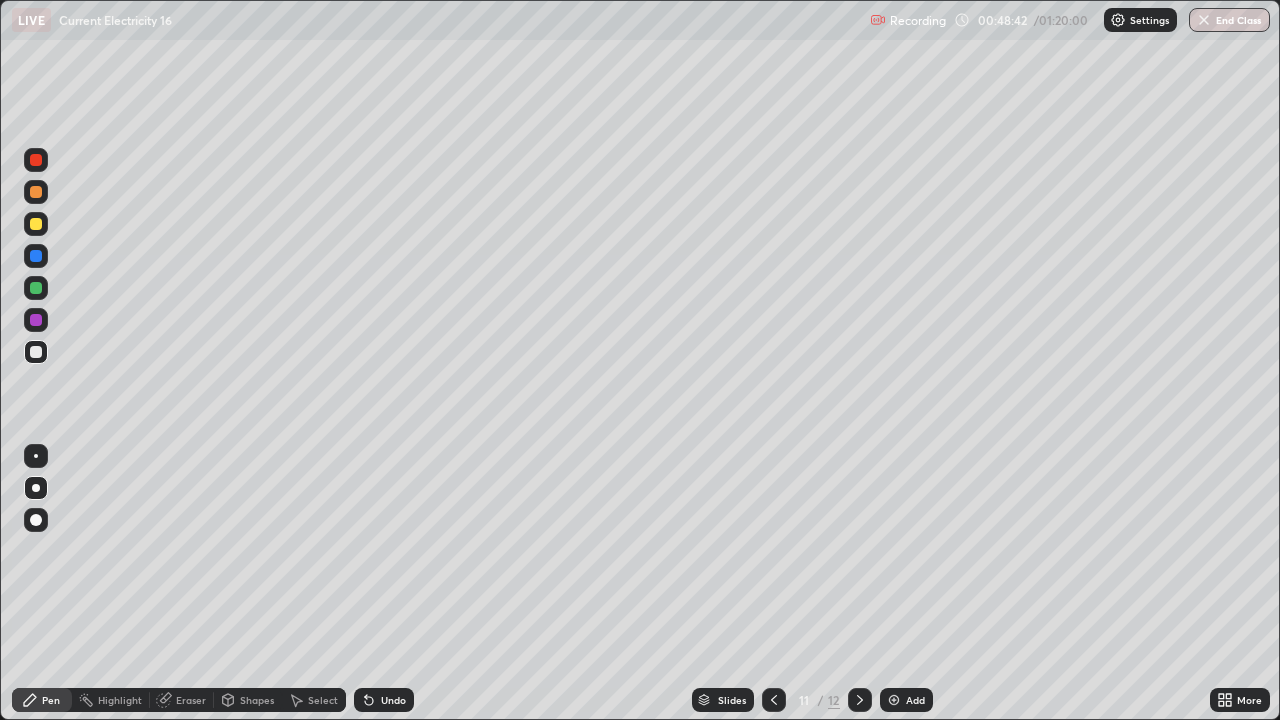 click at bounding box center (36, 224) 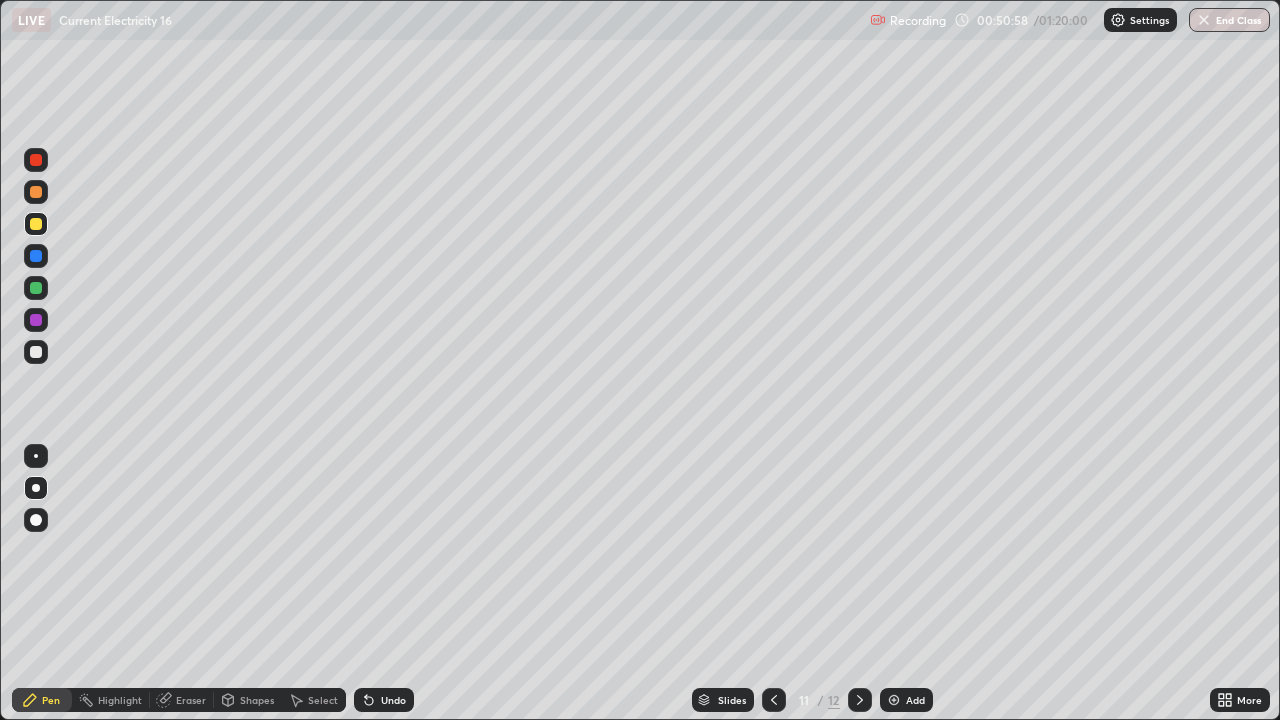 click on "Undo" at bounding box center [393, 700] 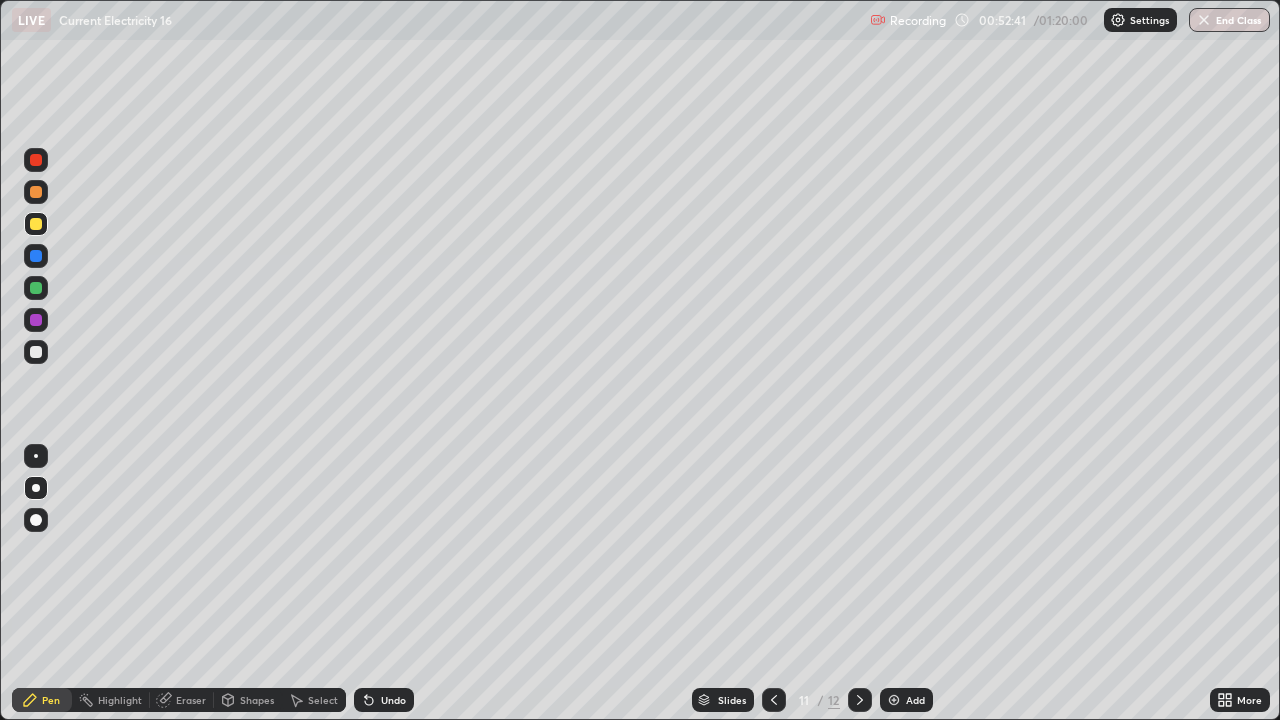 click 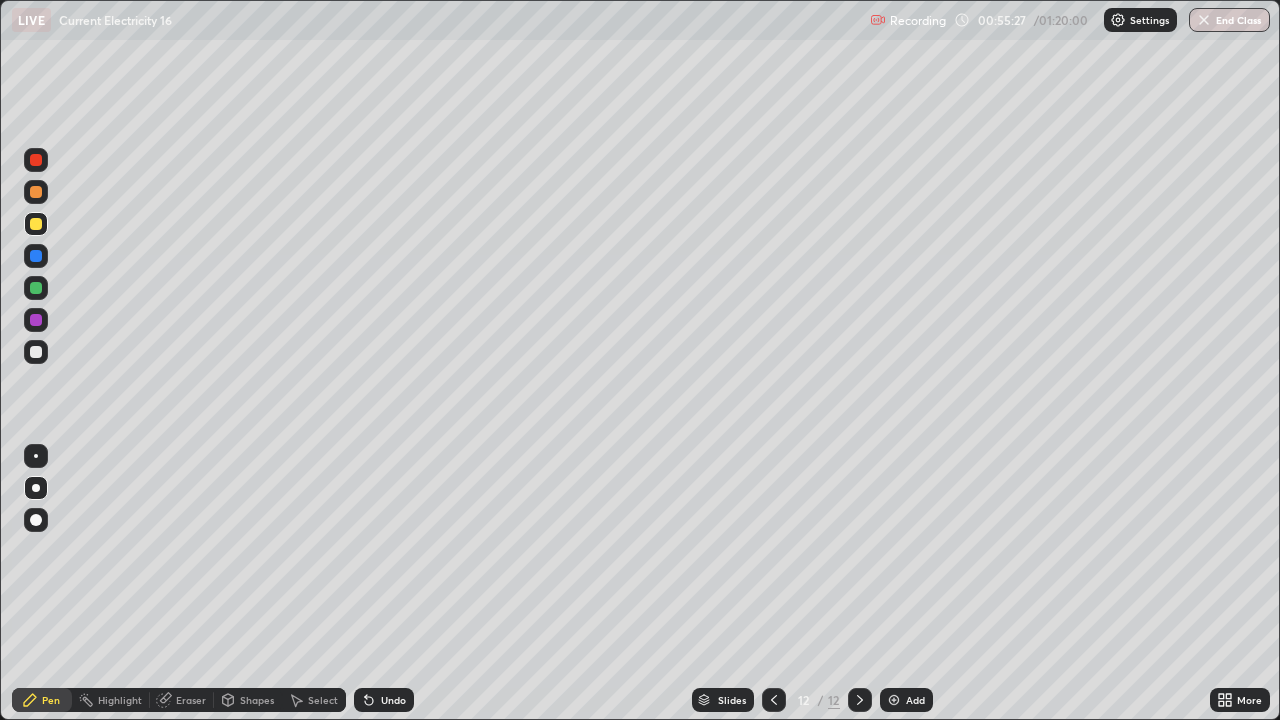 click at bounding box center [36, 352] 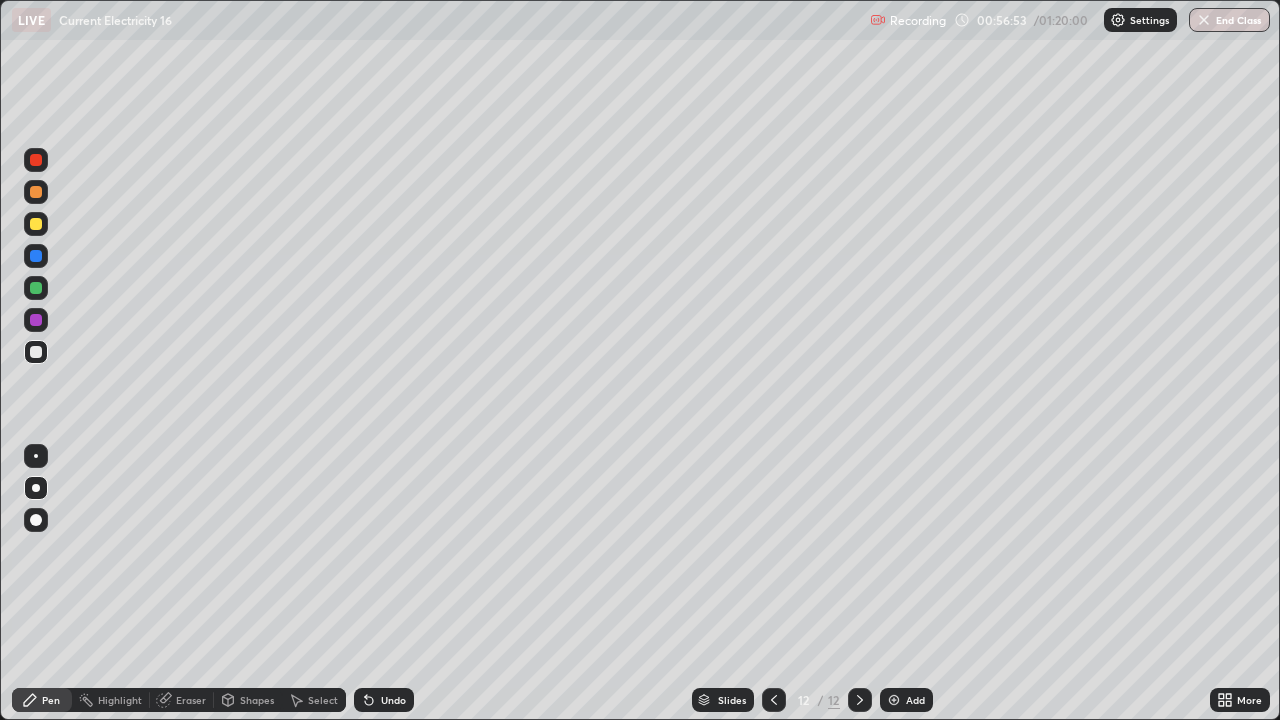 click at bounding box center [36, 224] 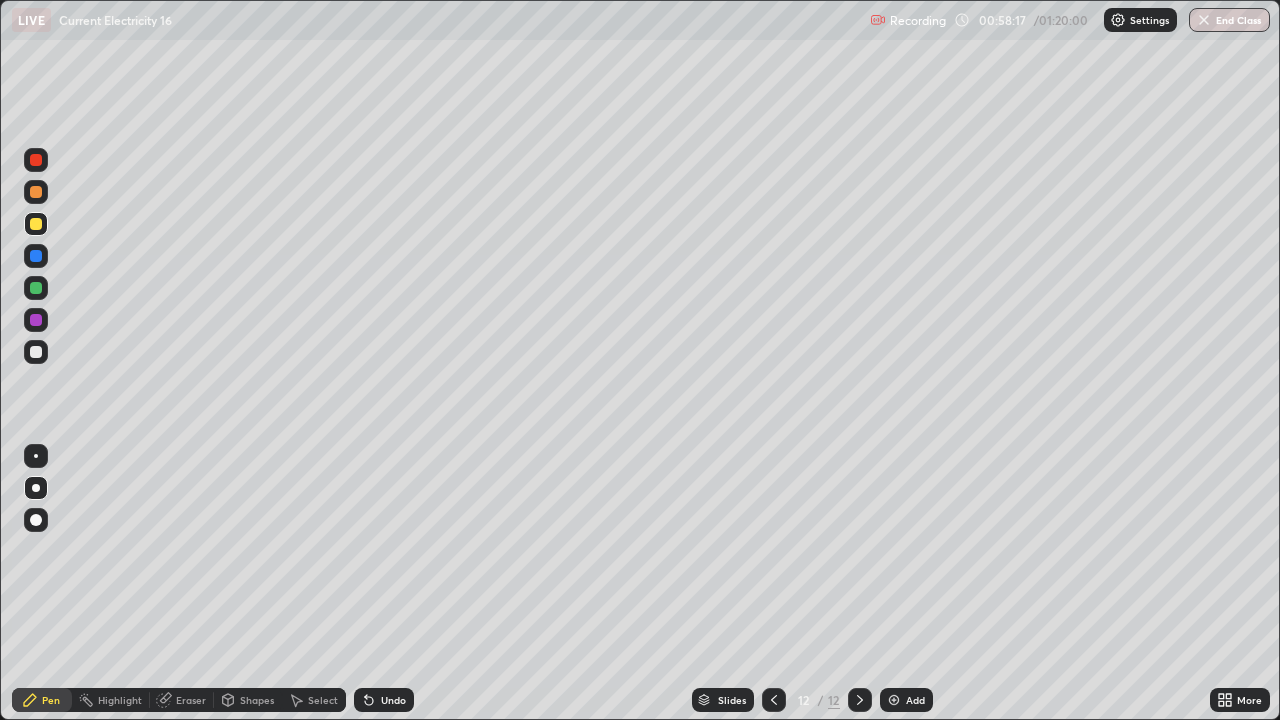 click on "Undo" at bounding box center (393, 700) 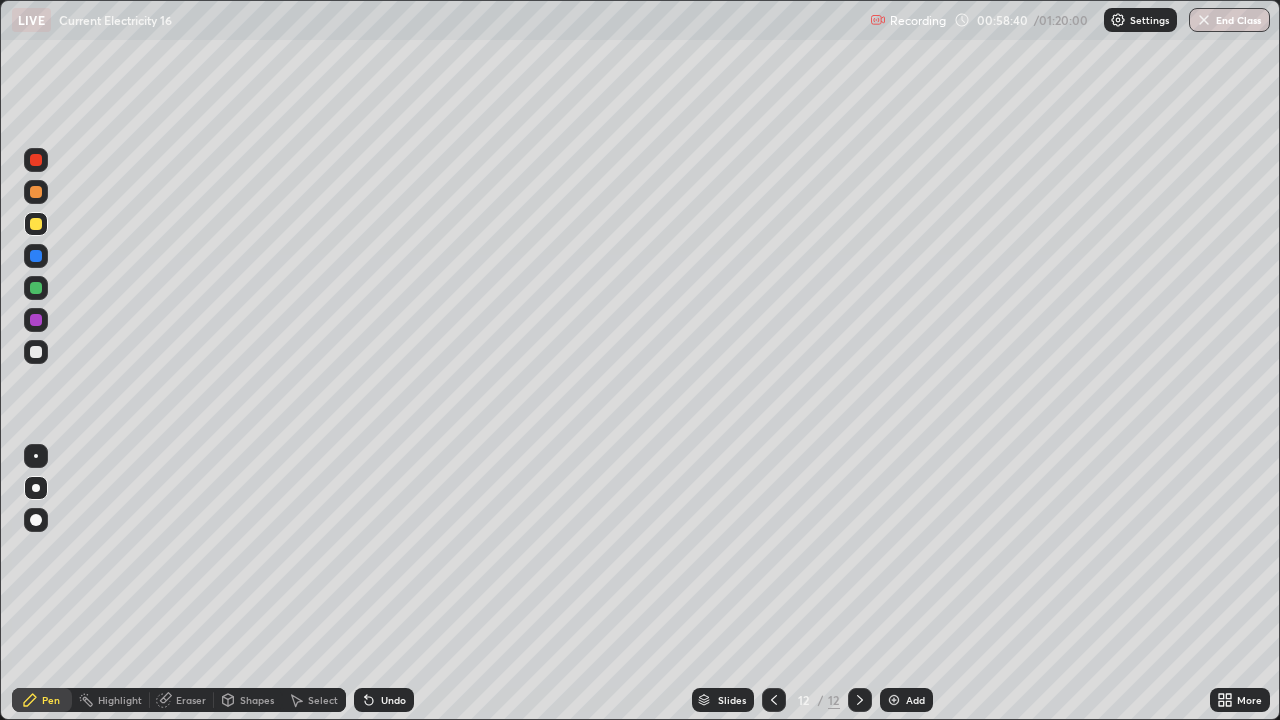 click on "Undo" at bounding box center [393, 700] 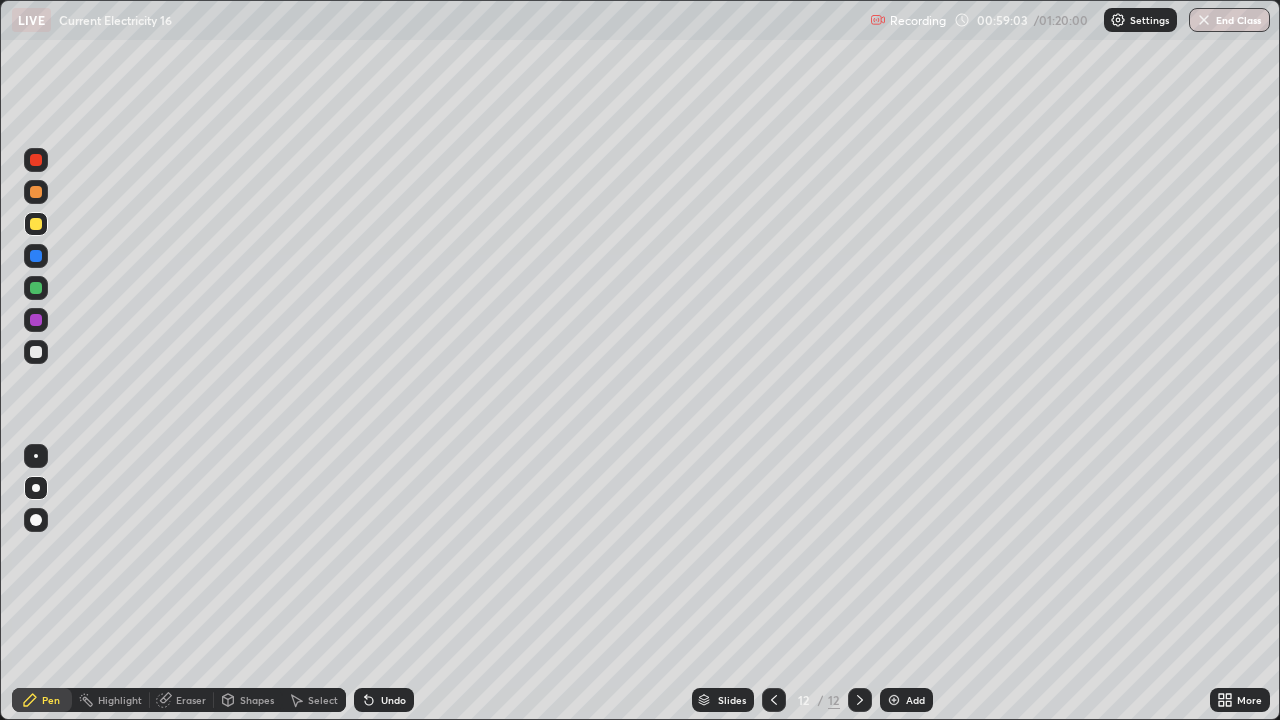 click 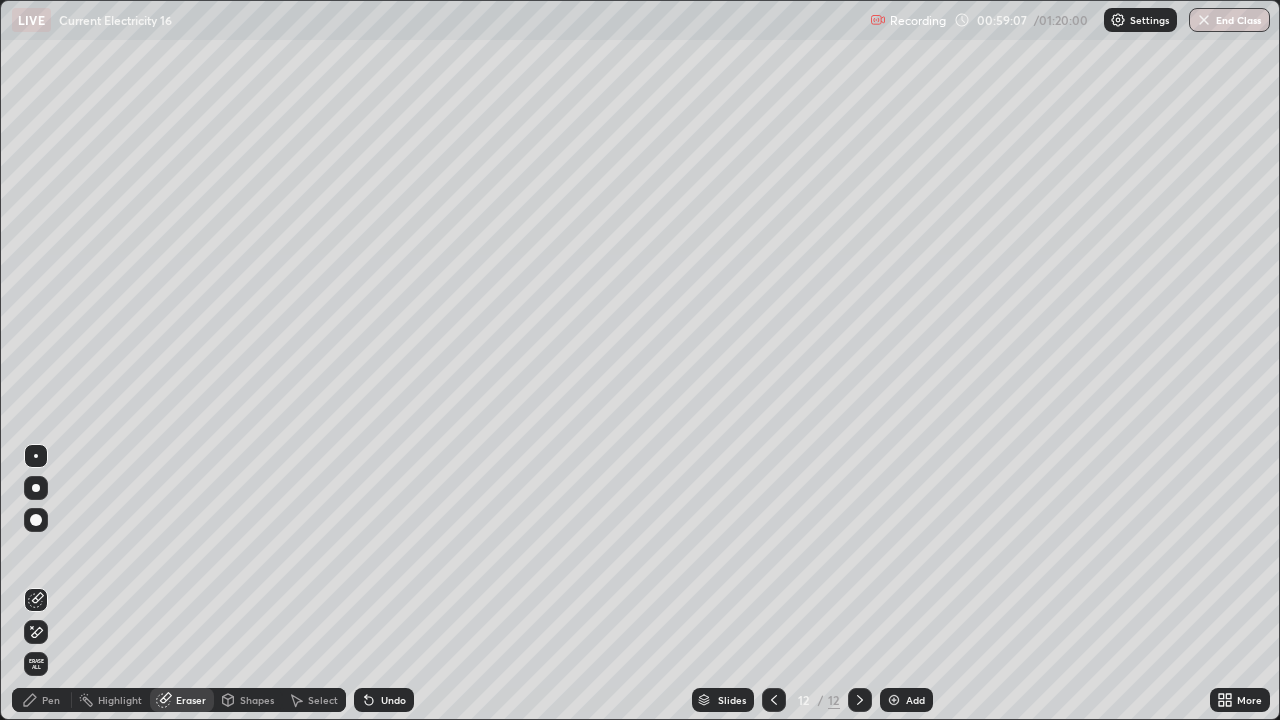 click 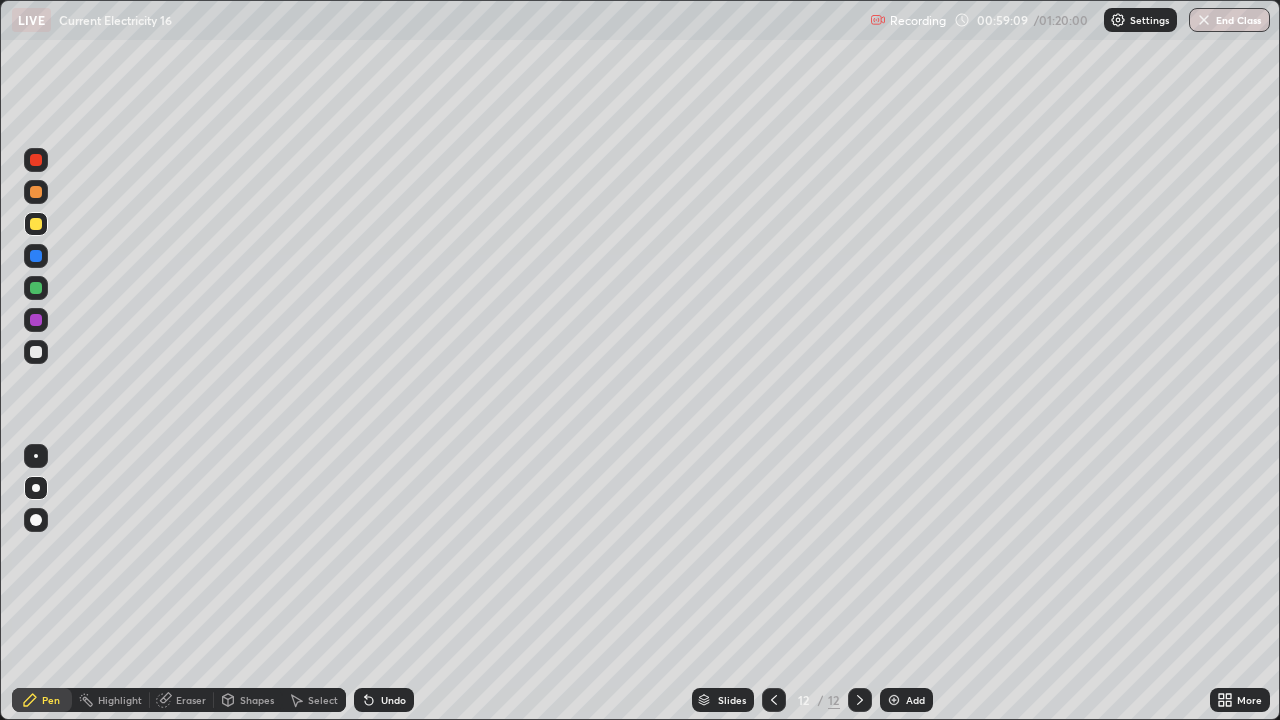 click on "Eraser" at bounding box center [182, 700] 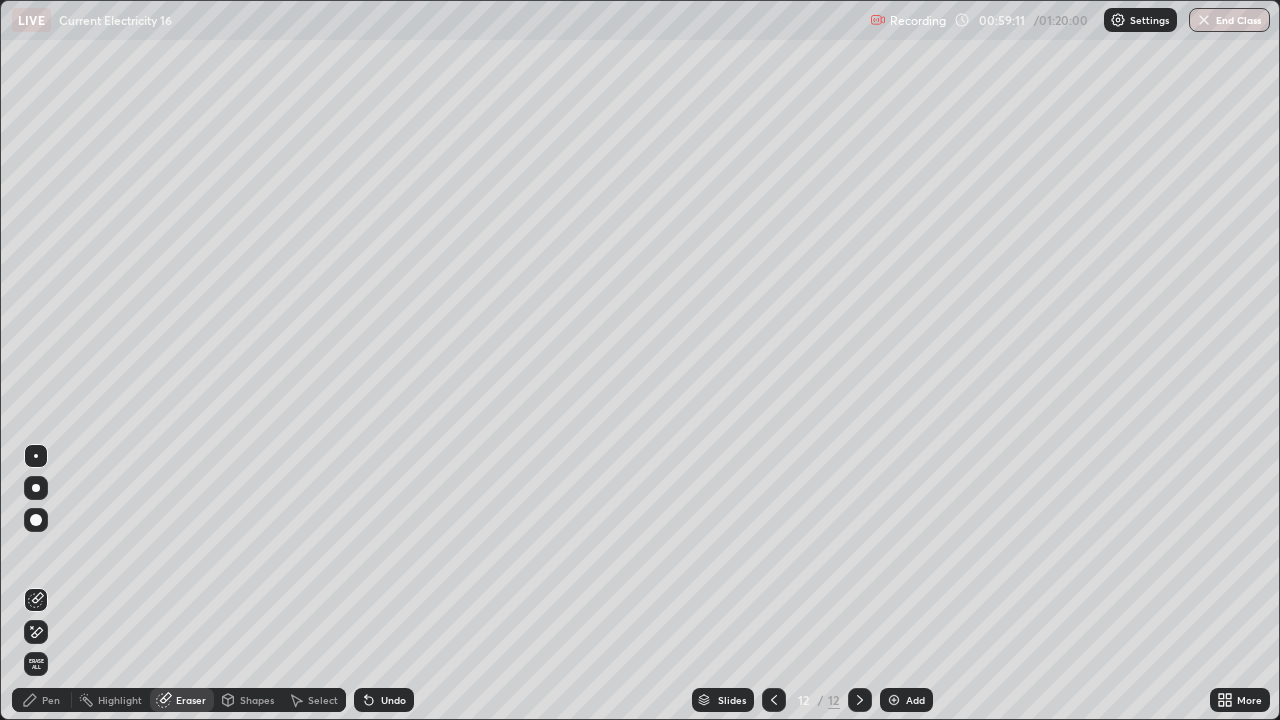 click on "Pen" at bounding box center (51, 700) 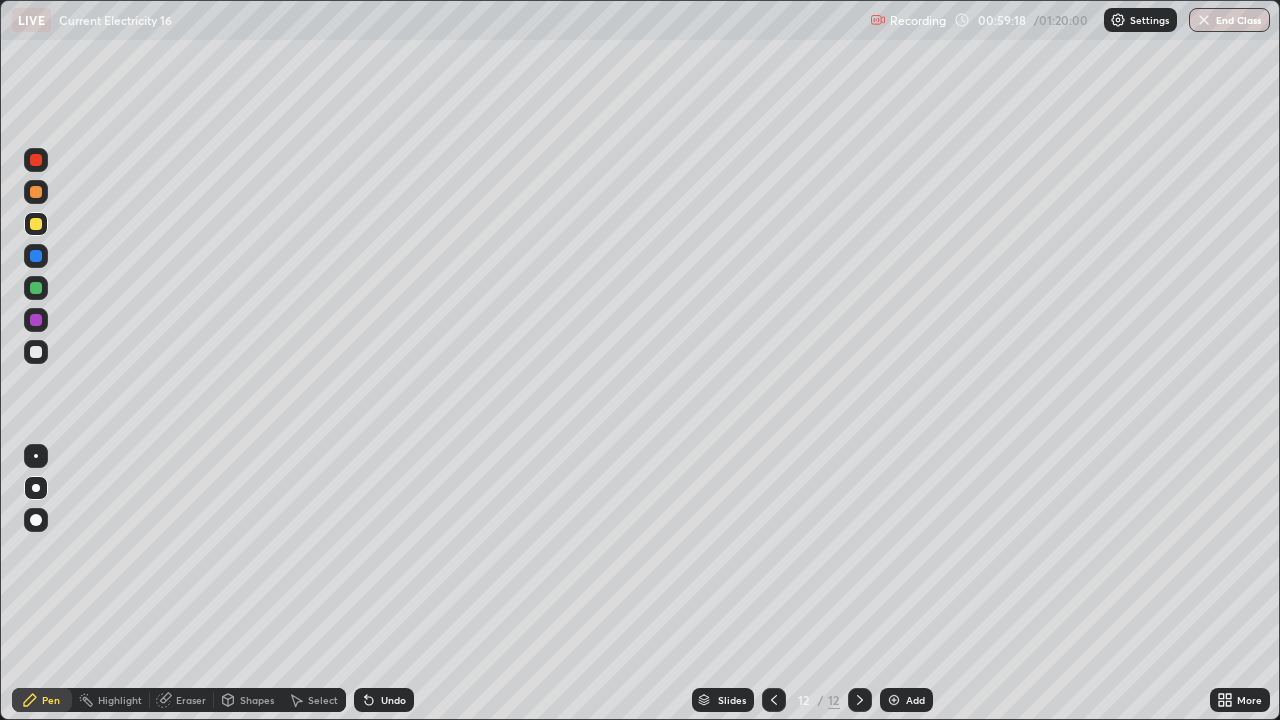 click on "Eraser" at bounding box center [182, 700] 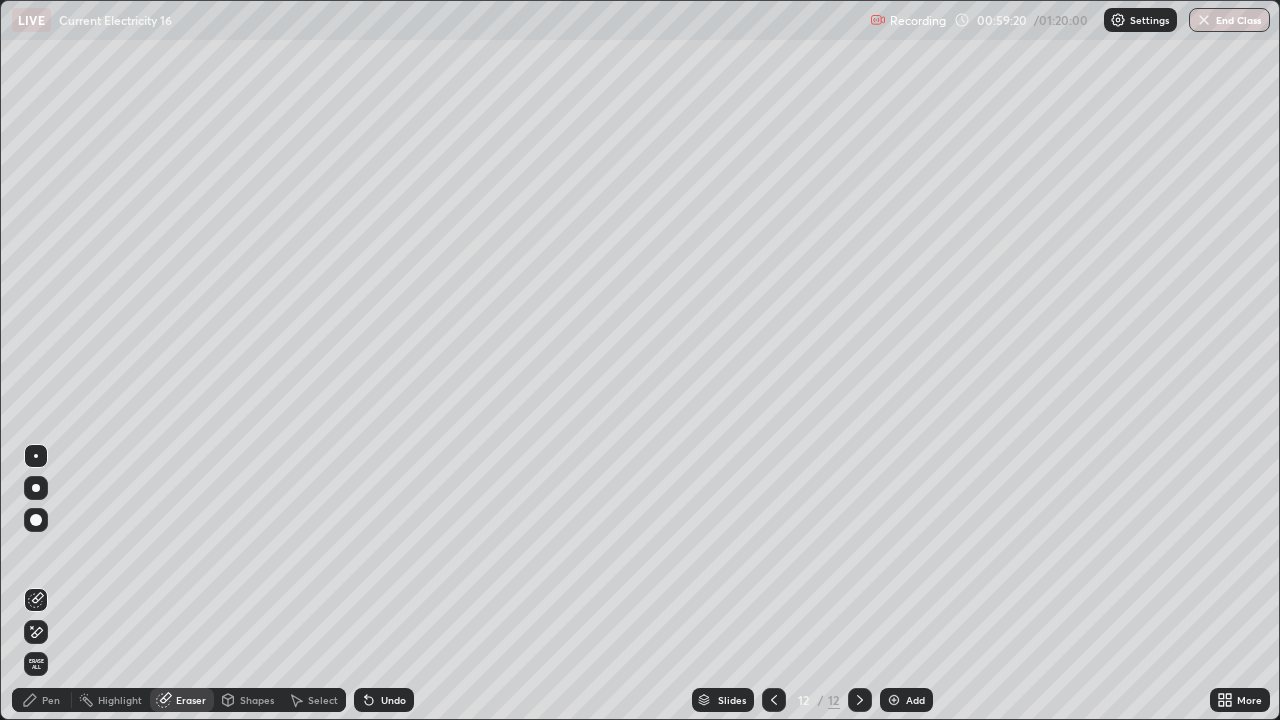 click on "Pen" at bounding box center [42, 700] 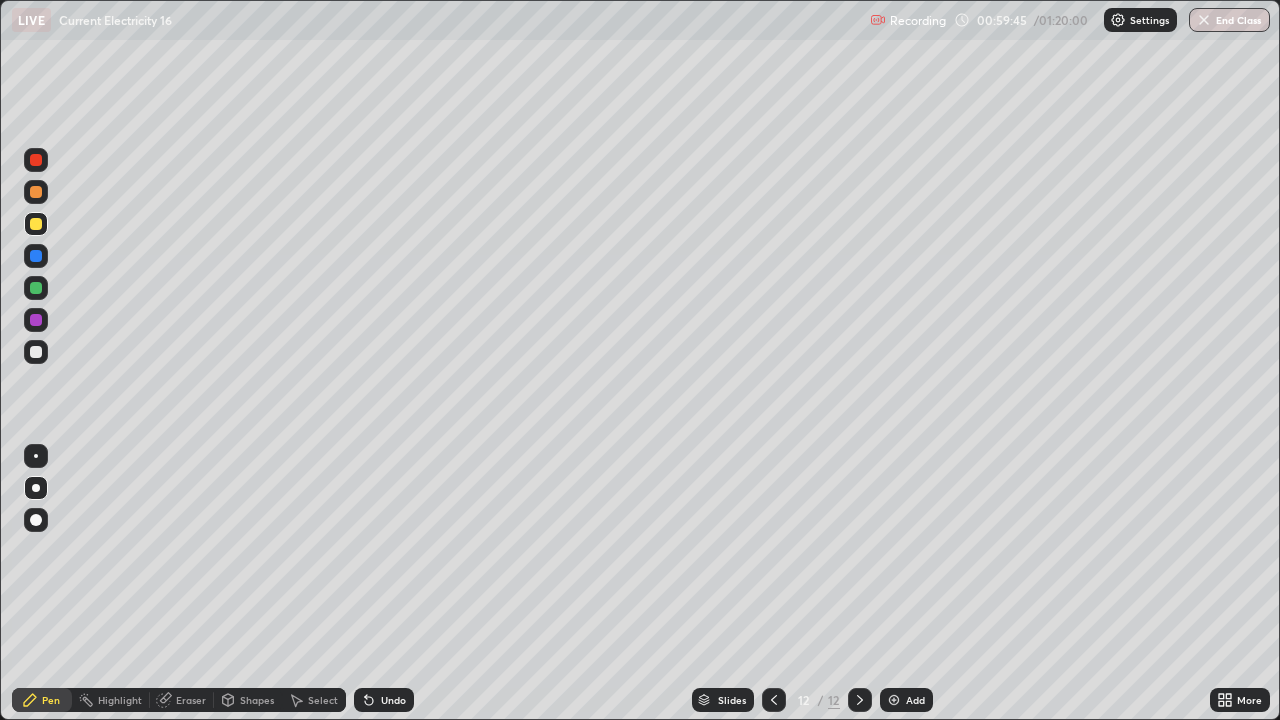 click at bounding box center (36, 192) 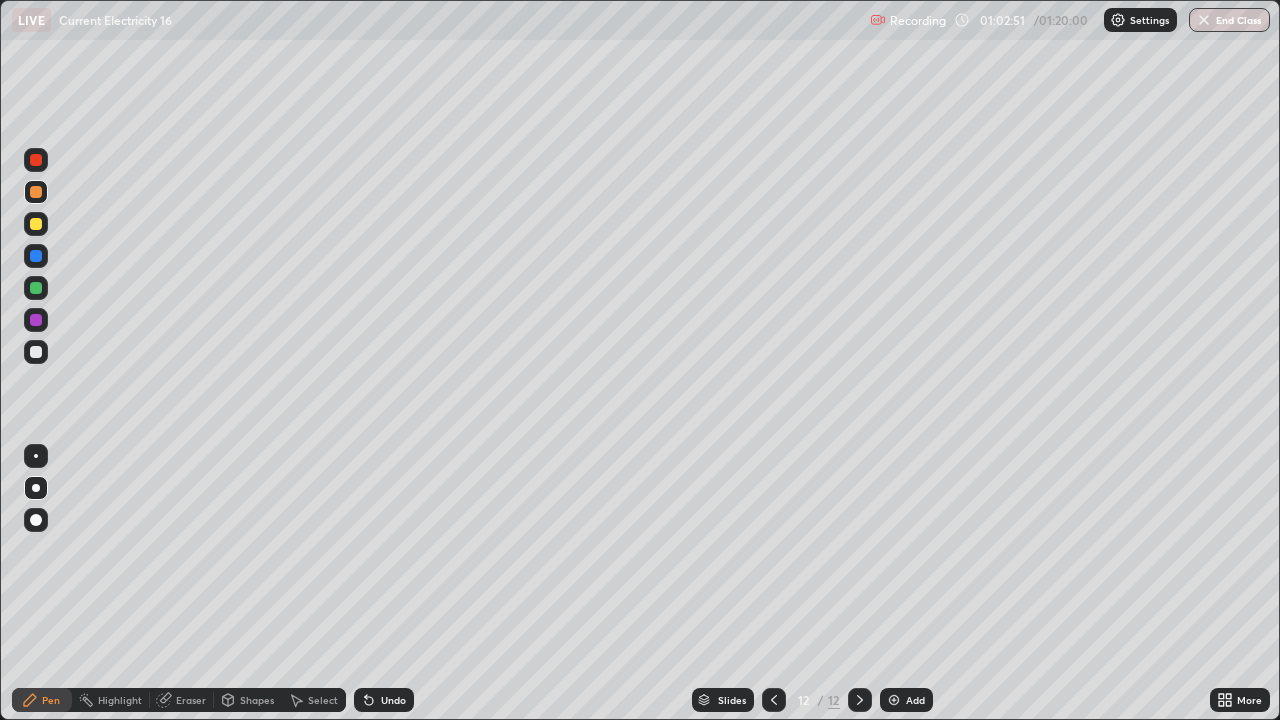 click on "Add" at bounding box center (906, 700) 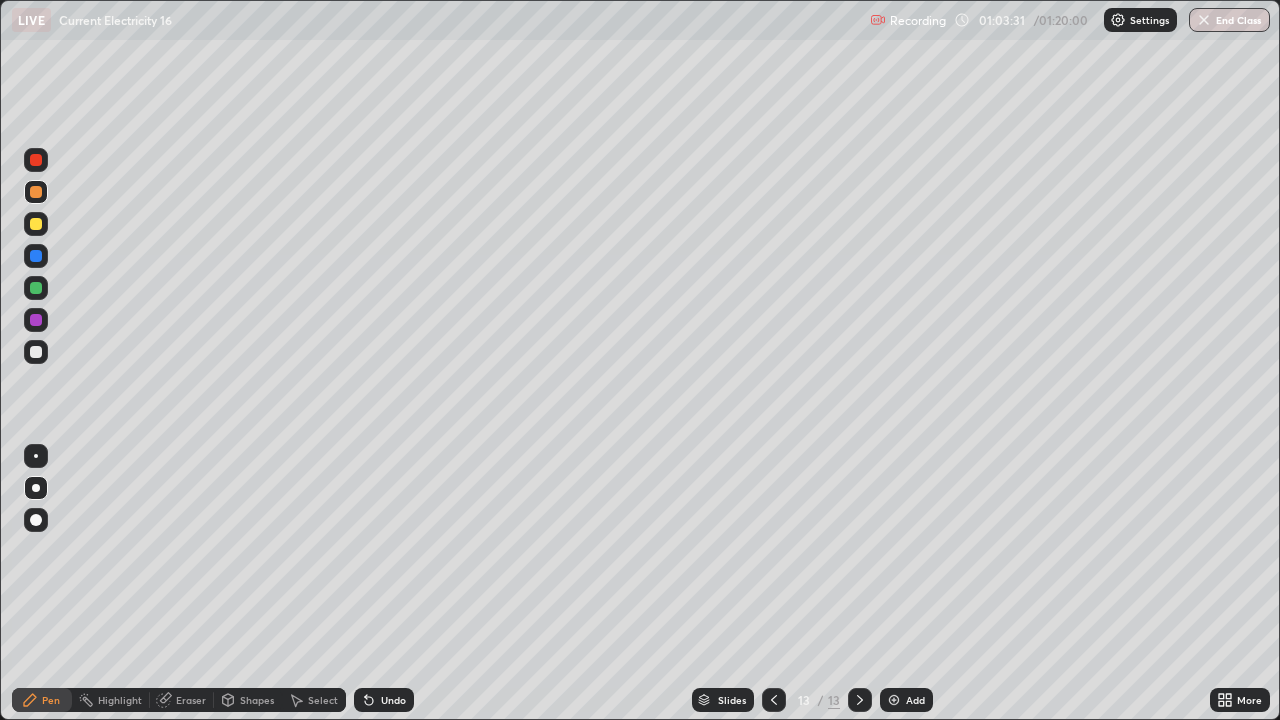 click on "Undo" at bounding box center (393, 700) 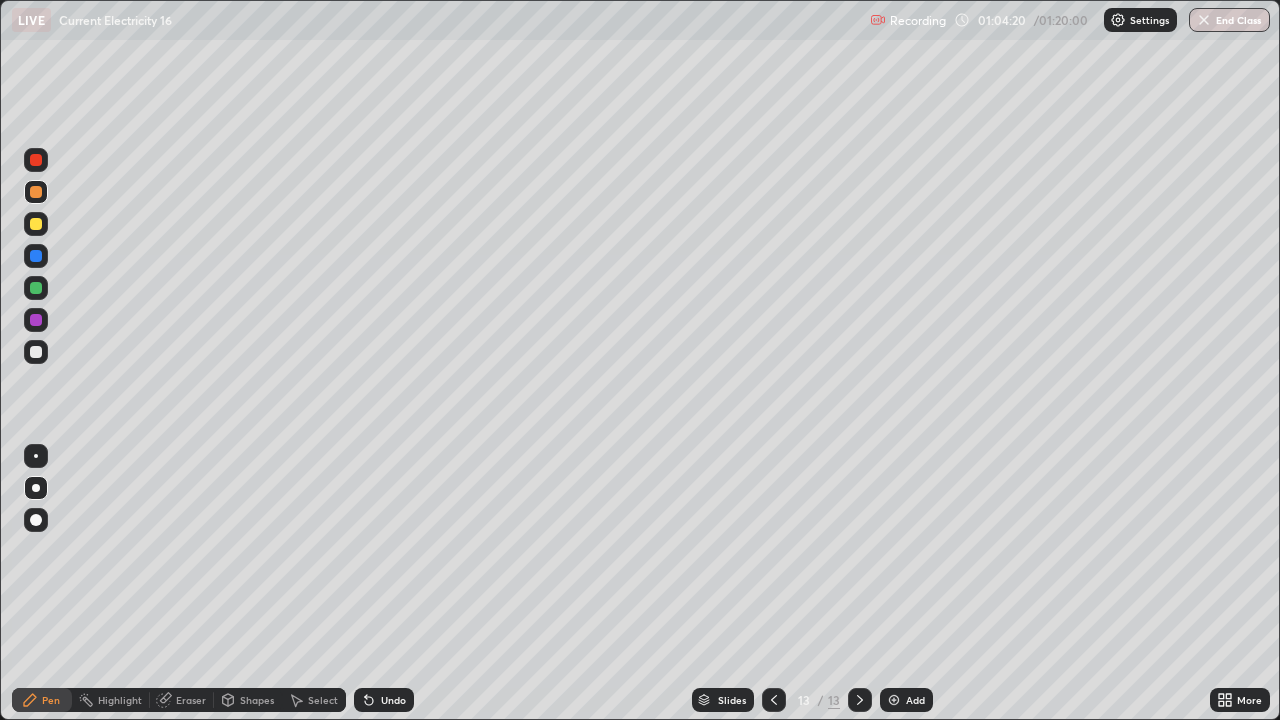 click on "Undo" at bounding box center [384, 700] 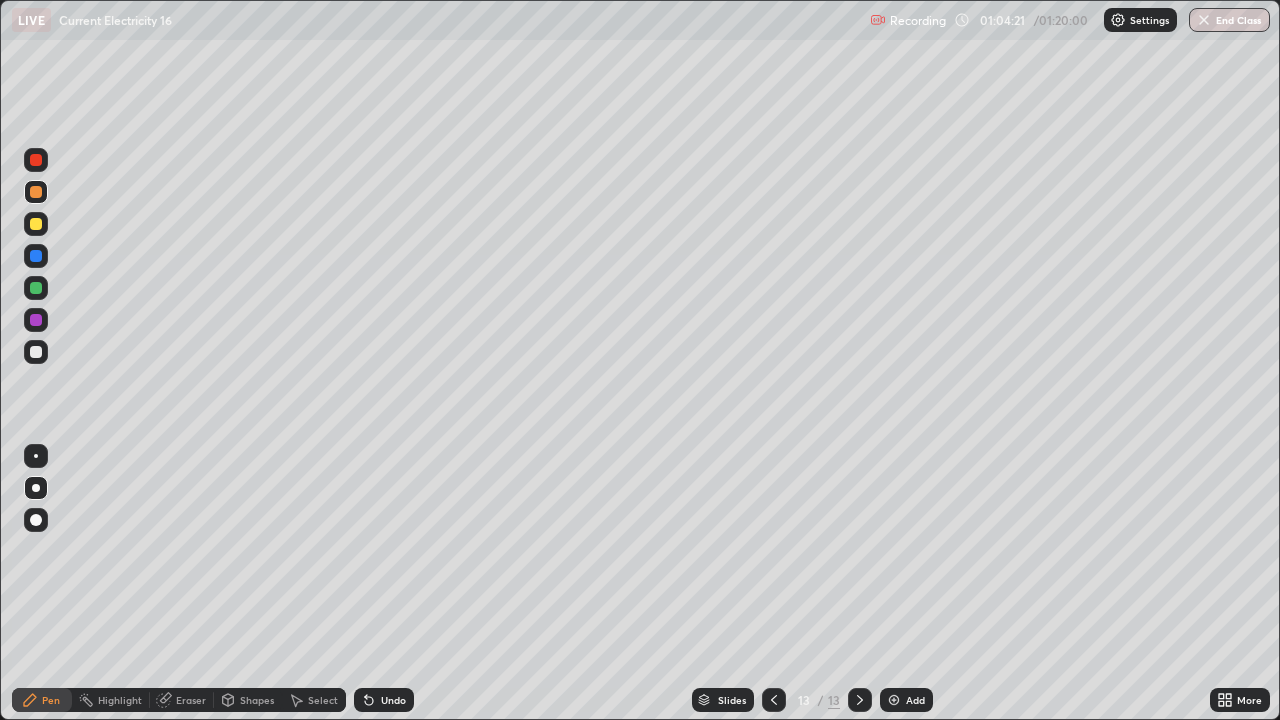 click on "Undo" at bounding box center (393, 700) 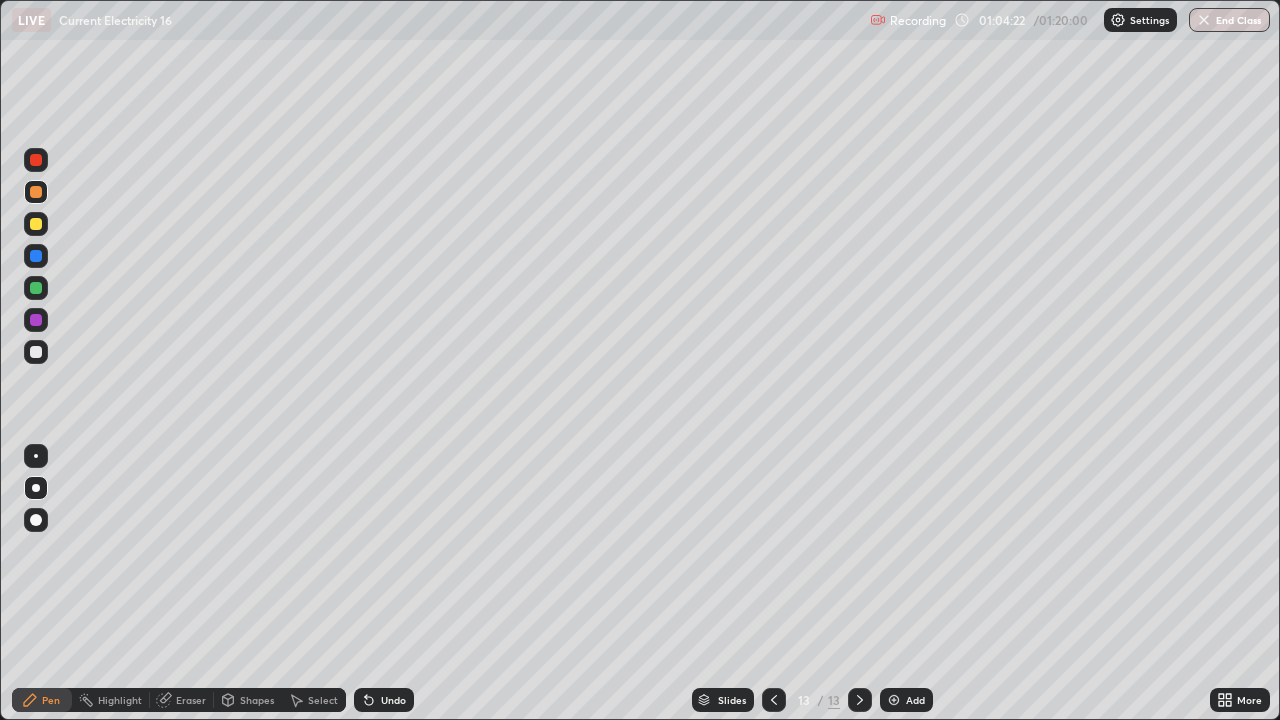 click on "Undo" at bounding box center [393, 700] 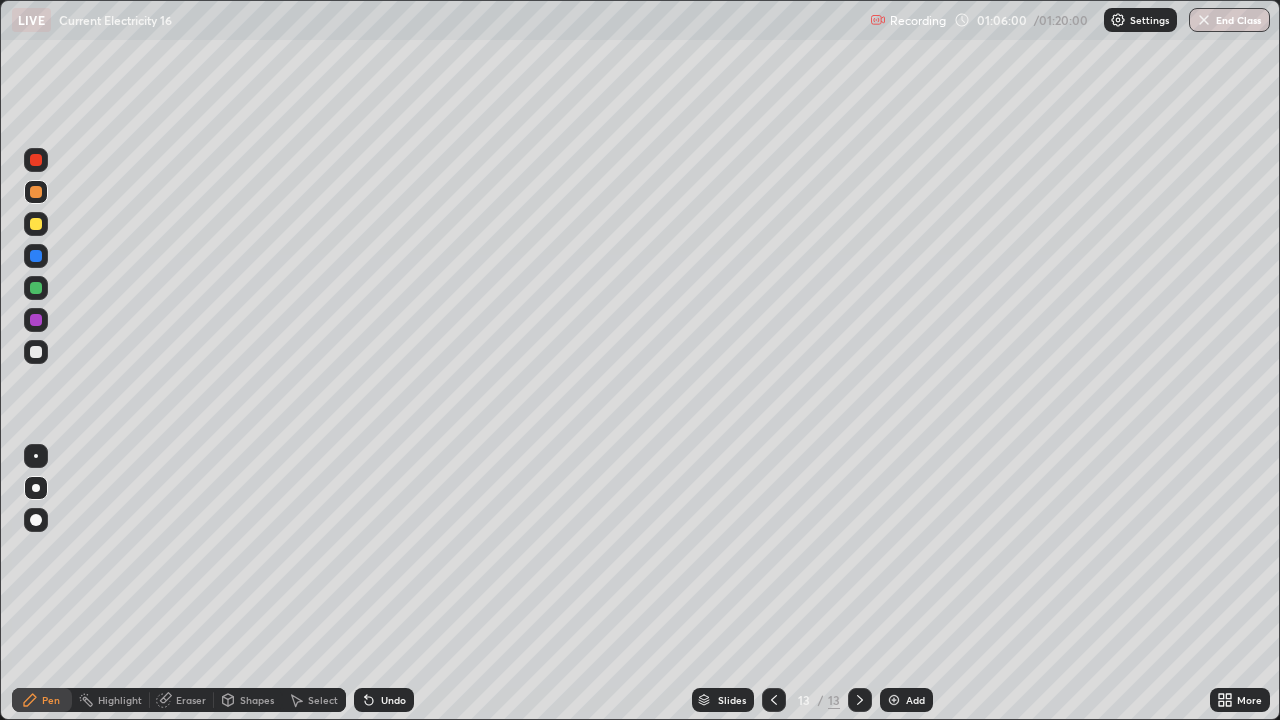 click at bounding box center [36, 288] 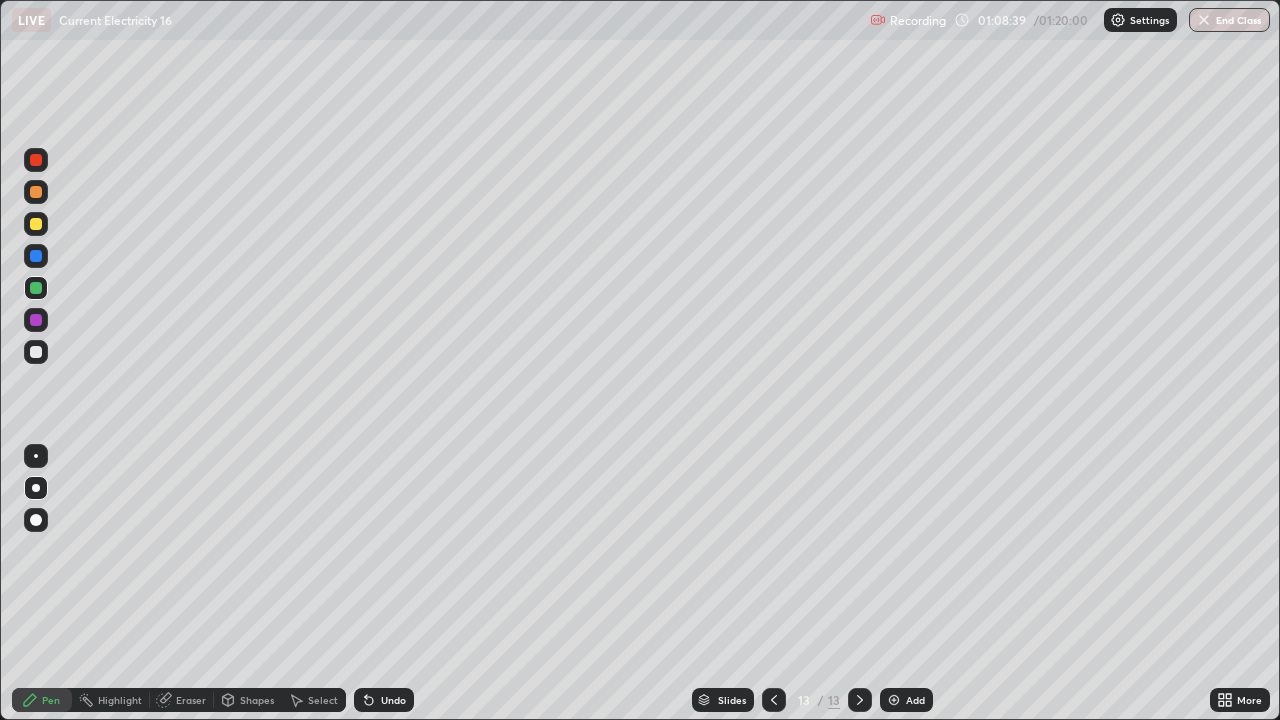 click at bounding box center [36, 352] 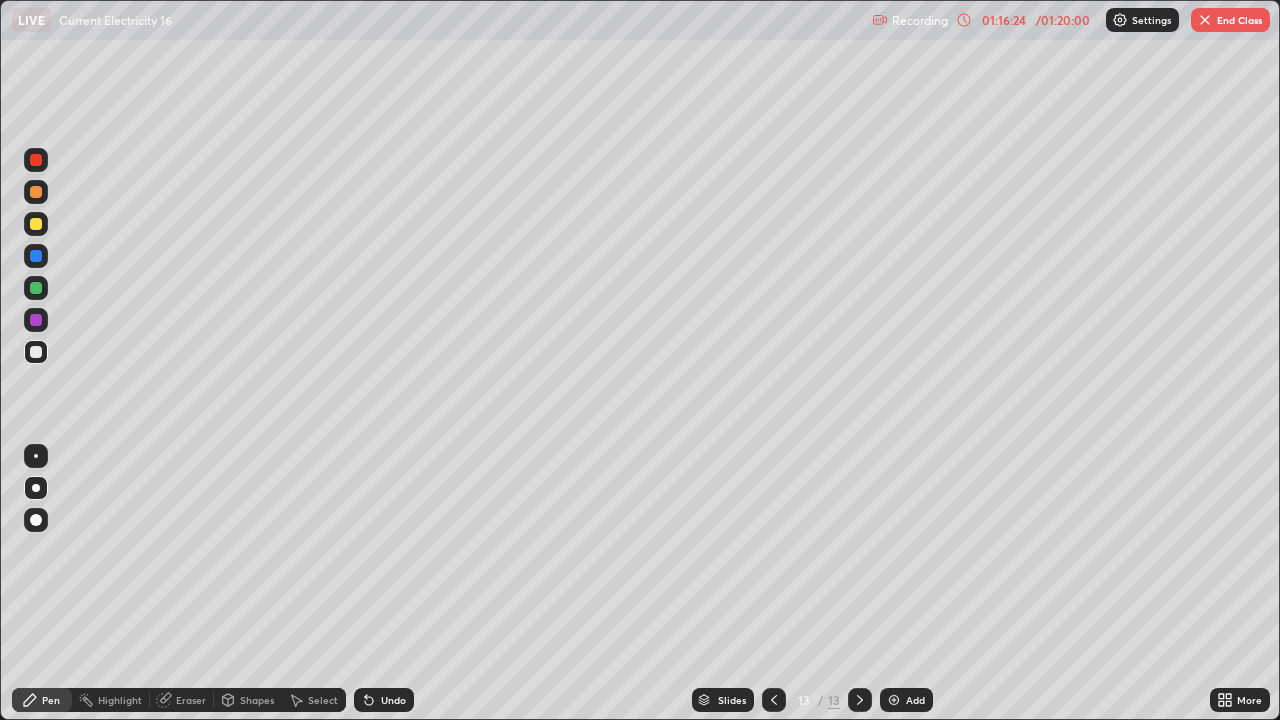 click on "End Class" at bounding box center (1230, 20) 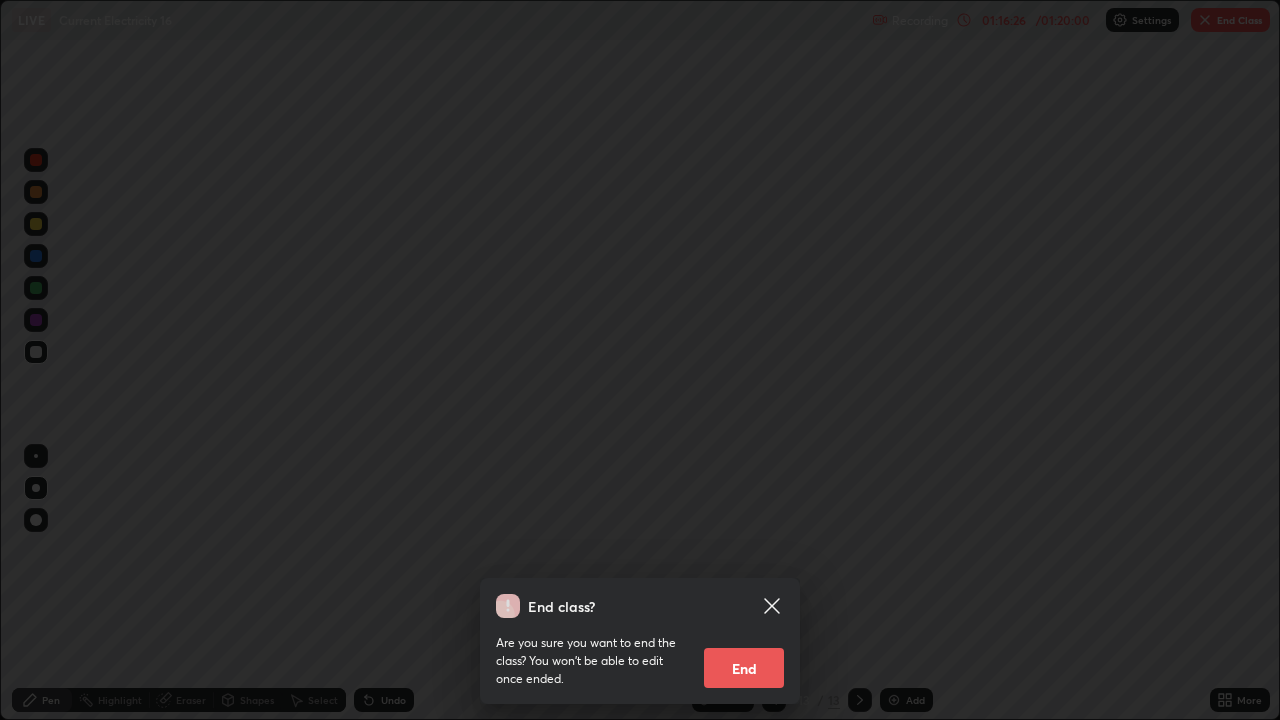 click on "End" at bounding box center (744, 668) 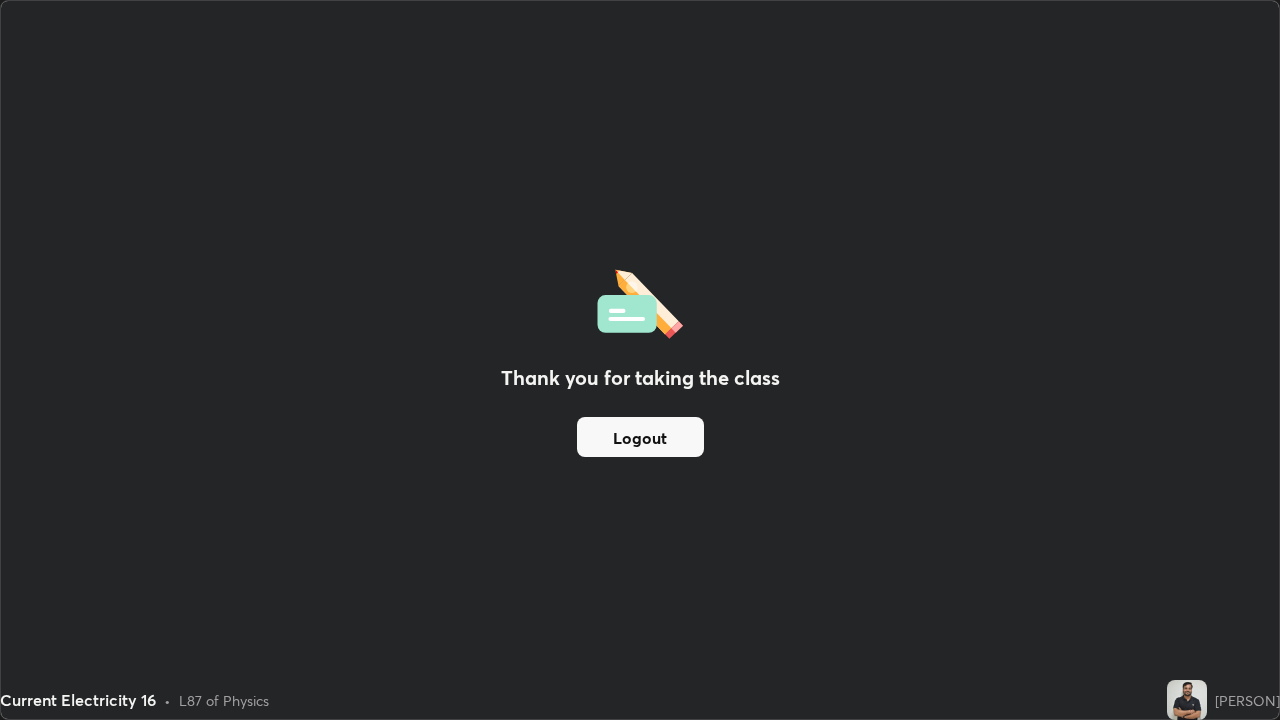 click on "Logout" at bounding box center [640, 437] 